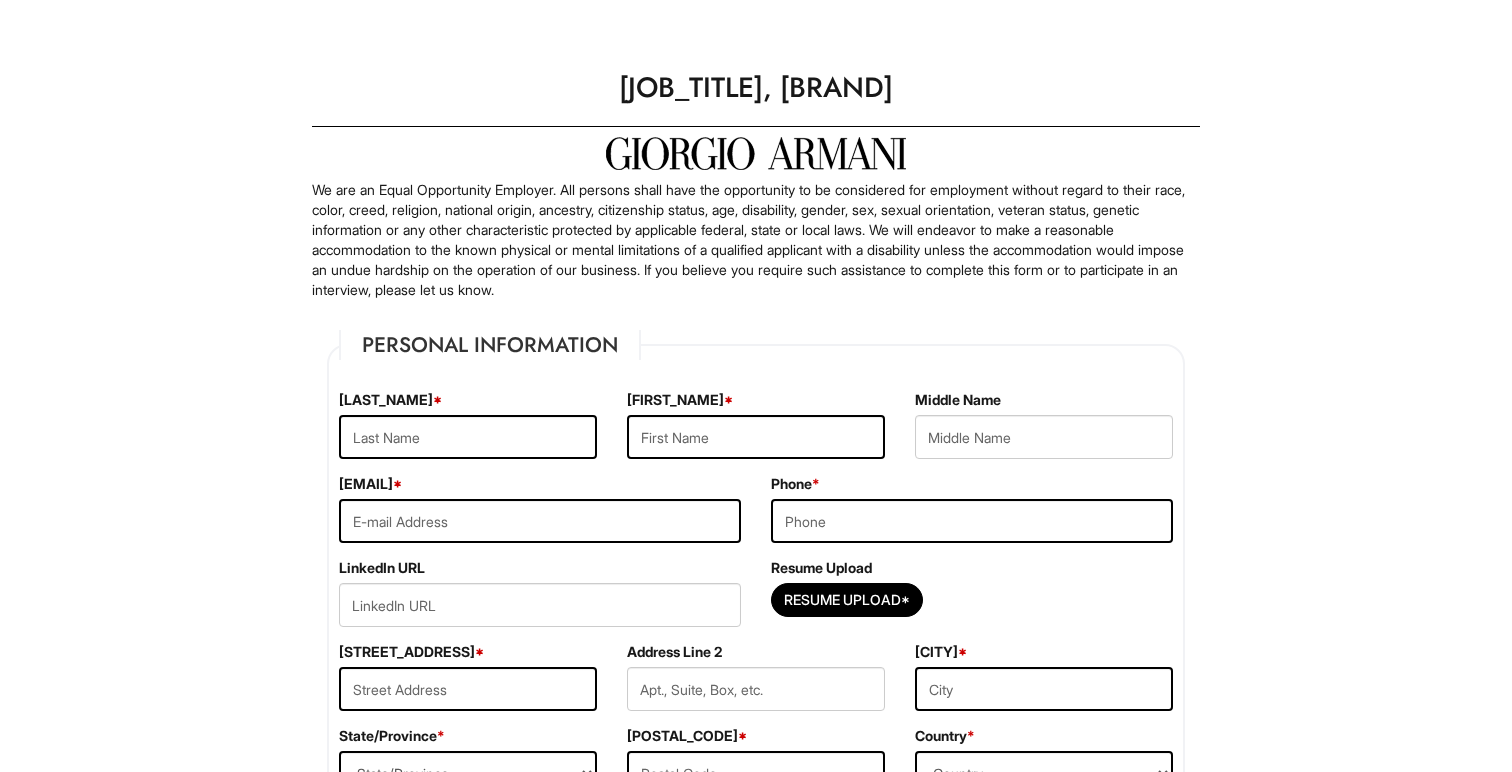 scroll, scrollTop: 0, scrollLeft: 0, axis: both 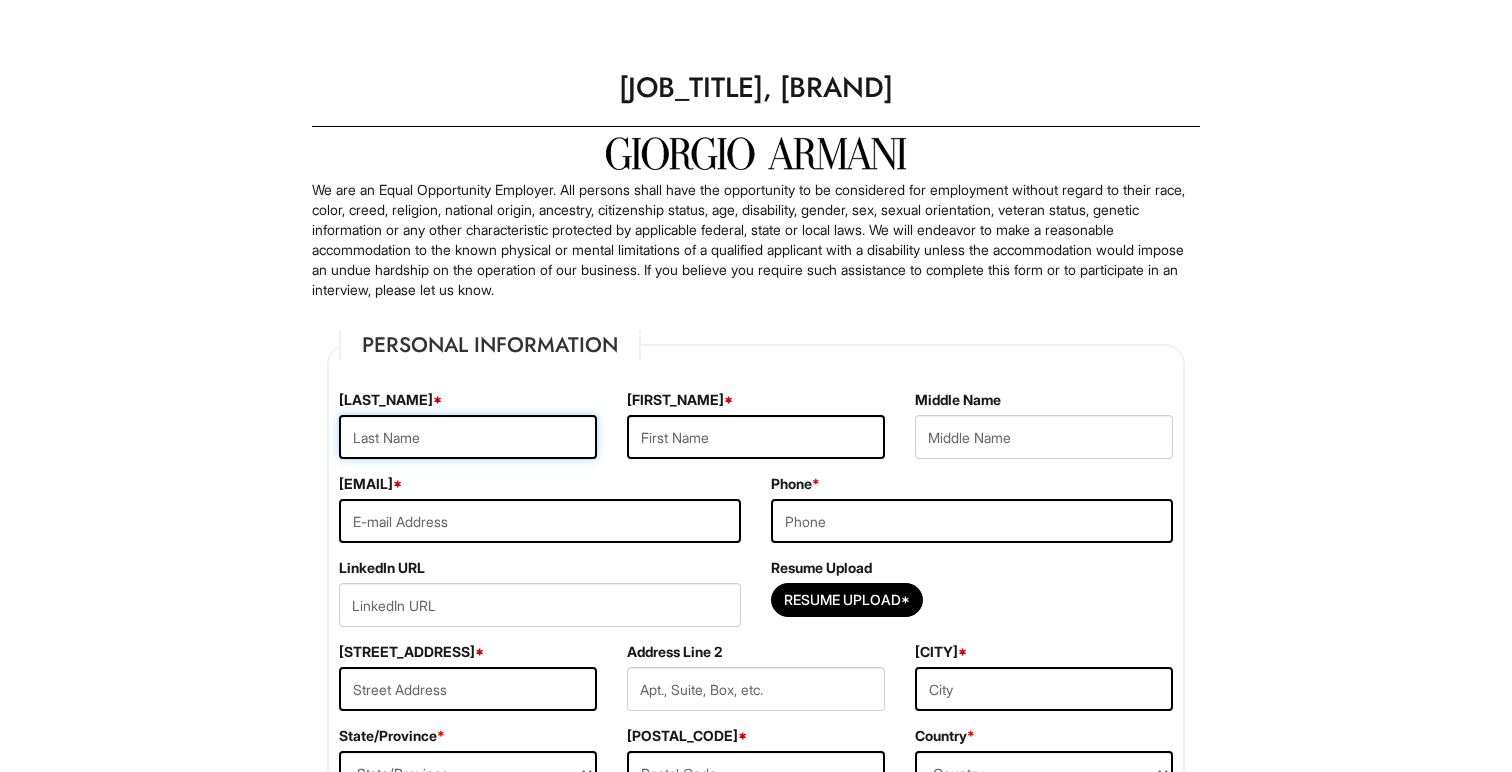 click at bounding box center [468, 437] 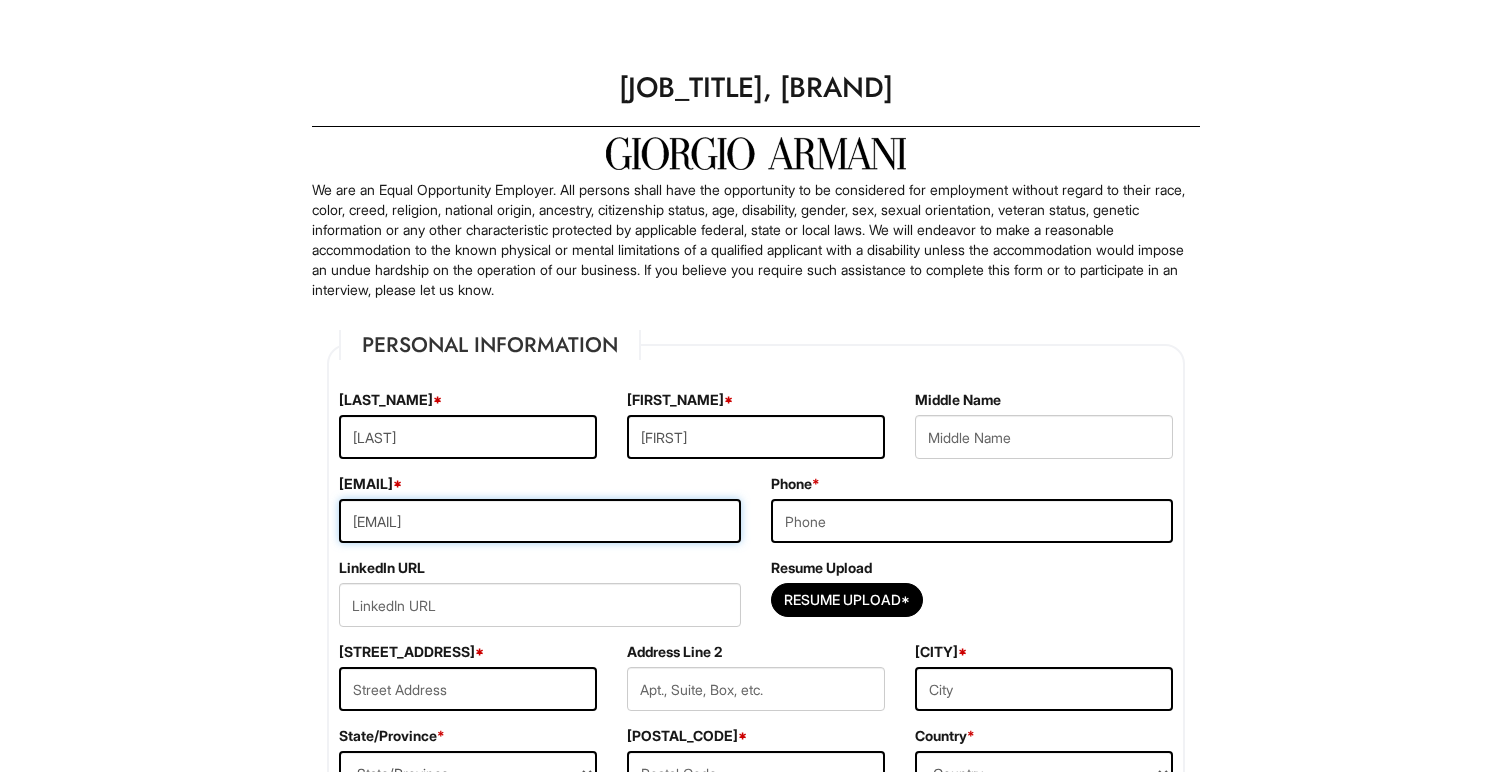 type on "[NUMBER] [STREET]" 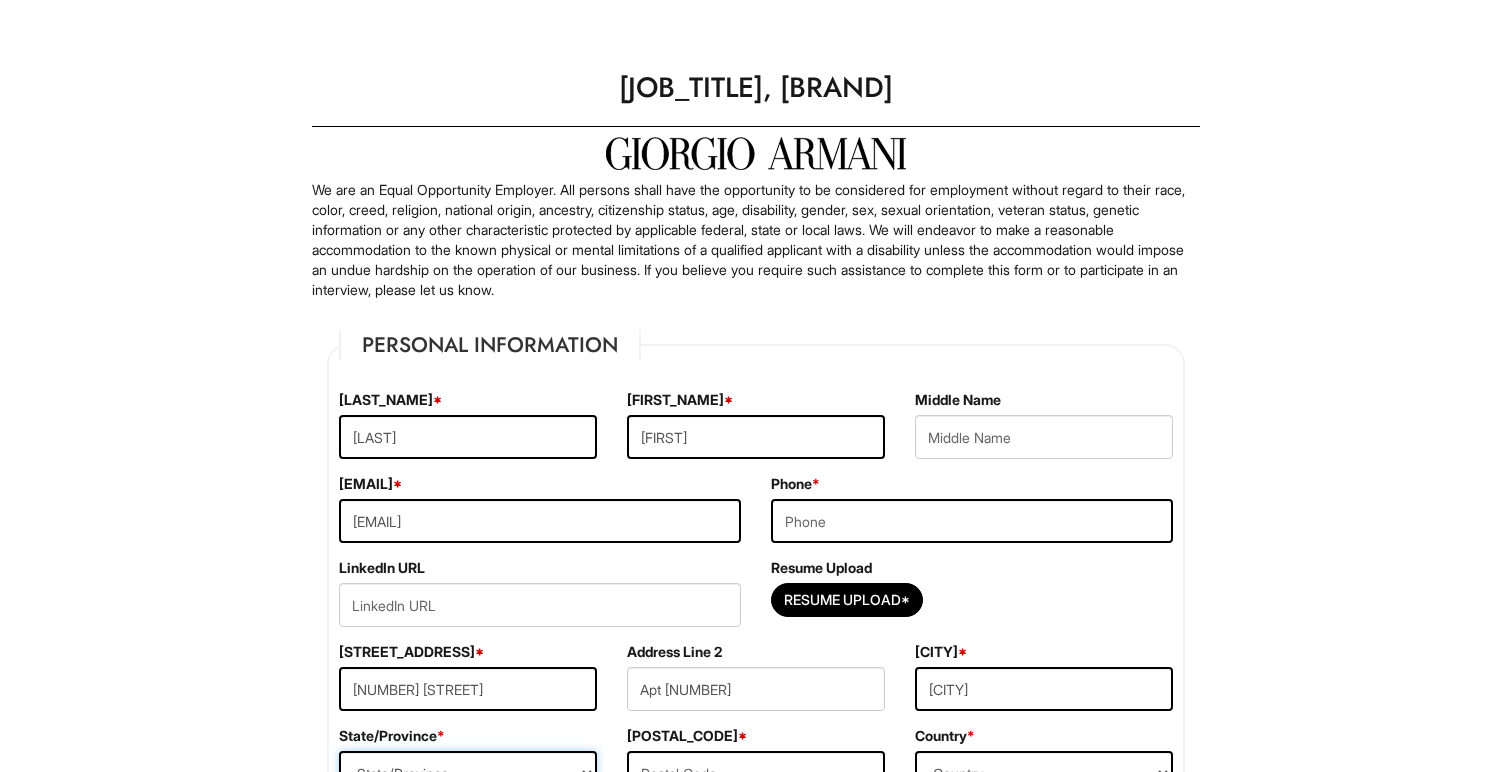 select on "CA" 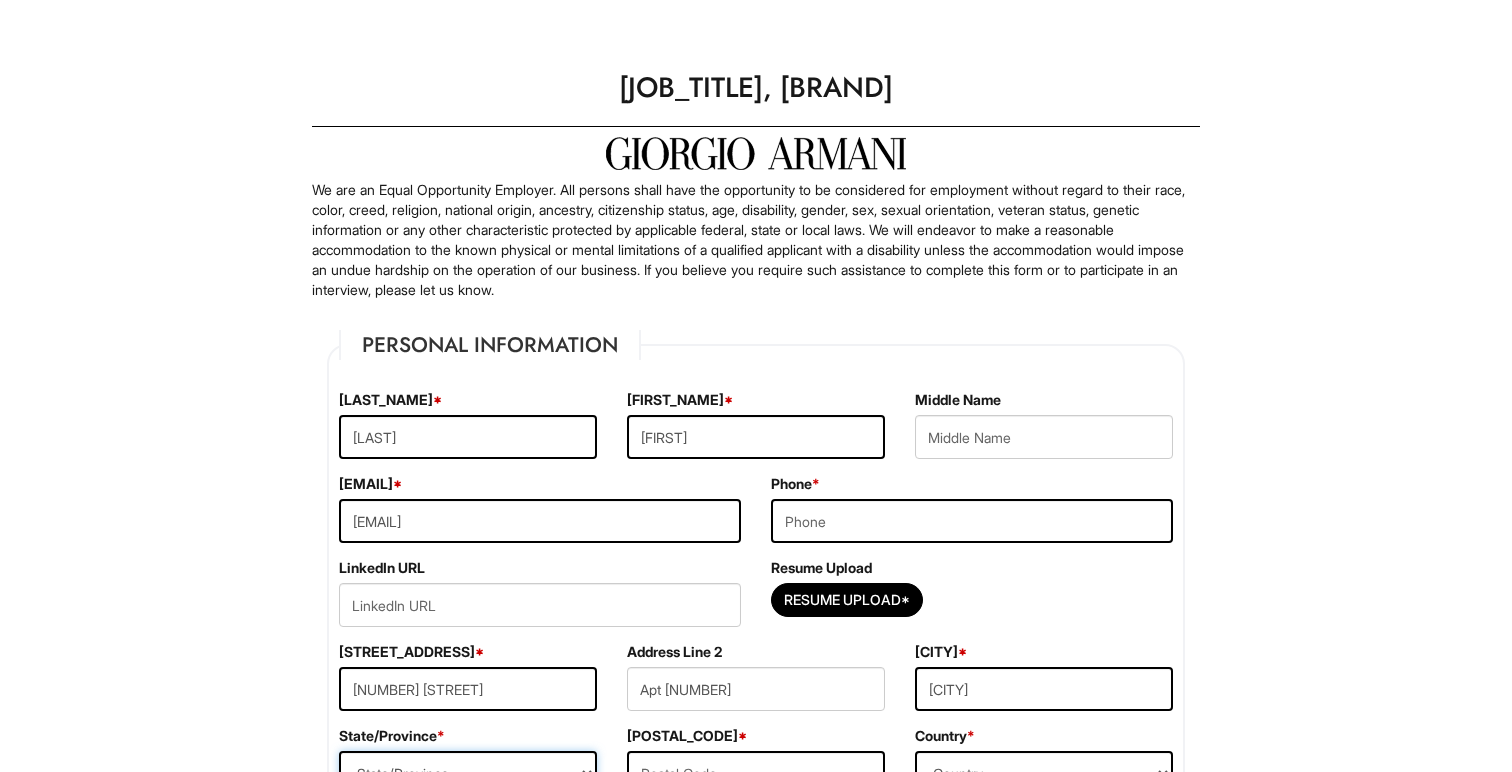 type on "[POSTAL_CODE]" 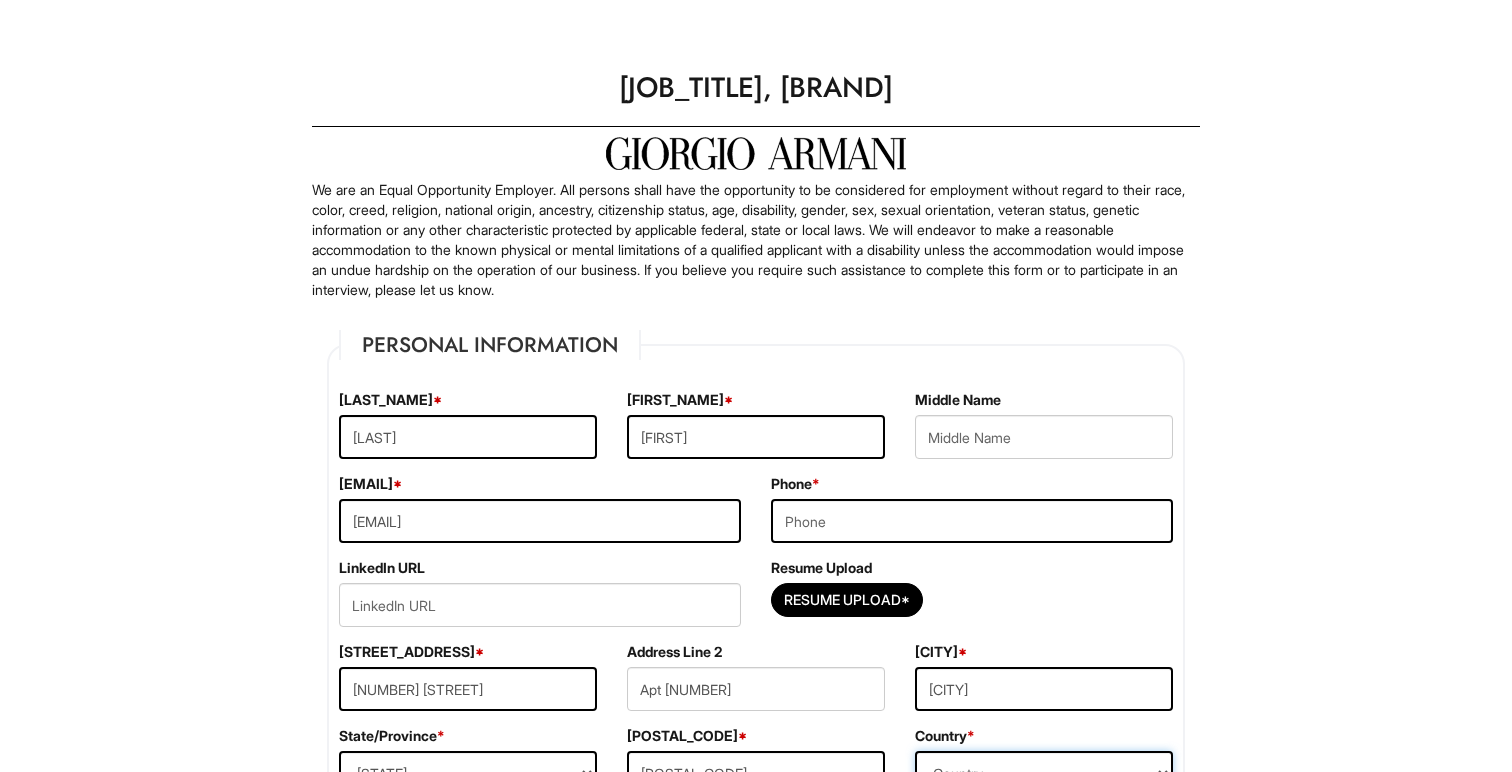 select on "[COUNTRY]" 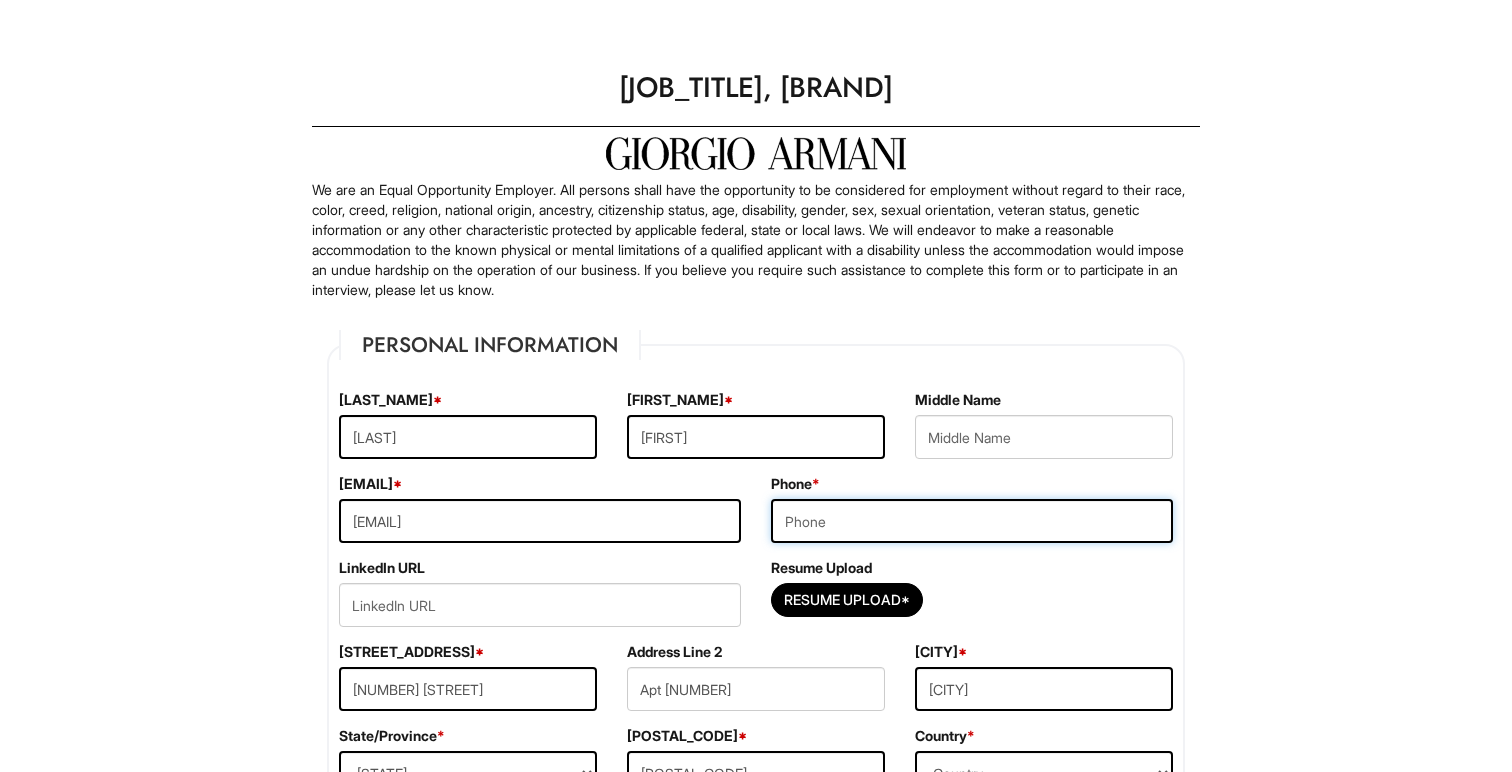 click at bounding box center [972, 521] 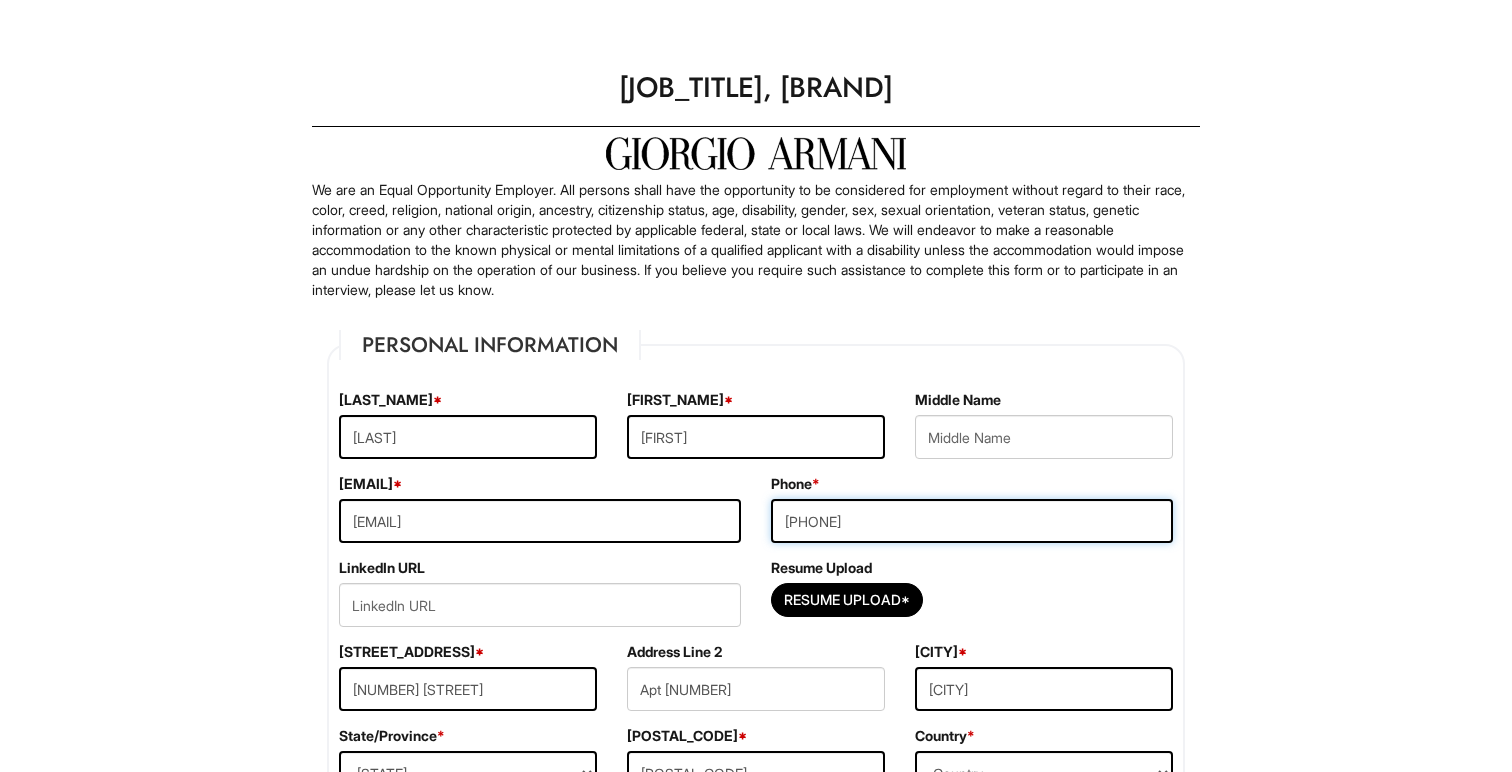 type on "[PHONE]" 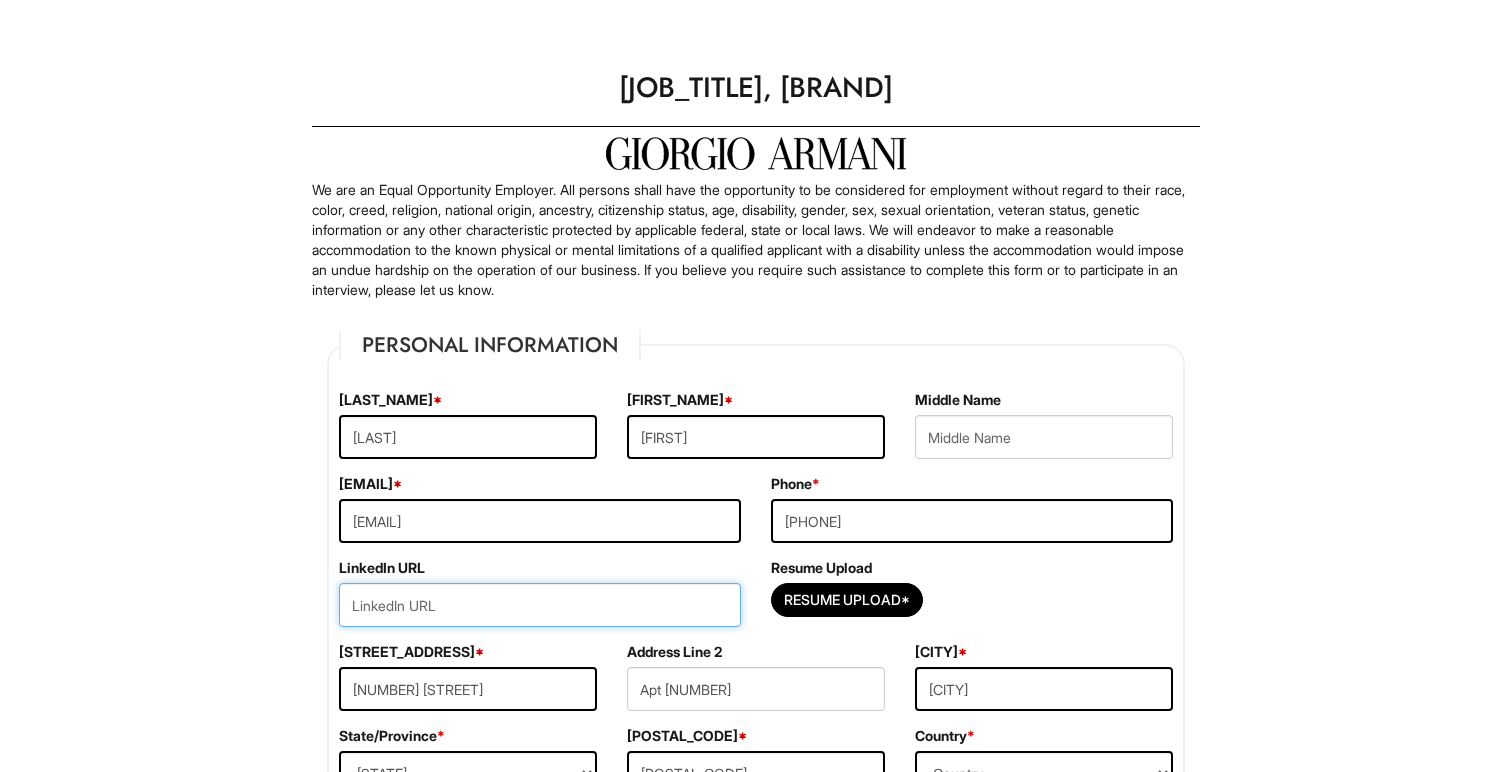 click at bounding box center (540, 605) 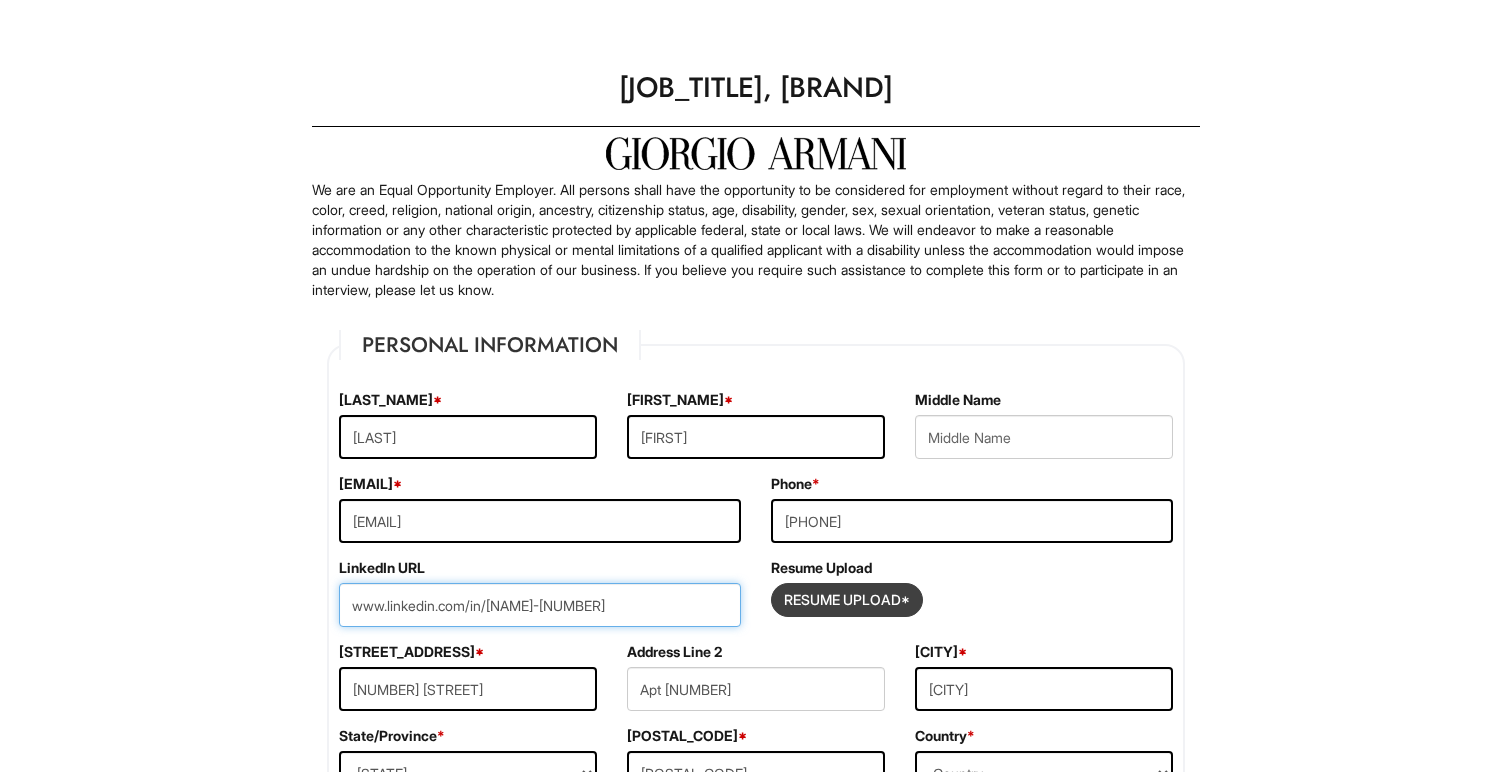 type on "www.linkedin.com/in/[NAME]-[NUMBER]" 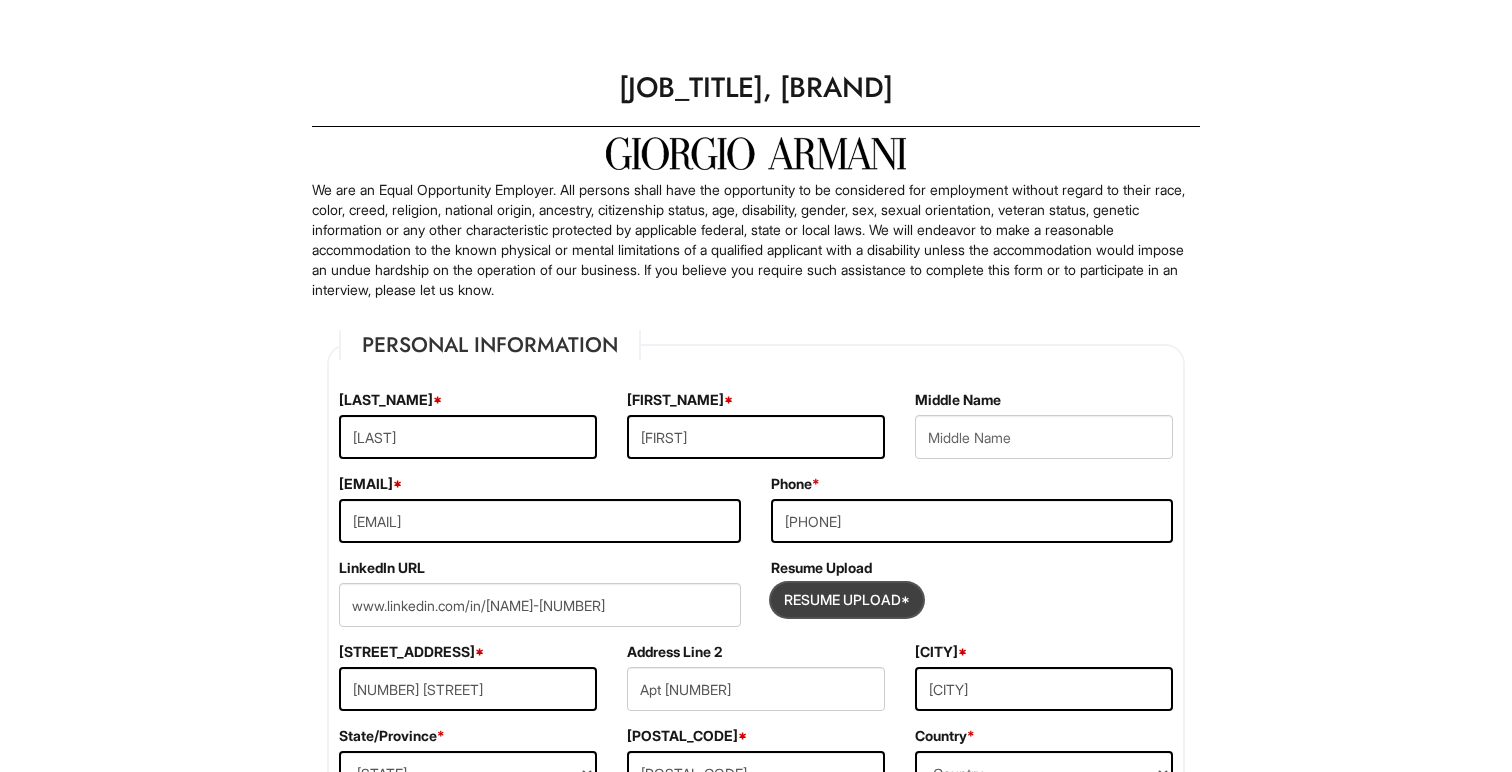 click at bounding box center (847, 600) 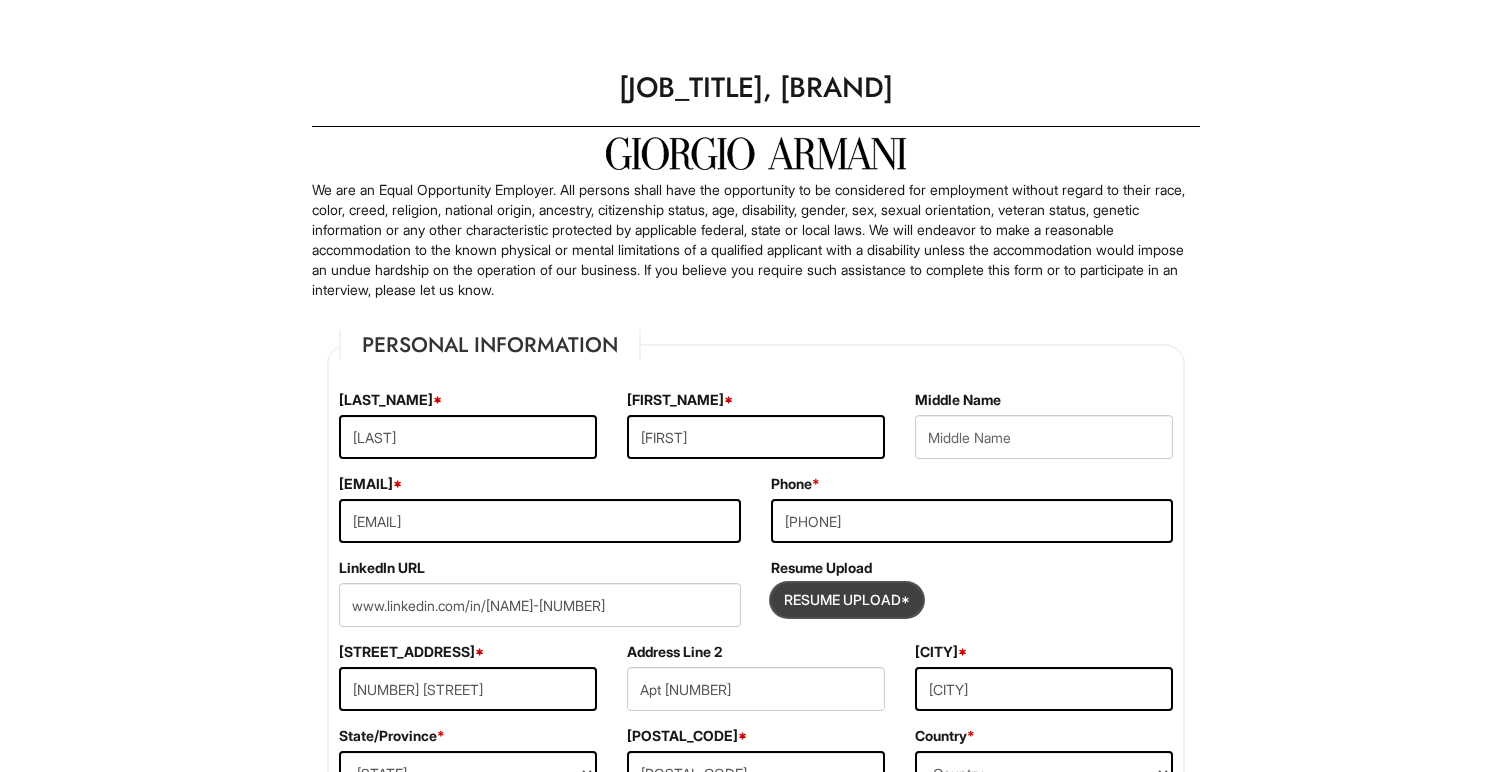 type on "C:\fakepath\[NAME] - CV.pdf" 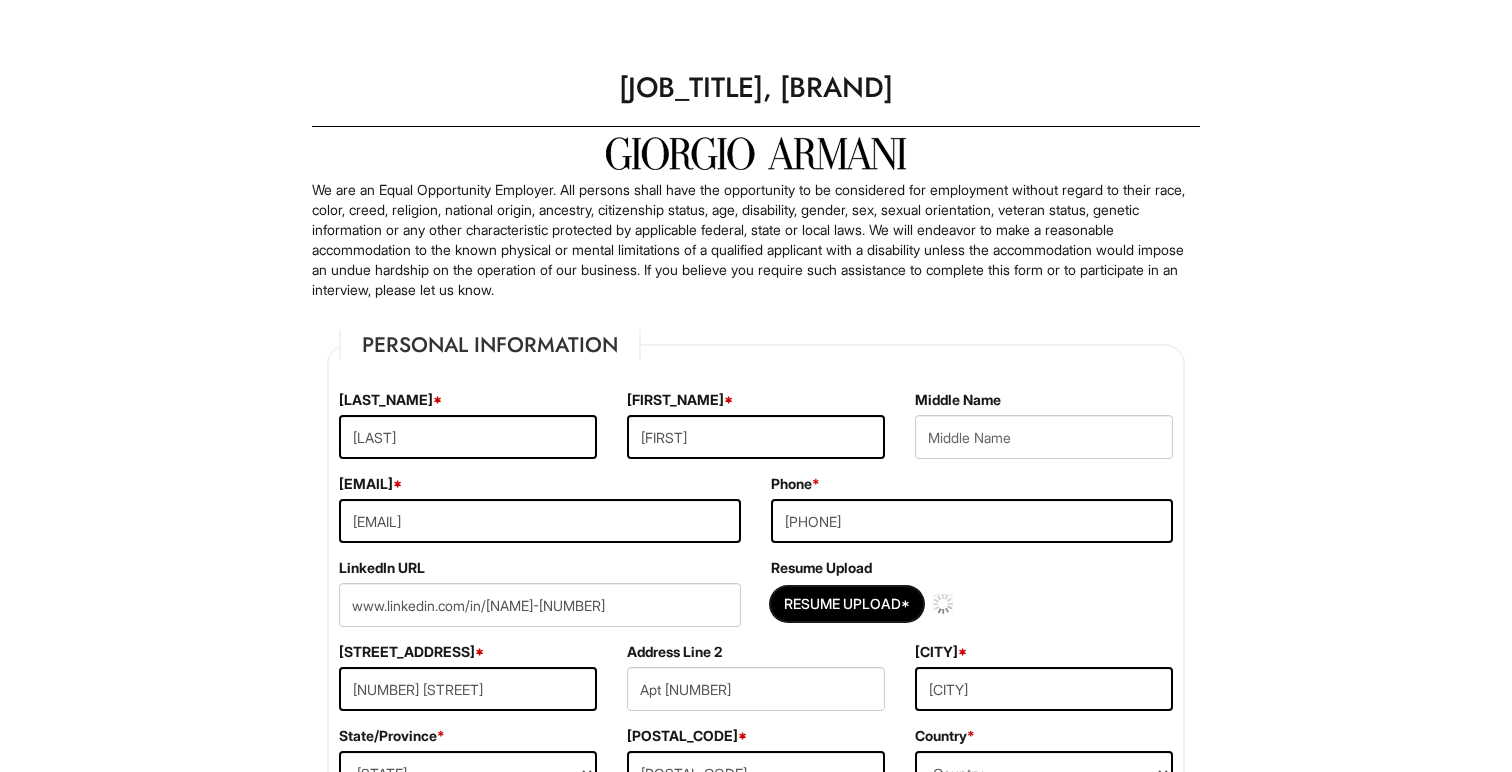 type 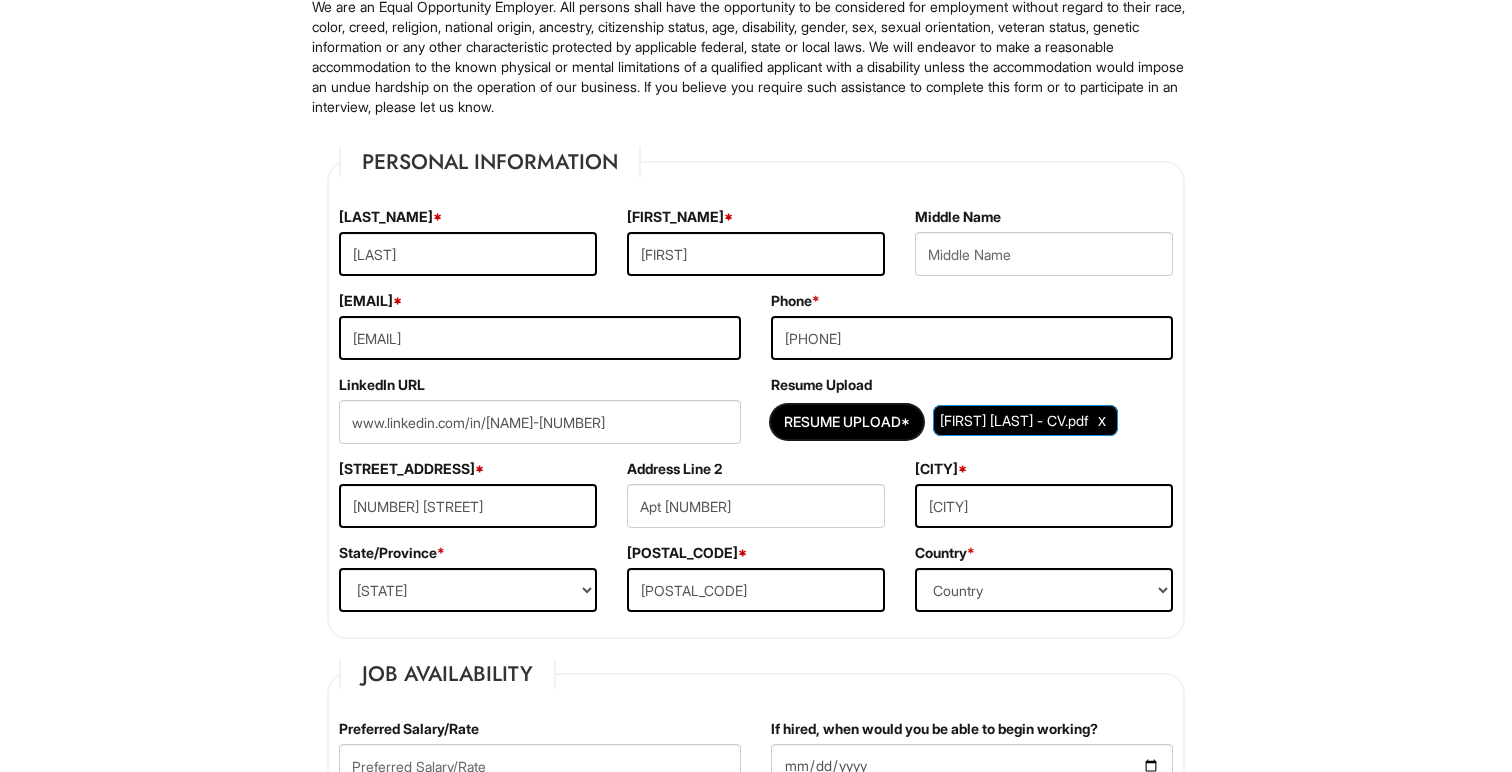 scroll, scrollTop: 187, scrollLeft: 0, axis: vertical 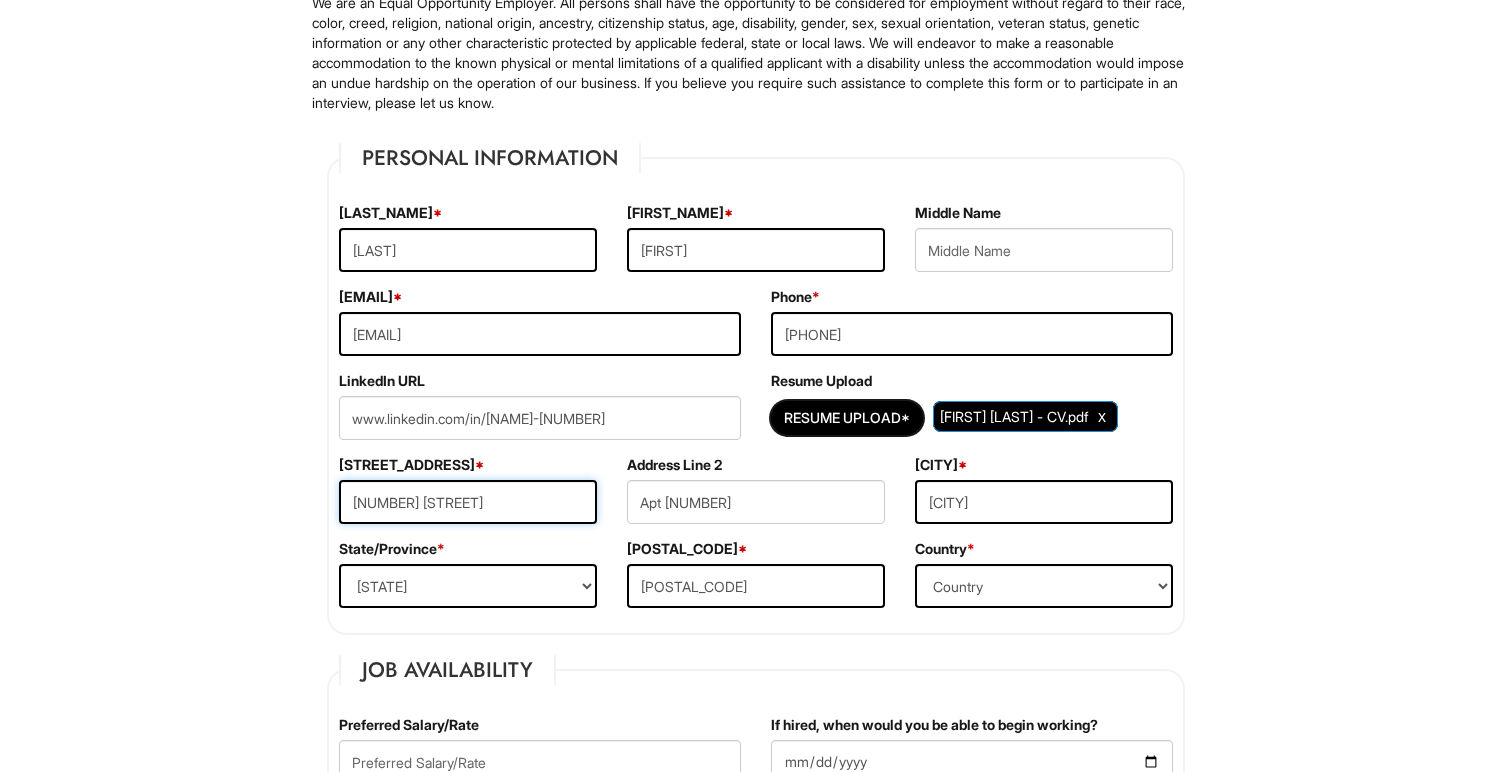 click on "[NUMBER] [STREET]" at bounding box center (468, 502) 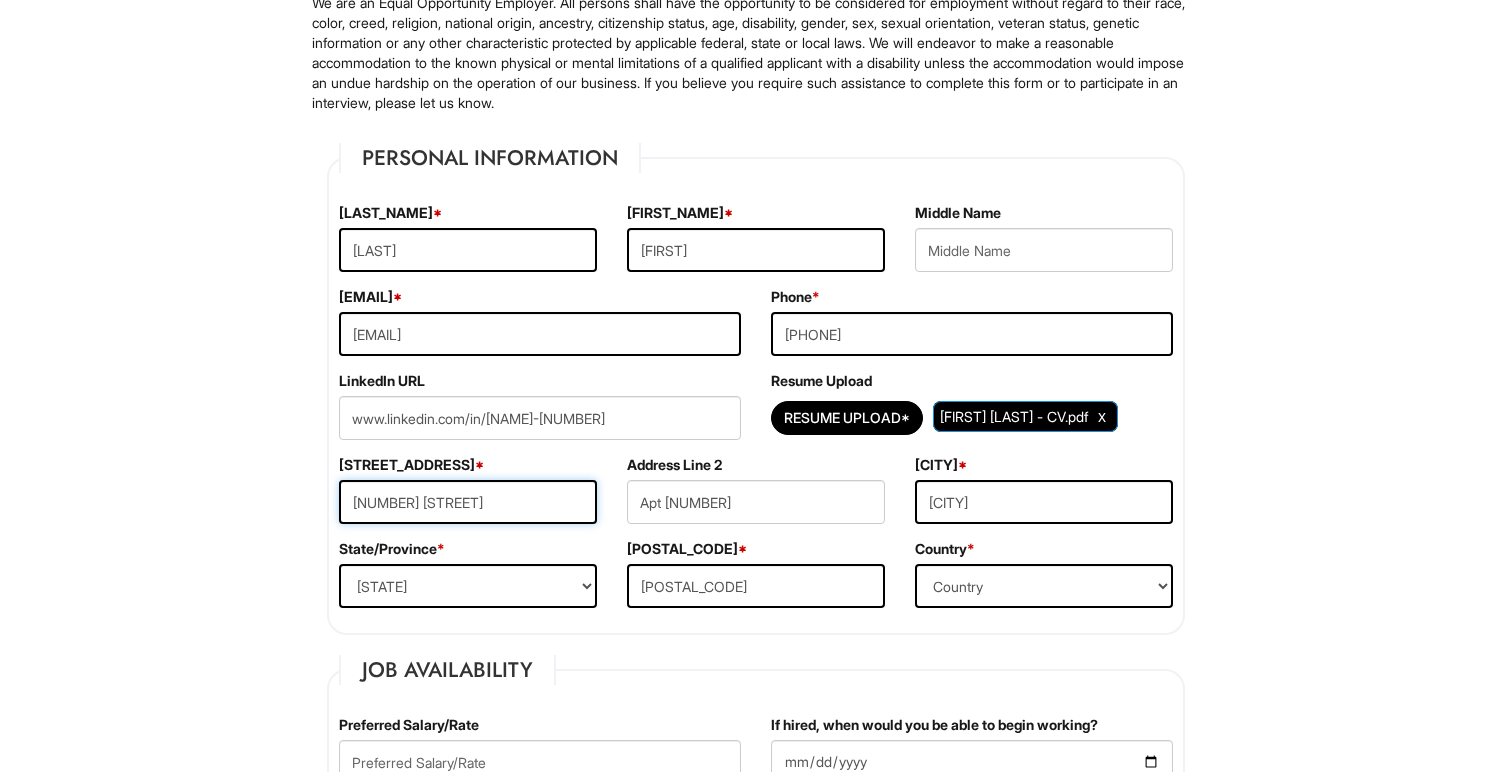 drag, startPoint x: 524, startPoint y: 506, endPoint x: 347, endPoint y: 506, distance: 177 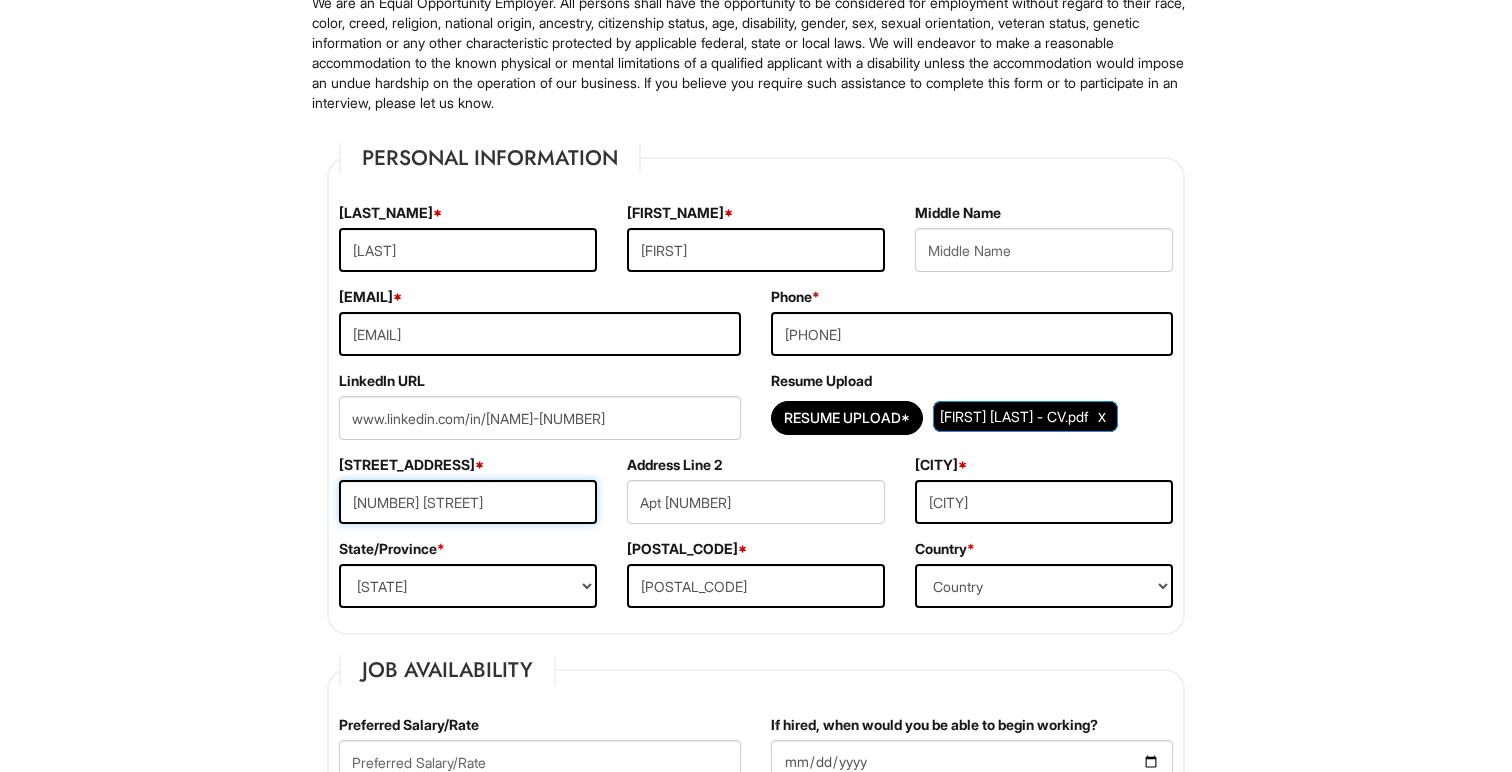 type on "[NUMBER] [STREET]" 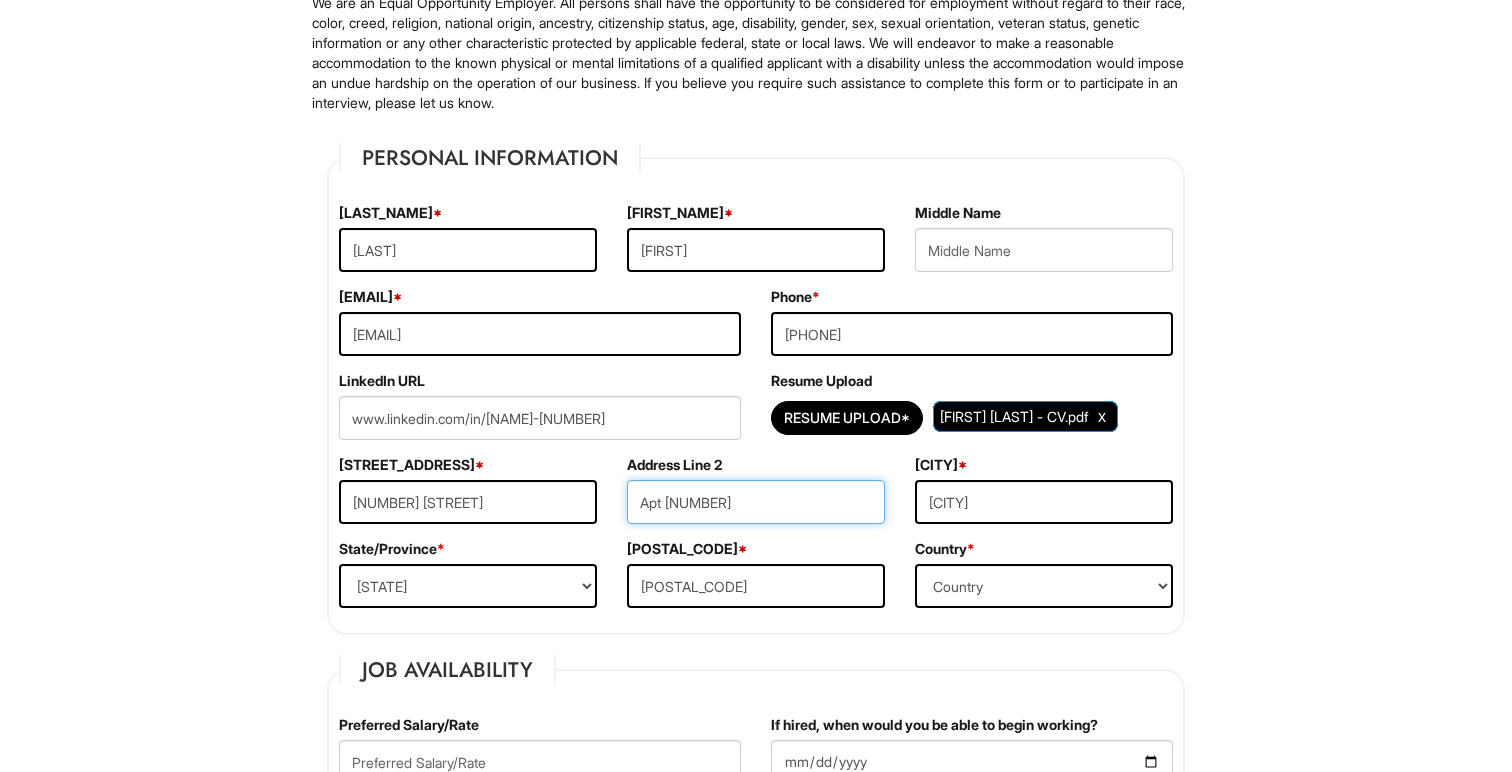 click on "Apt [NUMBER]" at bounding box center (756, 502) 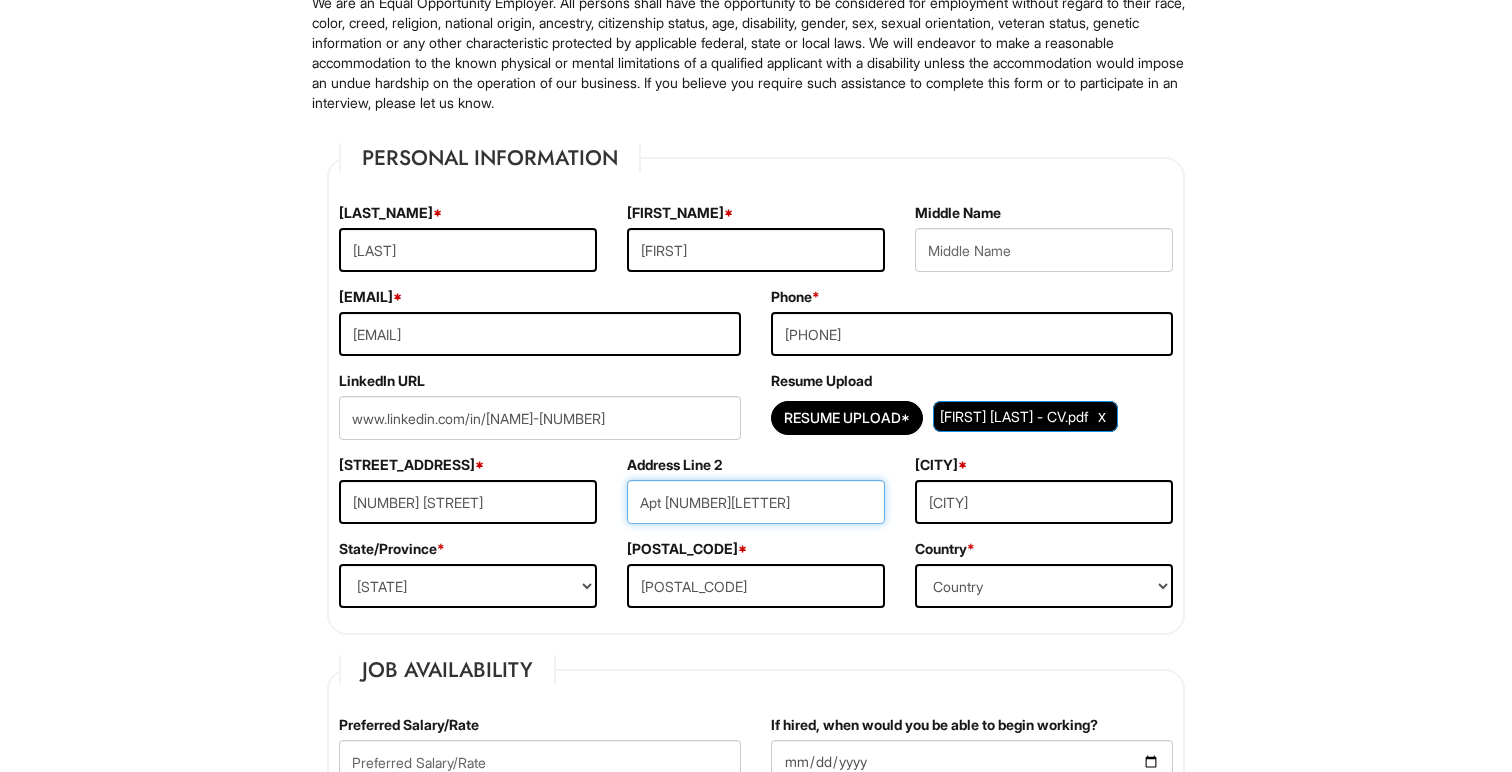type on "Apt [NUMBER][LETTER]" 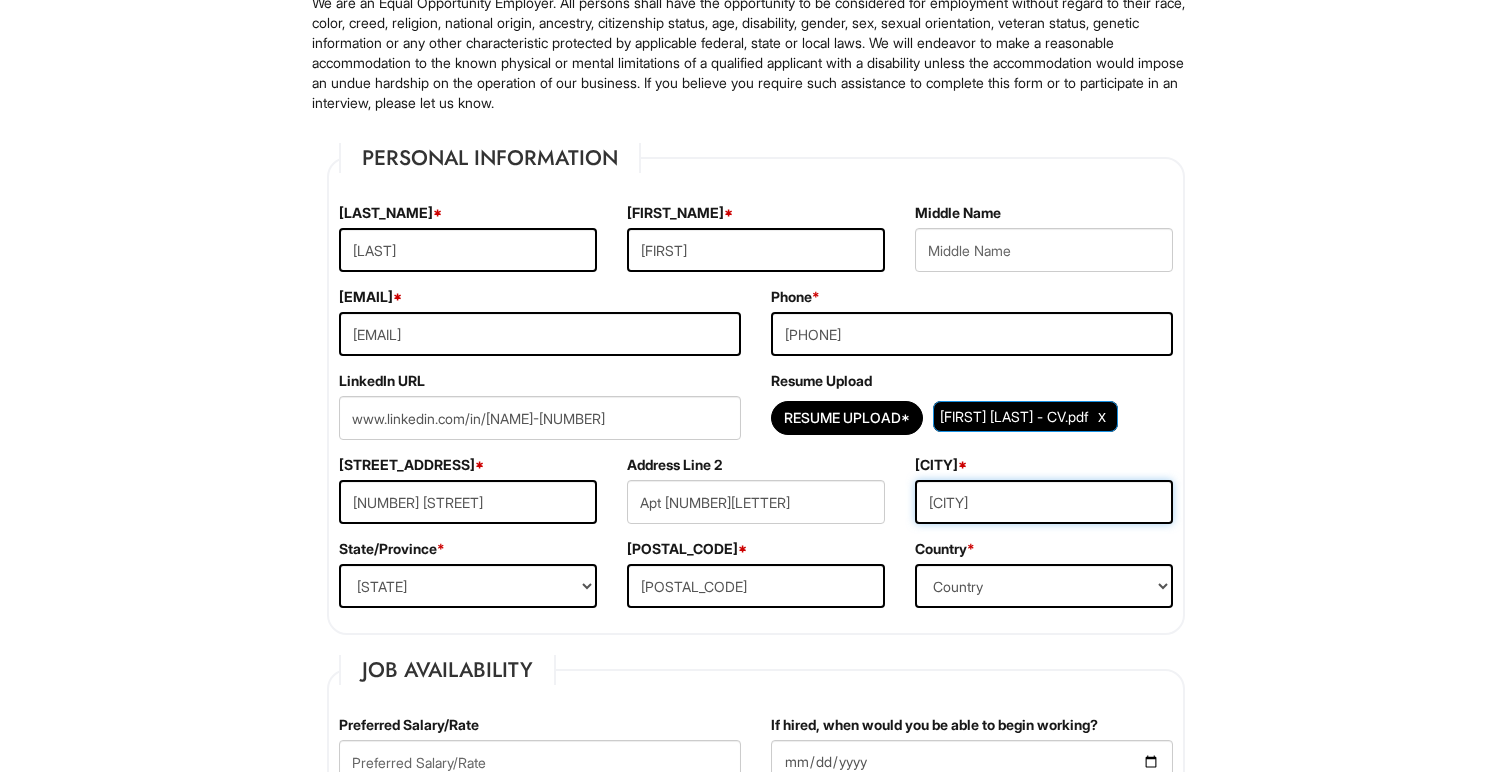 click on "[CITY]" at bounding box center (1044, 502) 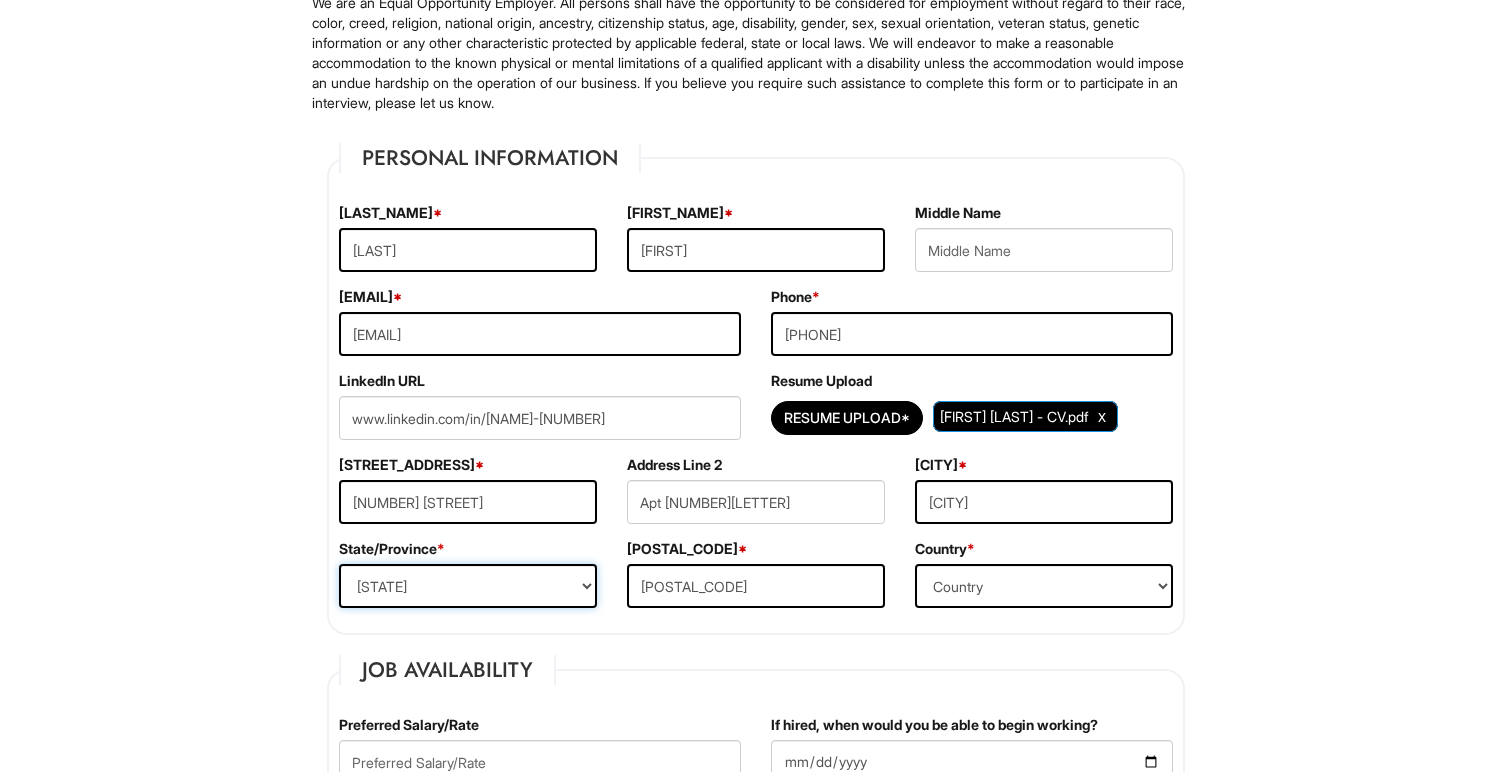 click on "State/Province ALABAMA ALASKA ARIZONA ARKANSAS CALIFORNIA COLORADO CONNECTICUT DELAWARE DISTRICT OF COLUMBIA FLORIDA GEORGIA HAWAII IDAHO ILLINOIS INDIANA IOWA KANSAS KENTUCKY LOUISIANA MAINE MARYLAND MASSACHUSETTS MICHIGAN MINNESOTA MISSISSIPPI MISSOURI MONTANA NEBRASKA NEVADA NEW HAMPSHIRE NEW JERSEY NEW MEXICO NEW YORK NORTH CAROLINA NORTH DAKOTA OHIO OKLAHOMA OREGON PENNSYLVANIA RHODE ISLAND SOUTH CAROLINA SOUTH DAKOTA TENNESSEE TEXAS UTAH VERMONT VIRGINIA WASHINGTON WEST VIRGINIA WISCONSIN WYOMING CA-ALBERTA CA-BRITISH COLUMBIA CA-MANITOBA CA-NEW BRUNSWICK CA-NEWFOUNDLAND CA-NOVA SCOTIA CA-NORTHWEST TERRITORIES CA-NUNAVUT CA-ONTARIO CA-PRINCE EDWARD ISLAND CA-QUEBEC CA-SASKATCHEWAN CA-YUKON TERRITORY US-AMERICAN SAMOA US-FEDERATED STATES OF MICRONESIA US-GUAM US-MARSHALL ISLANDS US-NORTHERN MARIANA ISLANDS US-PALAU US-PUERTO RICO" at bounding box center [468, 586] 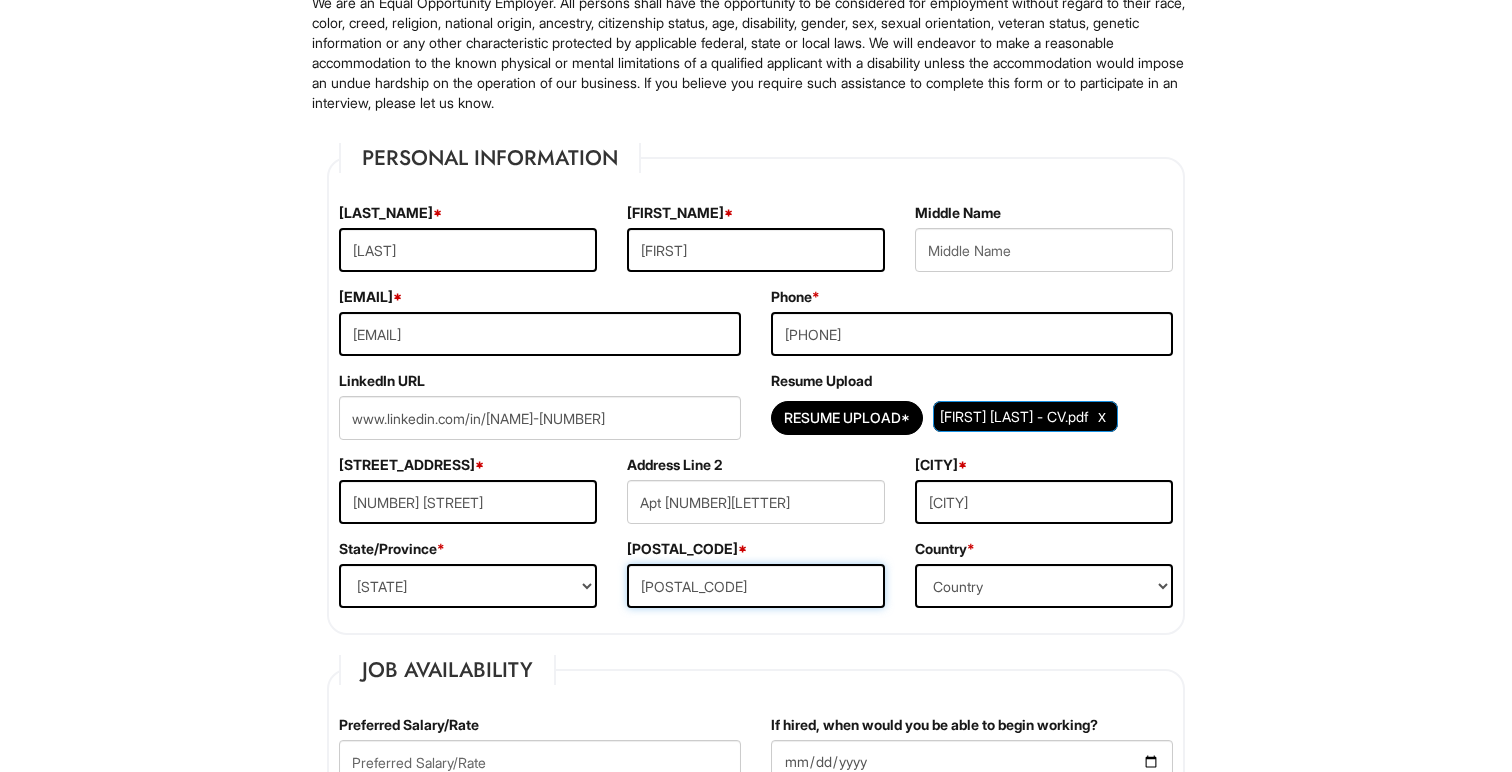 click on "[POSTAL_CODE]" at bounding box center [756, 586] 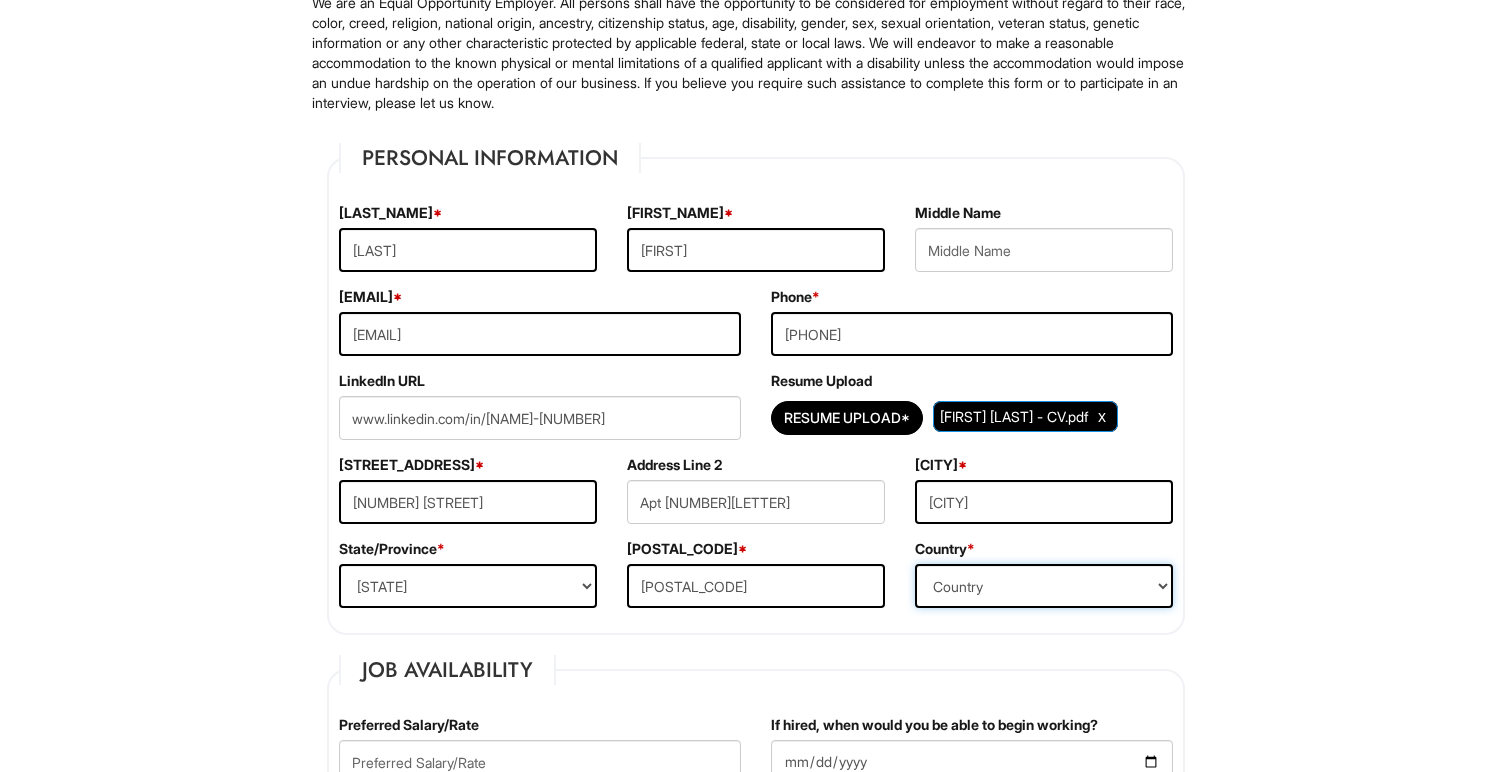 click on "Country Afghanistan Albania Algeria American Samoa Andorra Angola Anguilla Antarctica Antigua Argentina Armenia Aruba Ascension Australia Austria Azerbaijan Bahamas Bahrain Bangladesh Barbados Barbuda Belarus Belgium Belize Benin Bermuda Bhutan Bolivia Bosnia & Herzegovina Botswana Brazil British Virgin Islands Brunei Darussalam Bulgaria Burkina Faso Burundi Cambodia Cameroon Canada Cape Verde Islands Cayman Islands Central African Republic Chad Chatham Island Chile China Christmas Island Cocos-Keeling Islands Colombia Comoros Congo Cook Islands Costa Rica Croatia Cuba Curaçao Cyprus Czech Republic Democratic Republic of the Congo Denmark Diego Garcia Djibouti Dominica Dominican Republic East Timor Easter Island Ecuador Egypt El Salvador Ellipso (Mobile Satellite service) EMSAT (Mobile Satellite service) Equatorial Guinea Eritrea Estonia Ethiopia European Union Falkland Islands (Malvinas) Faroe Islands Fiji Islands Finland France French Antilles French Guiana French Polynesia Gabonese Republic Gambia Georgia" at bounding box center (1044, 586) 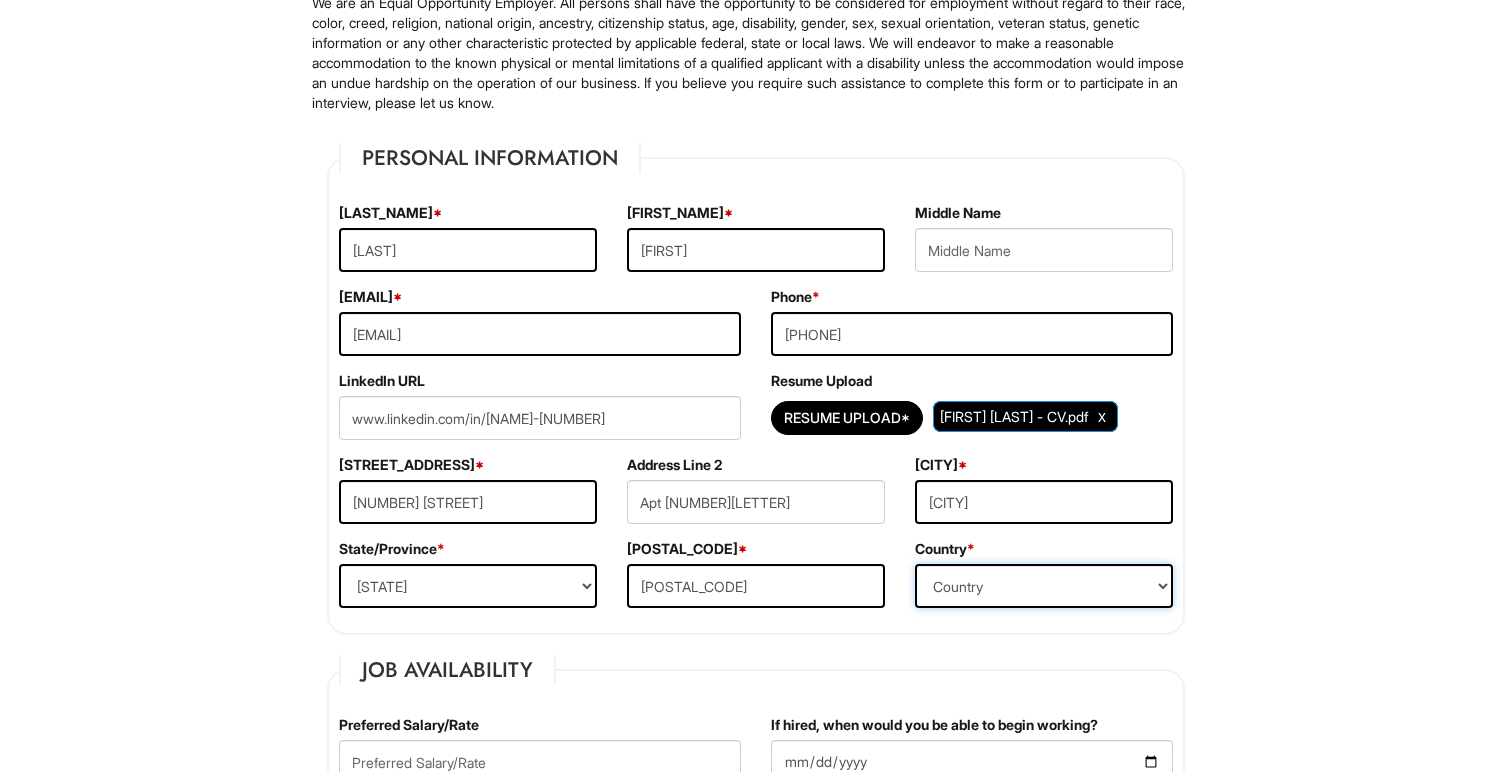 select on "[COUNTRY]" 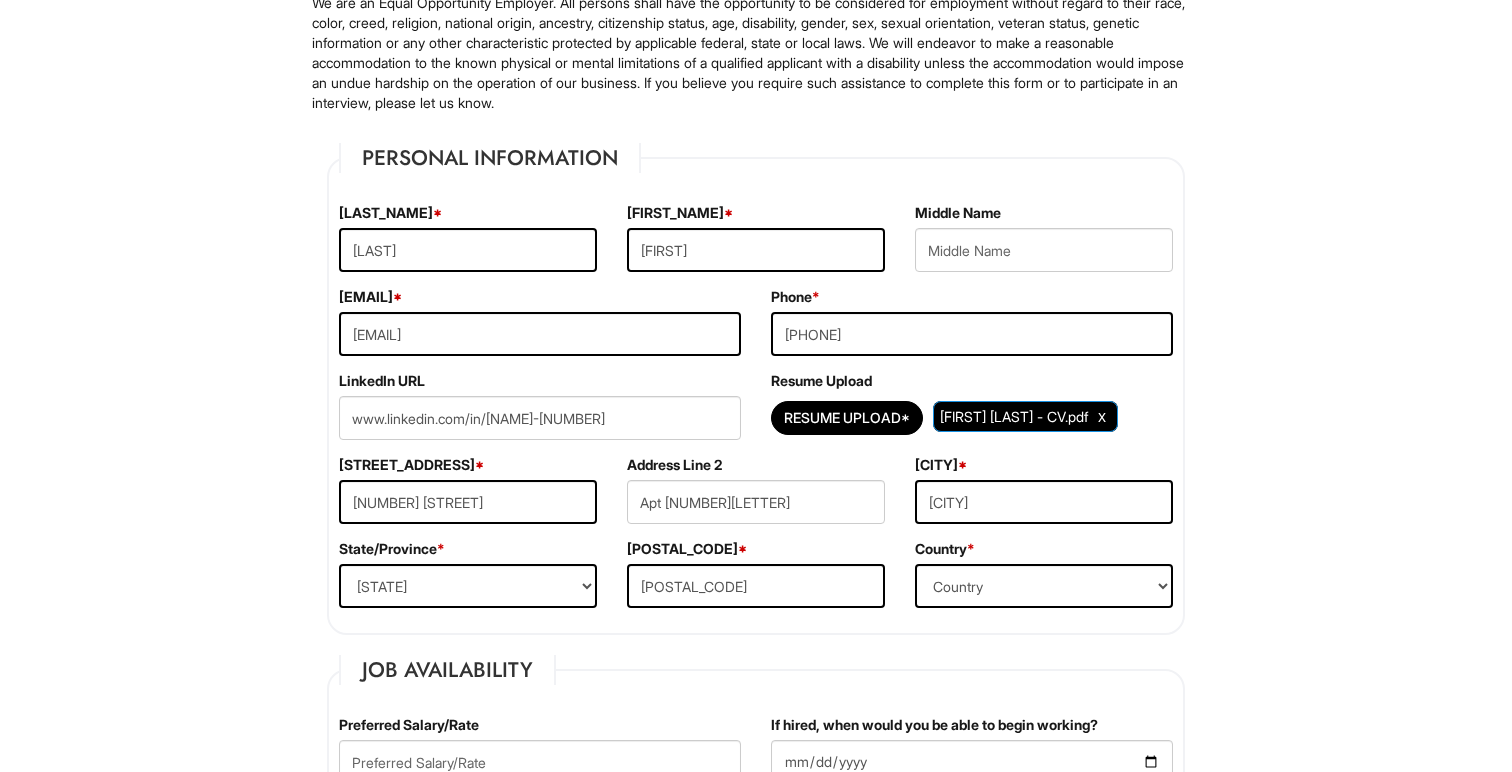 click on "[LAST_NAME] [FIRST_NAME] [MIDDLE_NAME] [EMAIL] [PHONE] [LINKEDIN_URL] [RESUME_UPLOAD] [STREET_ADDRESS] [ADDRESS_LINE_2] [CITY] [STATE]" at bounding box center (756, 1821) 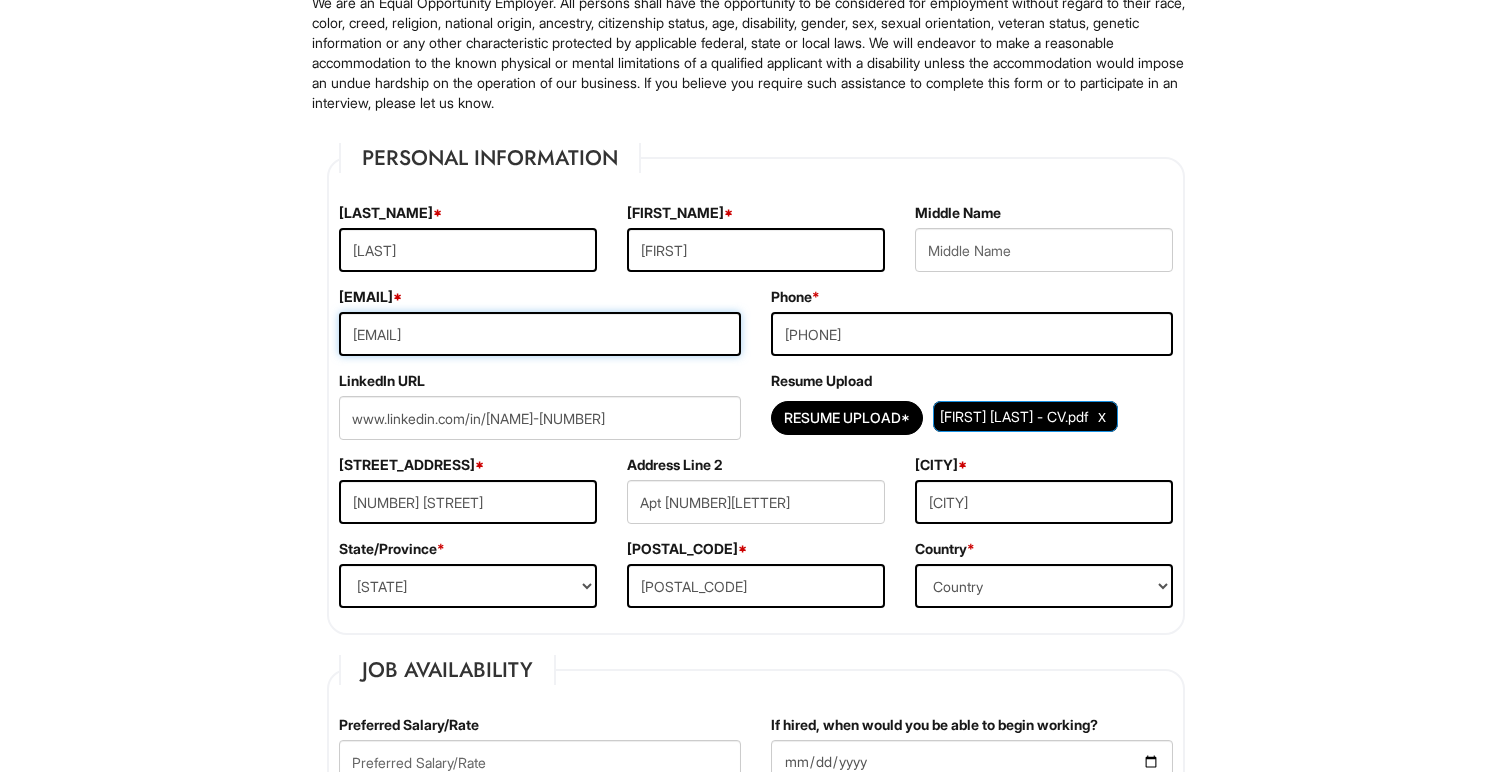 click on "[EMAIL]" at bounding box center (540, 334) 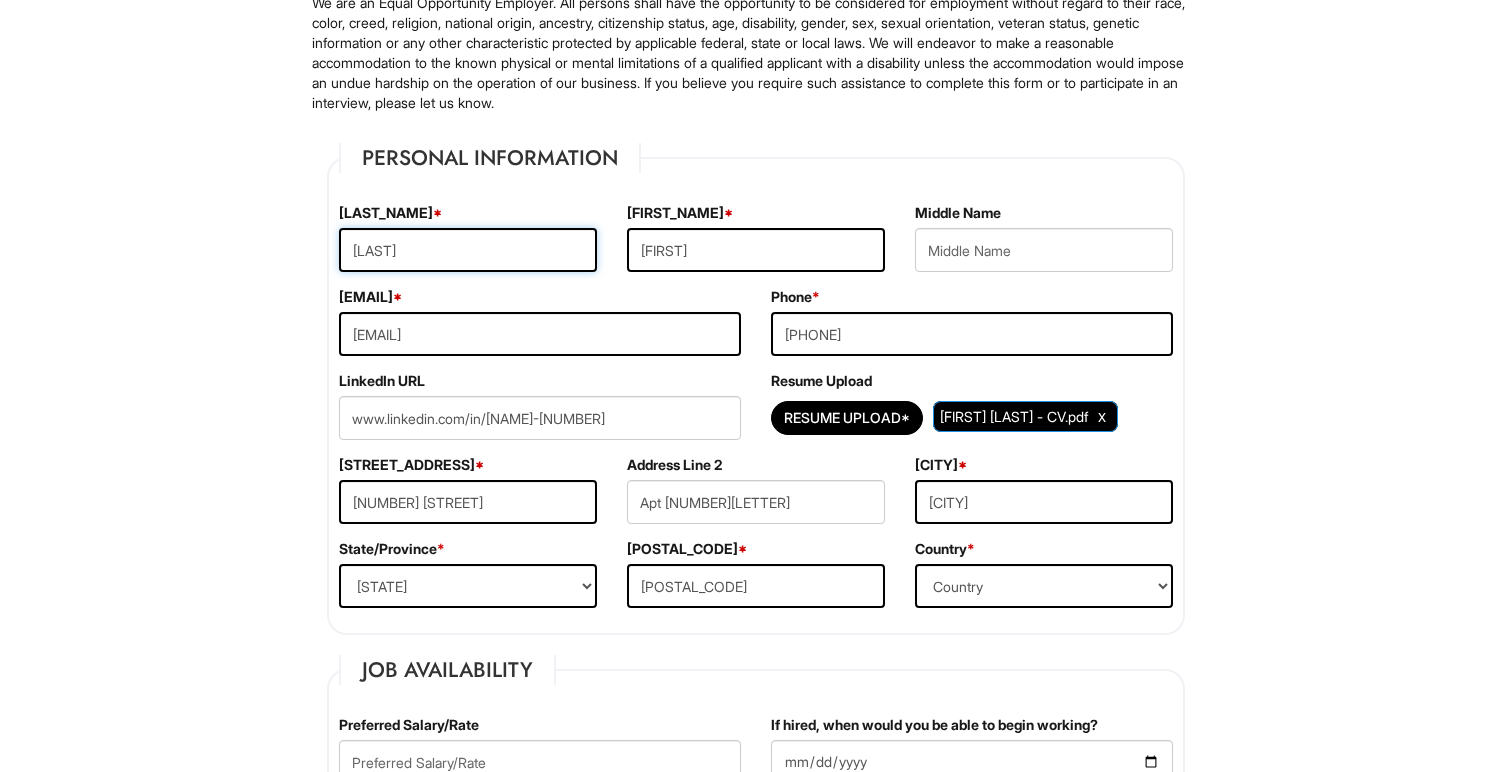 click on "[LAST]" at bounding box center [468, 250] 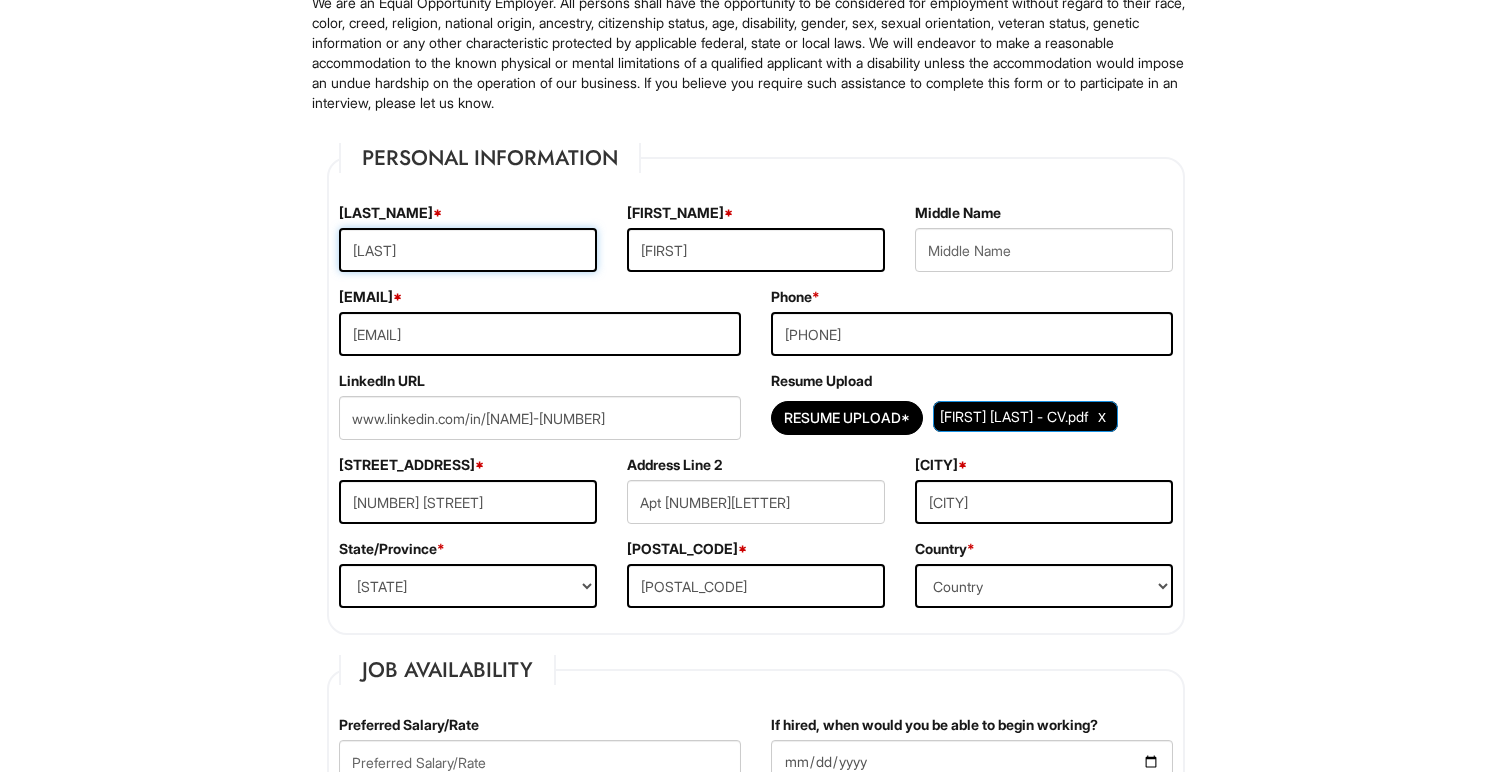 click on "[LAST]" at bounding box center (468, 250) 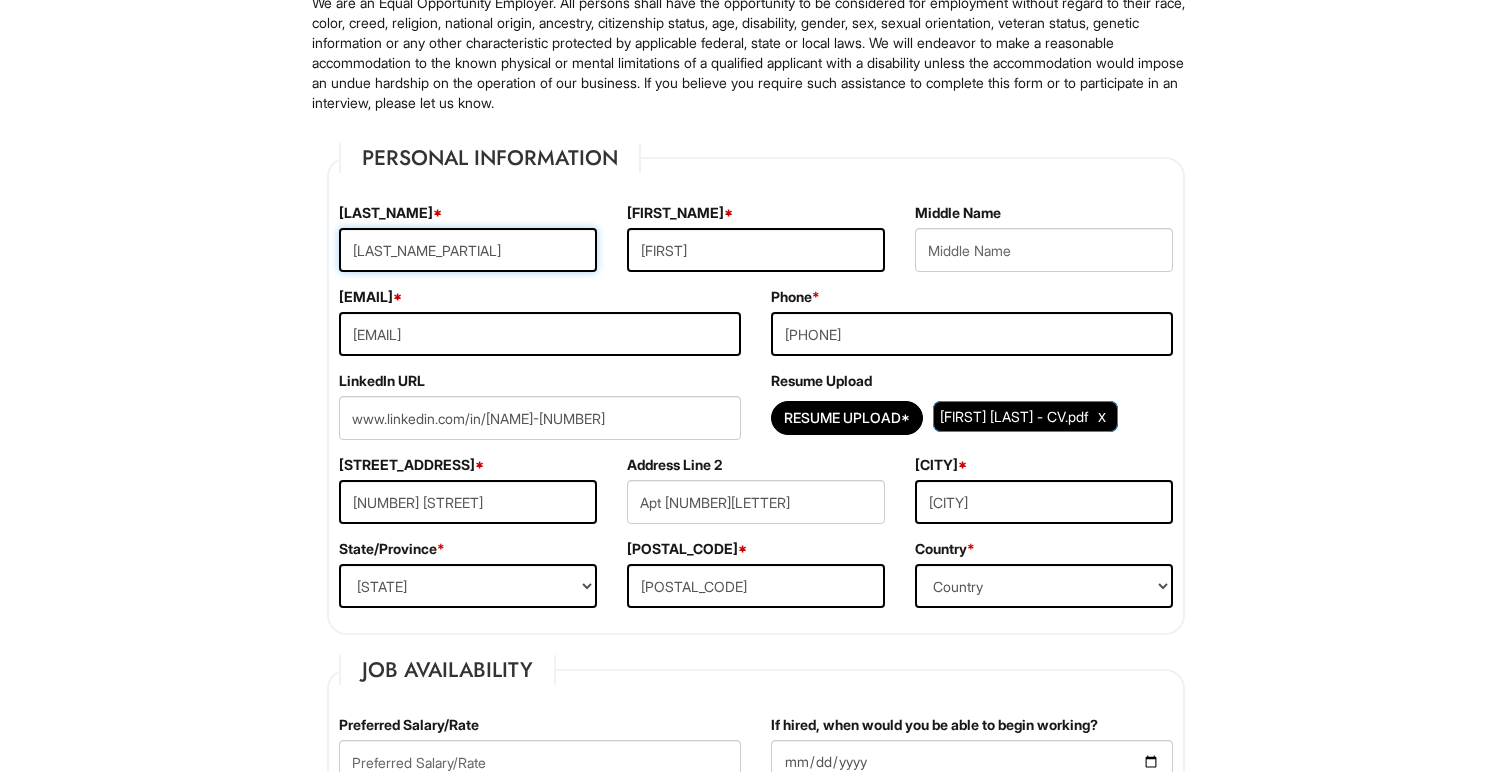 type on "[LAST]" 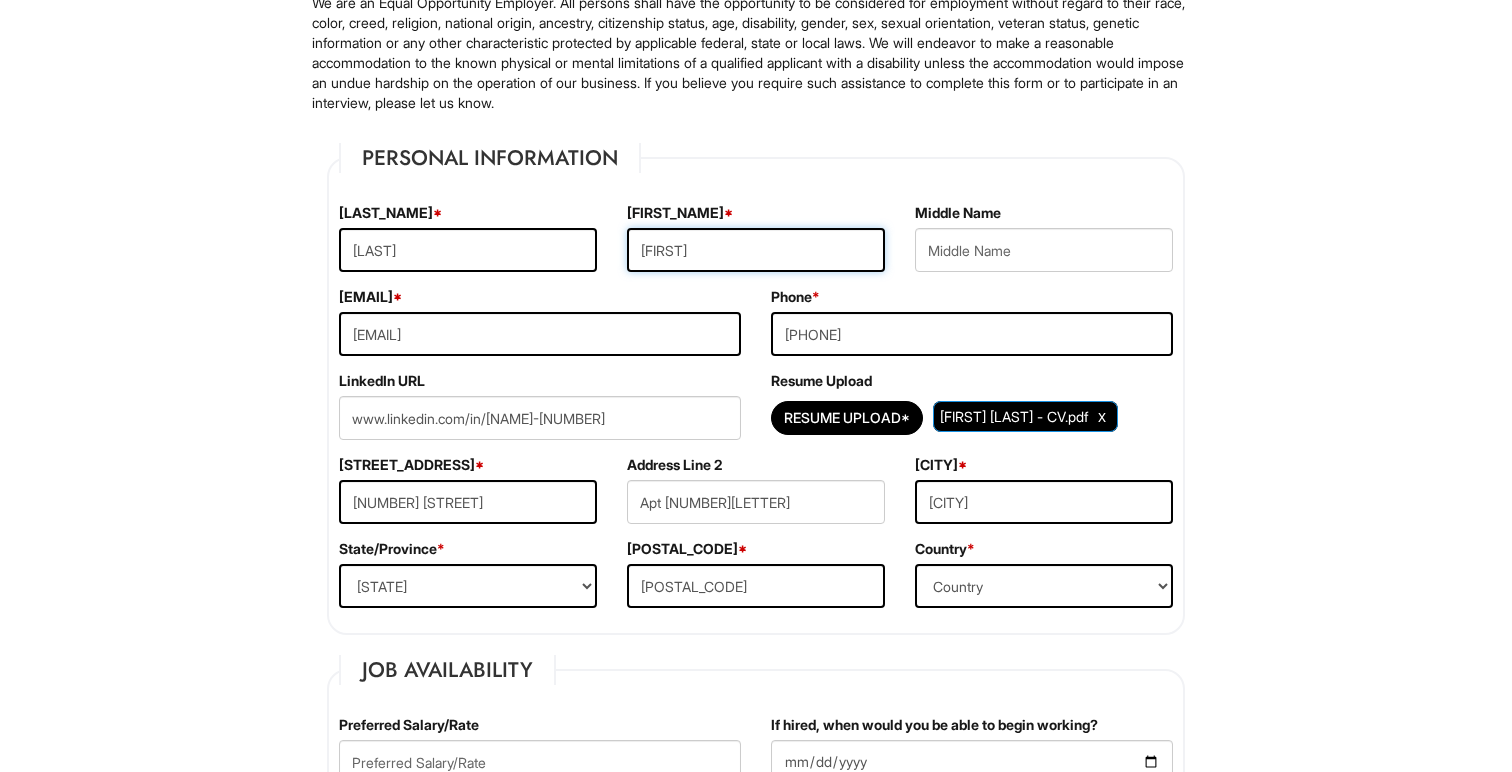 click on "[FIRST]" at bounding box center (756, 250) 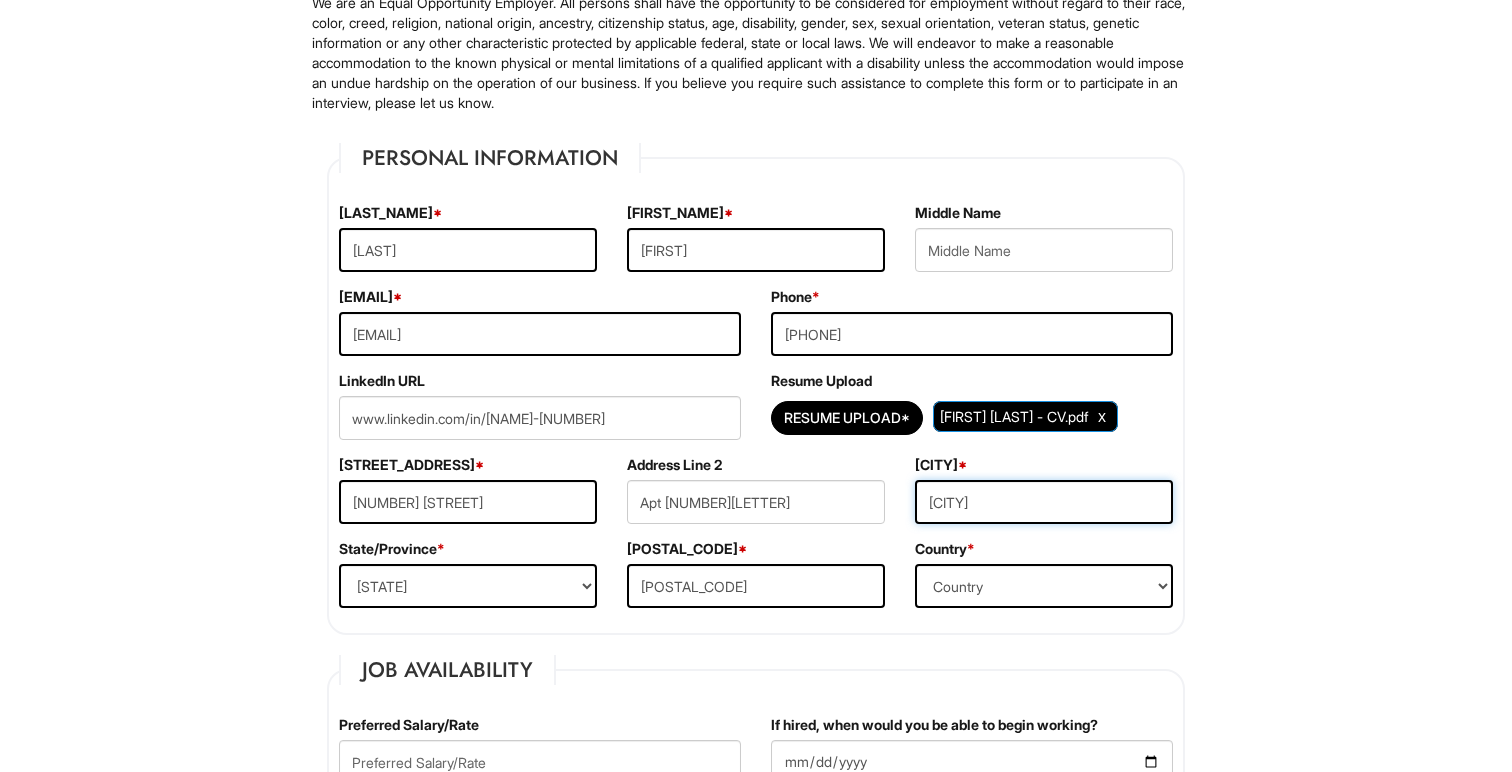 click on "[CITY]" at bounding box center [1044, 502] 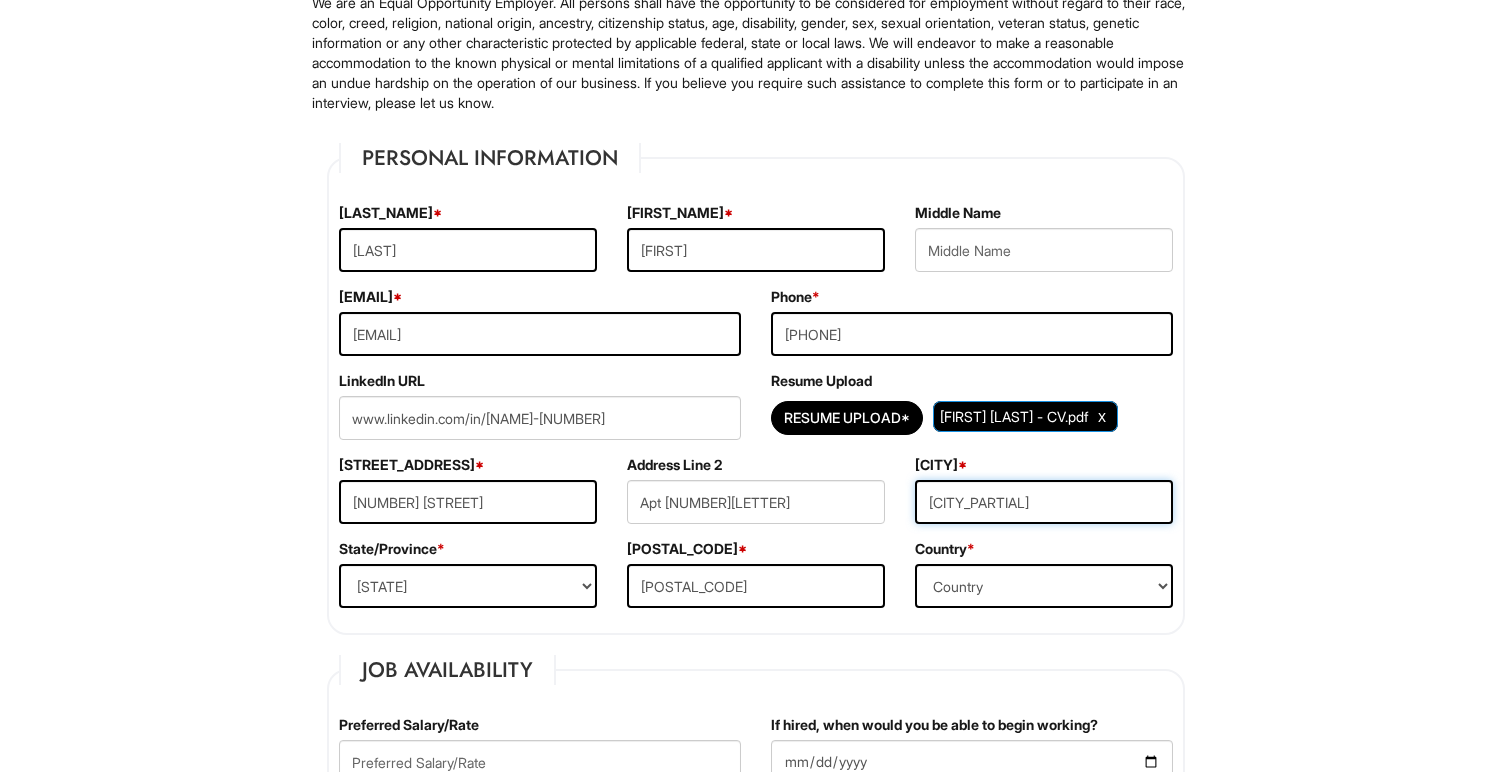 type on "[CITY]" 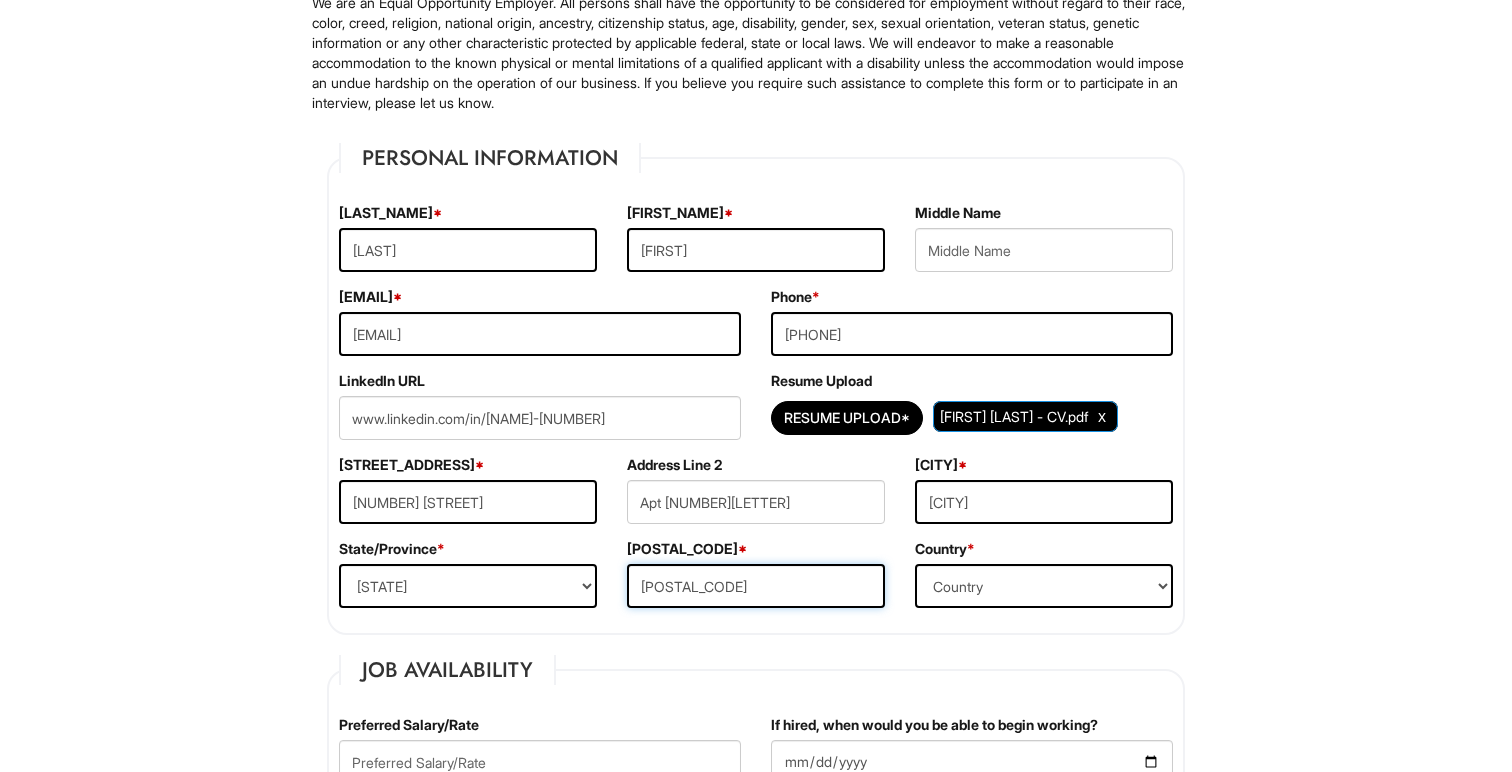 click on "[POSTAL_CODE]" at bounding box center [756, 586] 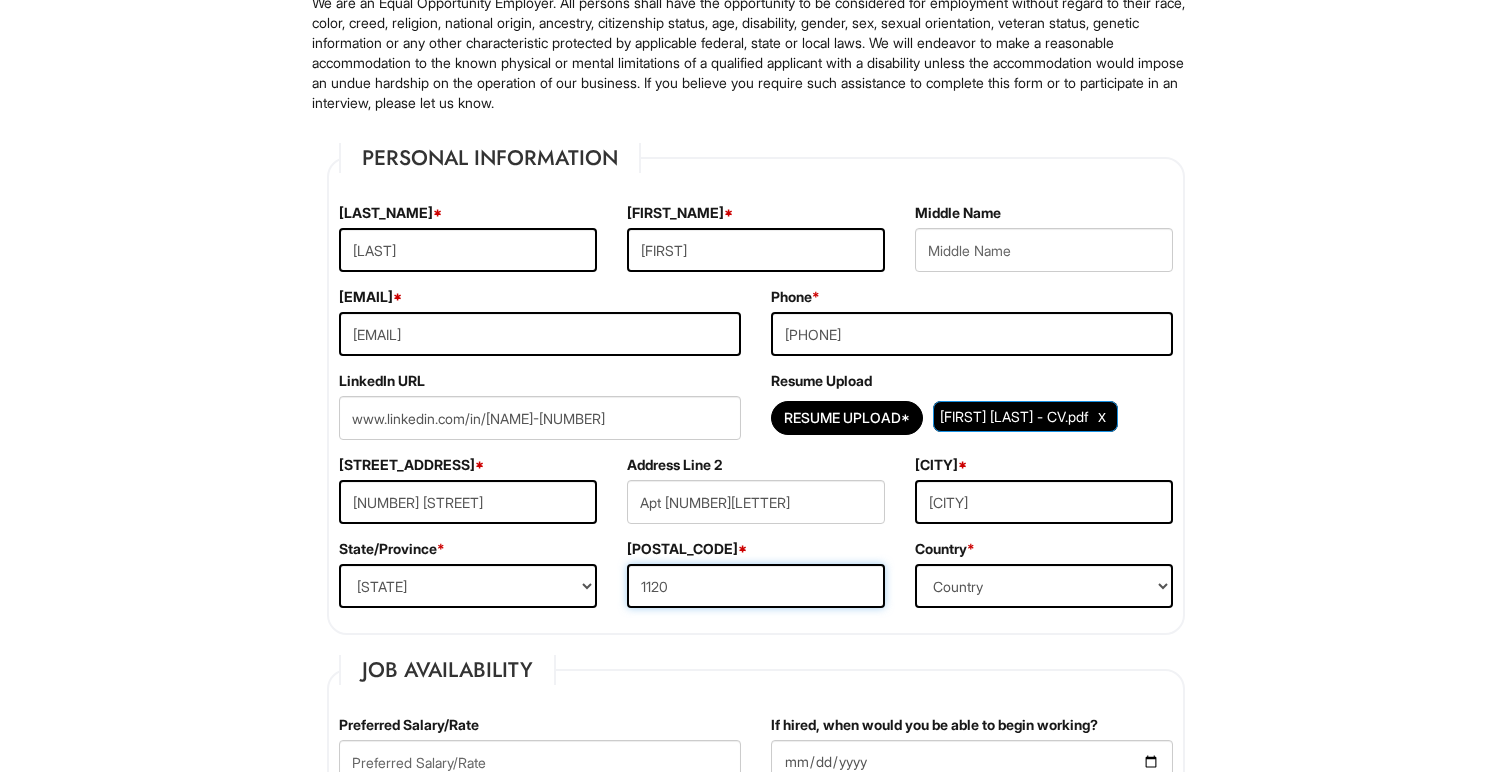 type on "[POSTAL_CODE]" 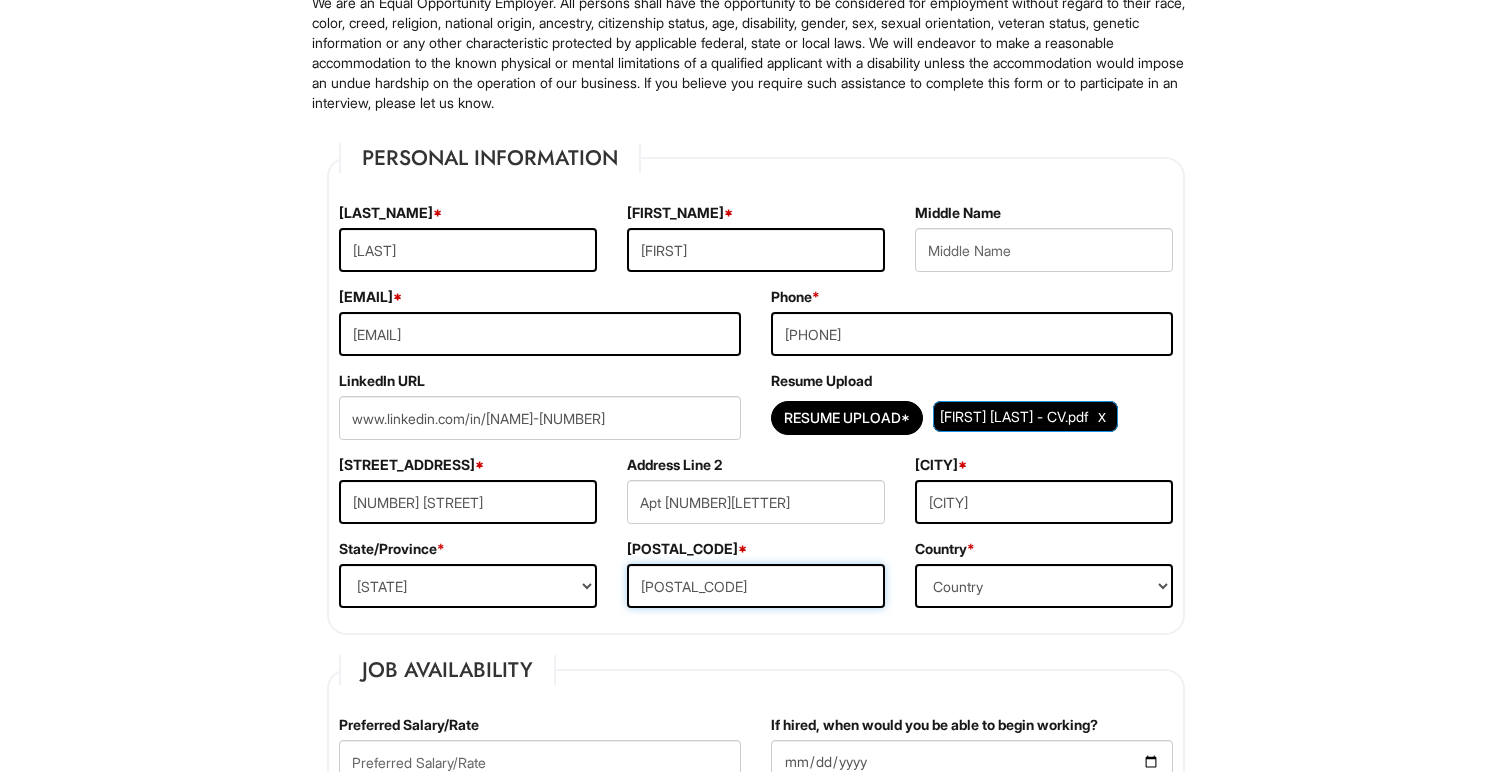 scroll, scrollTop: 248, scrollLeft: 0, axis: vertical 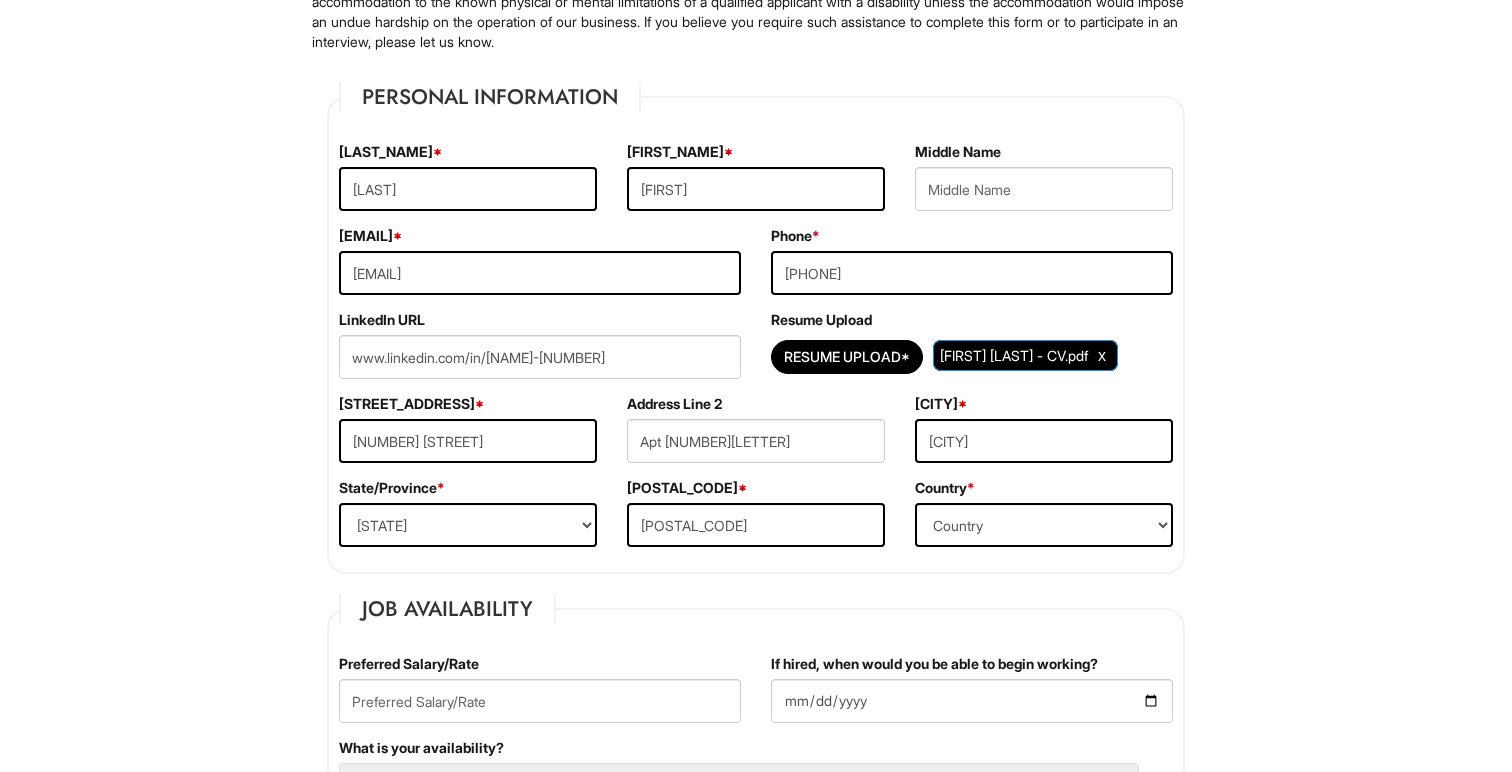 click on "Please Complete This Form 1 2 3 Client Advisor (Part-time), A|X Armani Exchange PLEASE COMPLETE ALL REQUIRED FIELDS
We are an Equal Opportunity Employer. All persons shall have the opportunity to be considered for employment without regard to their race, color, creed, religion, national origin, ancestry, citizenship status, age, disability, gender, sex, sexual orientation, veteran status, genetic information or any other characteristic protected by applicable federal, state or local laws. We will endeavor to make a reasonable accommodation to the known physical or mental limitations of a qualified applicant with a disability unless the accommodation would impose an undue hardship on the operation of our business. If you believe you require such assistance to complete this form or to participate in an interview, please let us know.
Personal Information
Last Name  *   [LAST_NAME]
First Name  *   [FIRST_NAME]
Middle Name
E-mail Address  *   [EMAIL]
Phone  *   [PHONE]" at bounding box center (756, 1705) 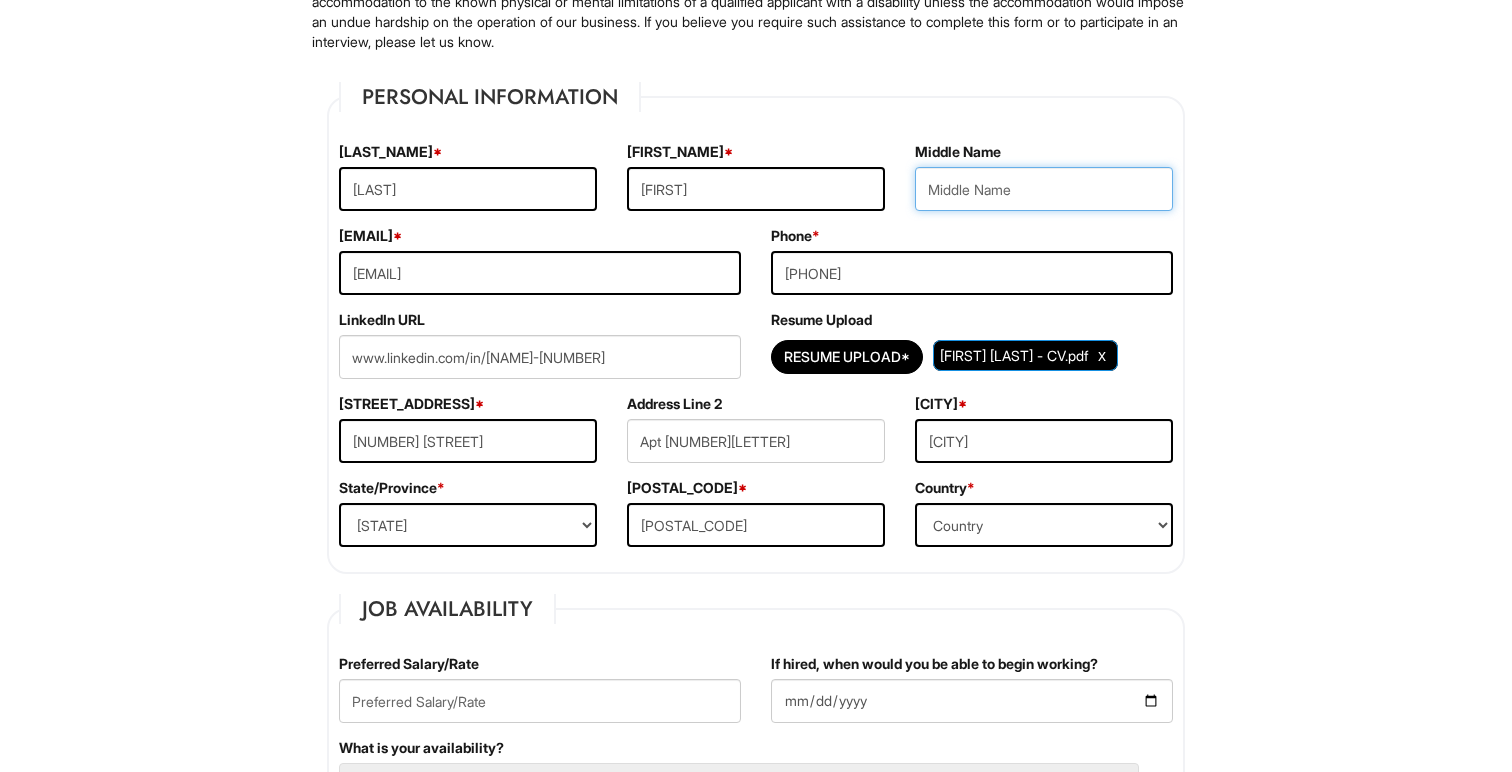 click at bounding box center (1044, 189) 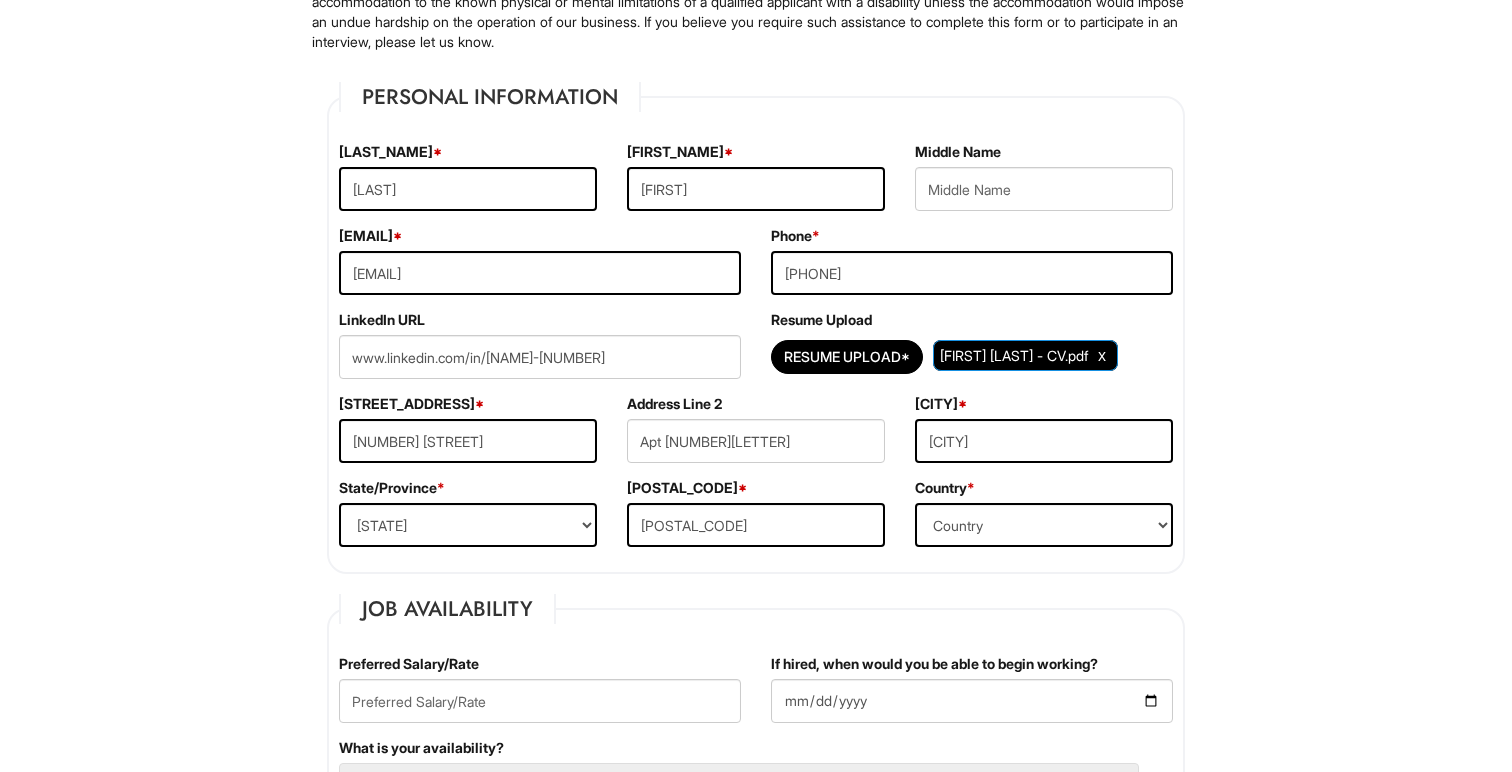 click on "Please Complete This Form 1 2 3 Client Advisor (Part-time), A|X Armani Exchange PLEASE COMPLETE ALL REQUIRED FIELDS
We are an Equal Opportunity Employer. All persons shall have the opportunity to be considered for employment without regard to their race, color, creed, religion, national origin, ancestry, citizenship status, age, disability, gender, sex, sexual orientation, veteran status, genetic information or any other characteristic protected by applicable federal, state or local laws. We will endeavor to make a reasonable accommodation to the known physical or mental limitations of a qualified applicant with a disability unless the accommodation would impose an undue hardship on the operation of our business. If you believe you require such assistance to complete this form or to participate in an interview, please let us know.
Personal Information
Last Name  *   [LAST_NAME]
First Name  *   [FIRST_NAME]
Middle Name
E-mail Address  *   [EMAIL]
Phone  *   [PHONE]" at bounding box center [756, 1705] 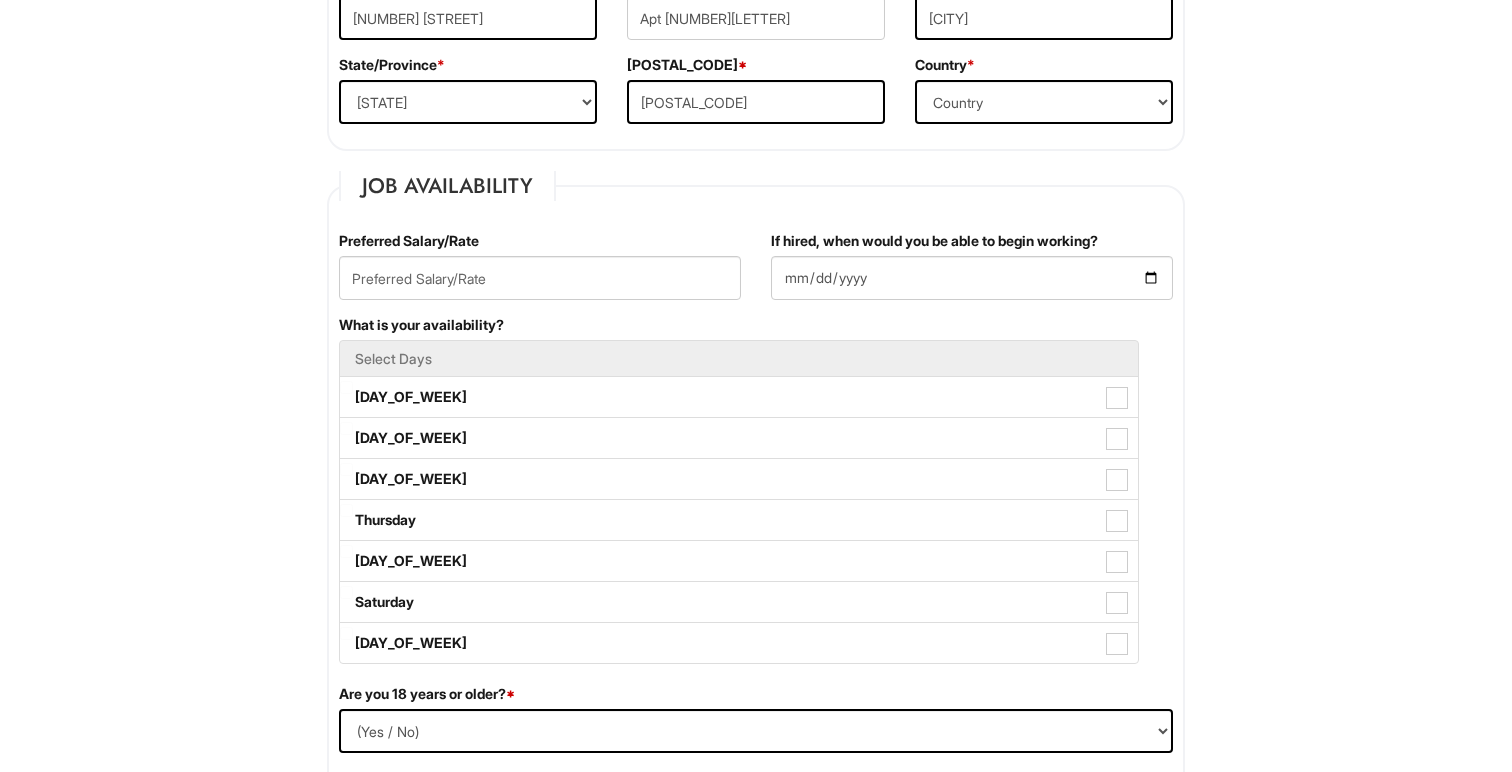 scroll, scrollTop: 675, scrollLeft: 0, axis: vertical 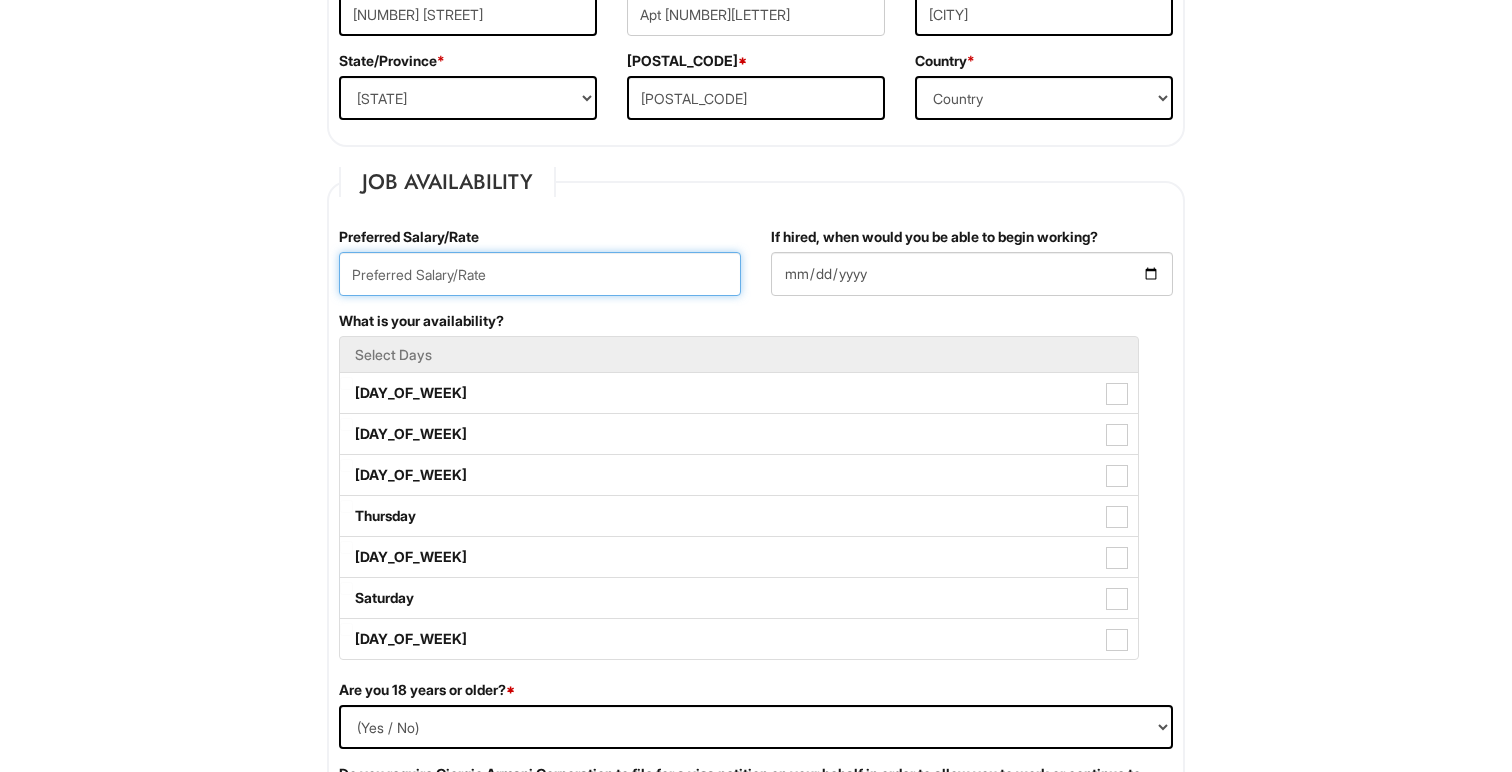 click at bounding box center [540, 274] 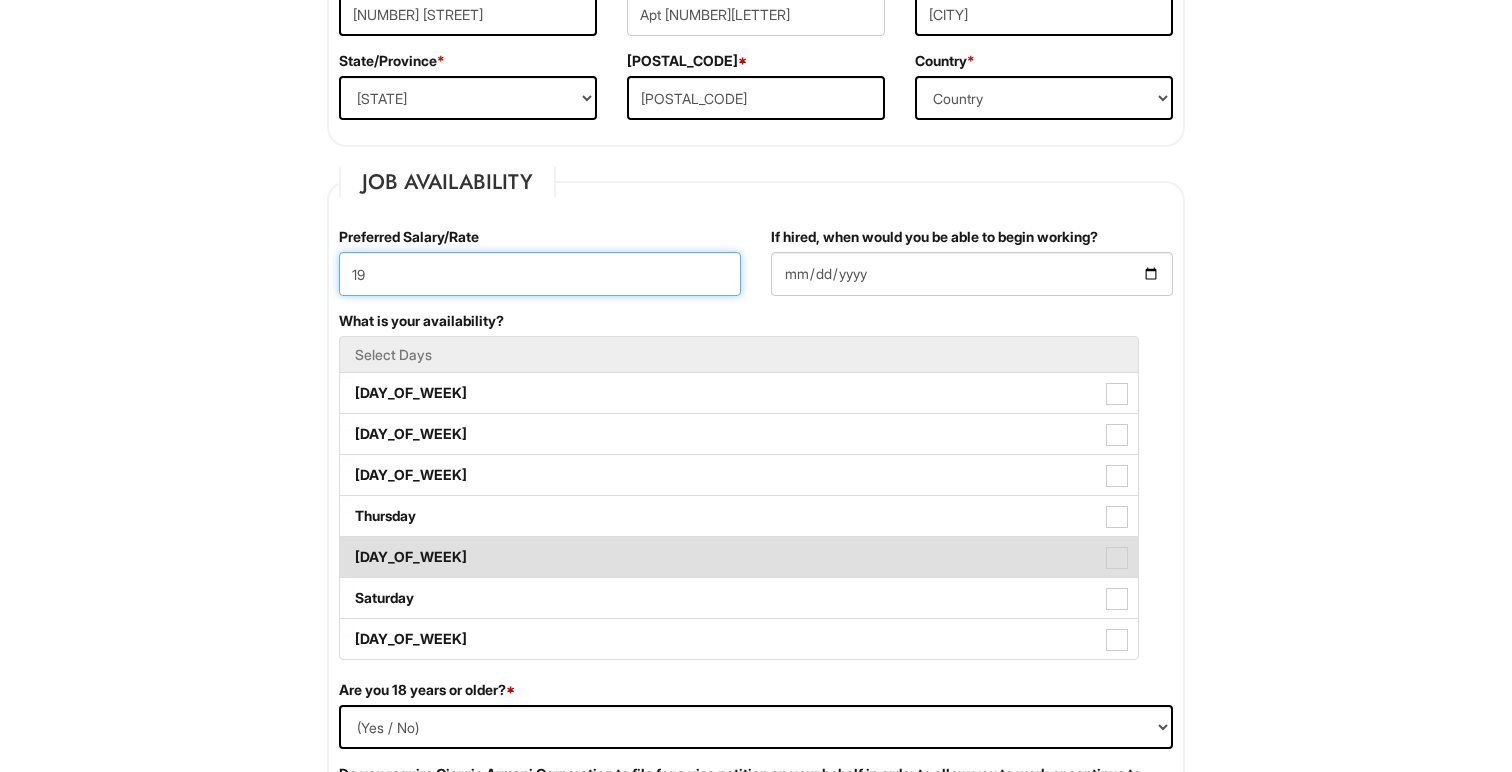 type on "19" 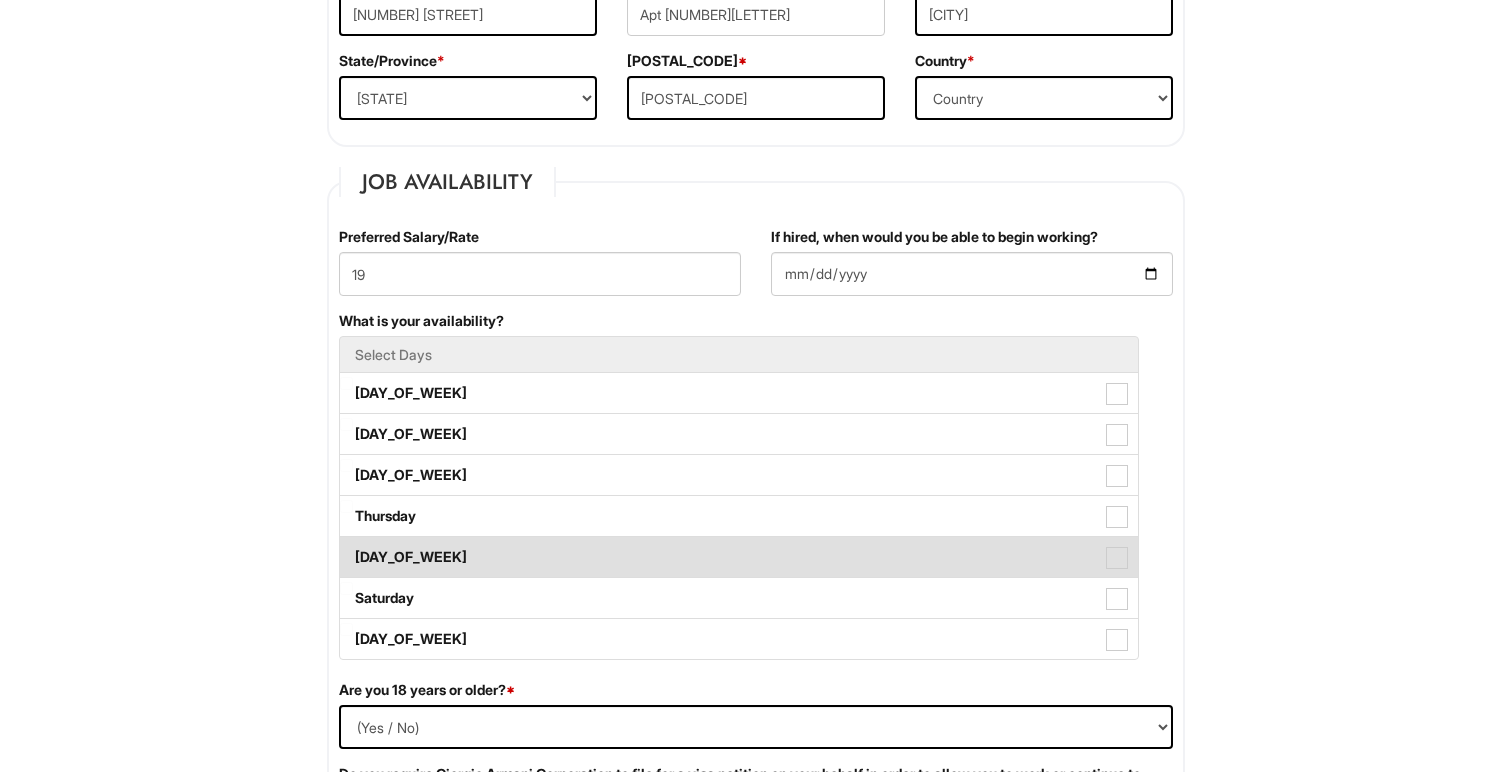 click at bounding box center (1117, 558) 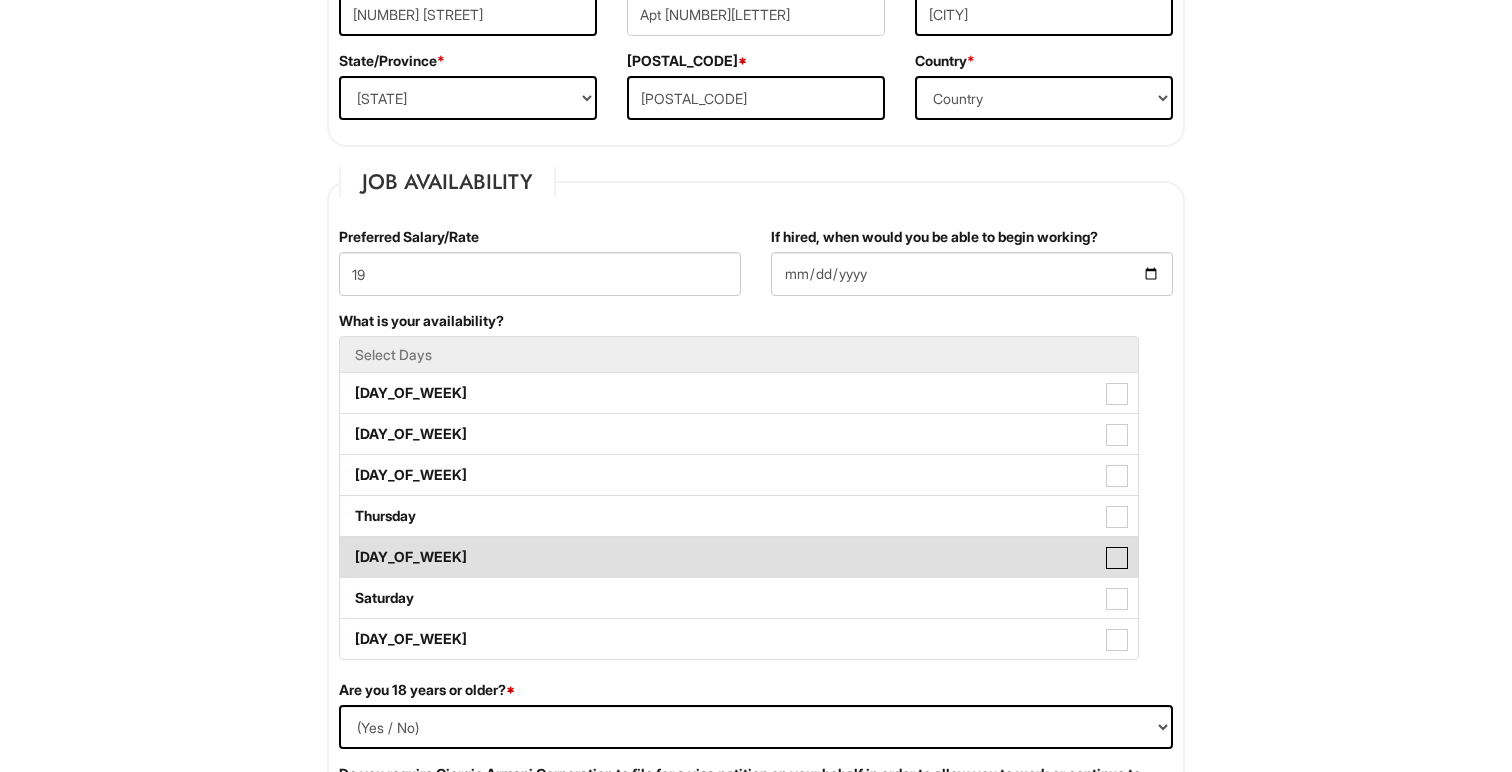 click on "[DAY_OF_WEEK]" at bounding box center [346, 547] 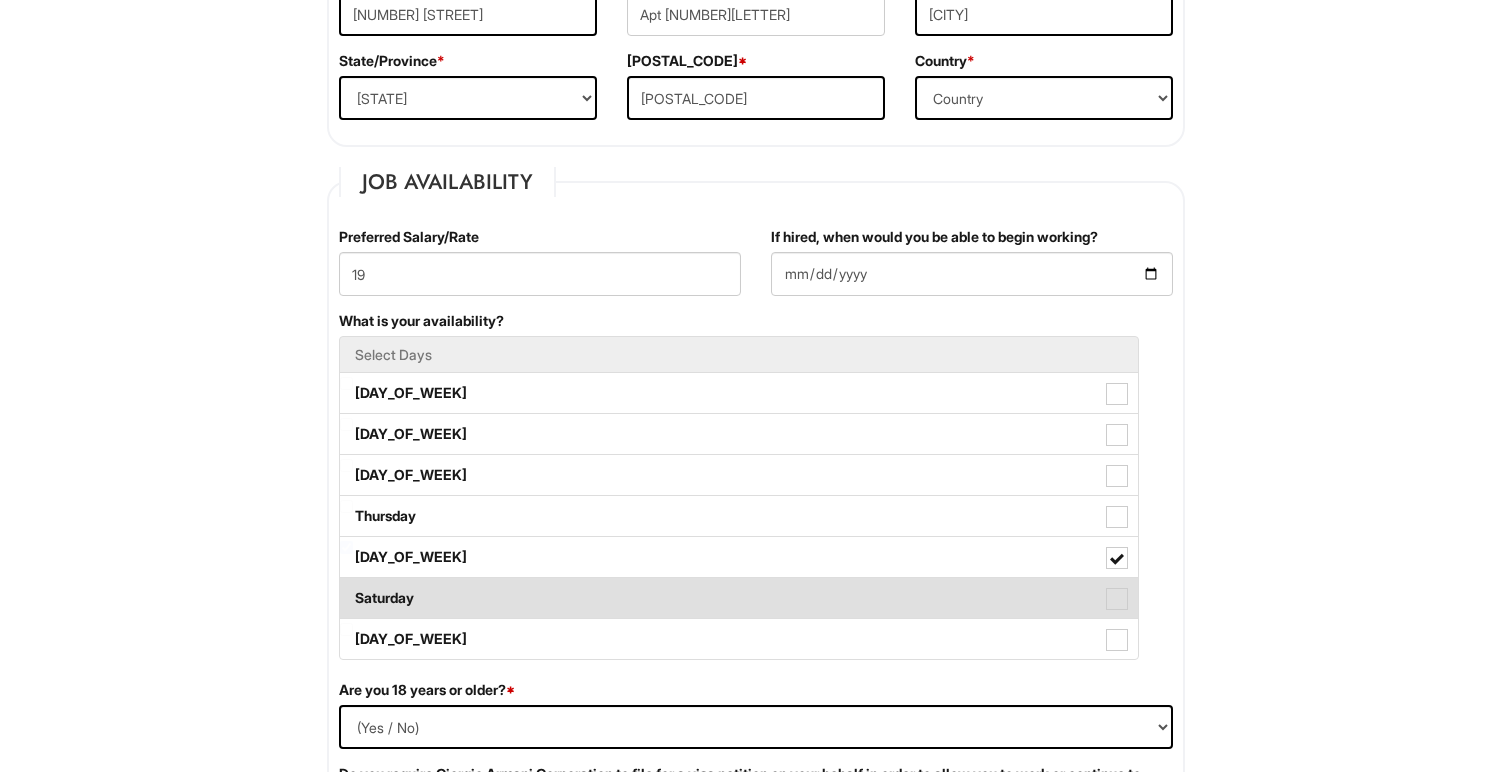 click at bounding box center (1117, 599) 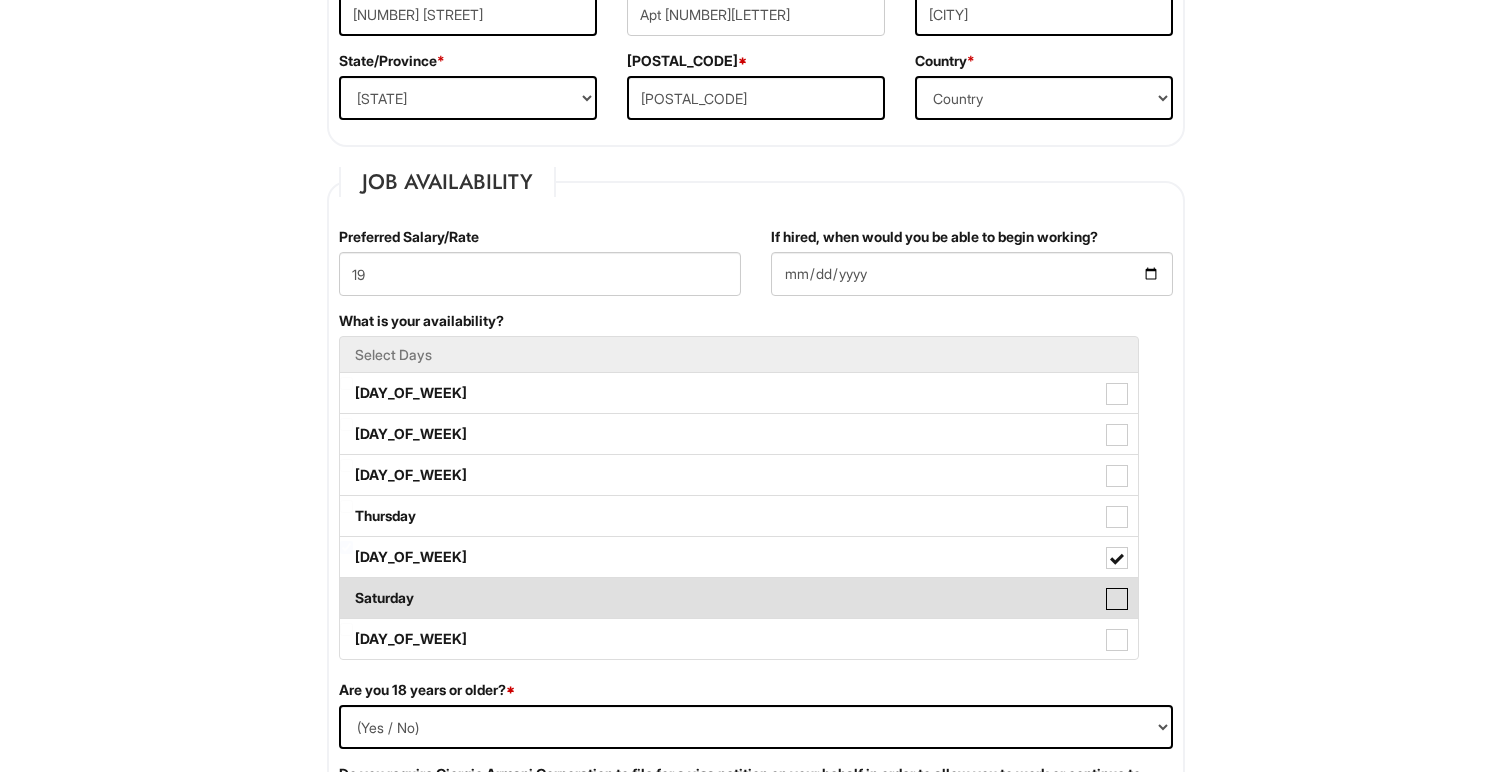checkbox on "true" 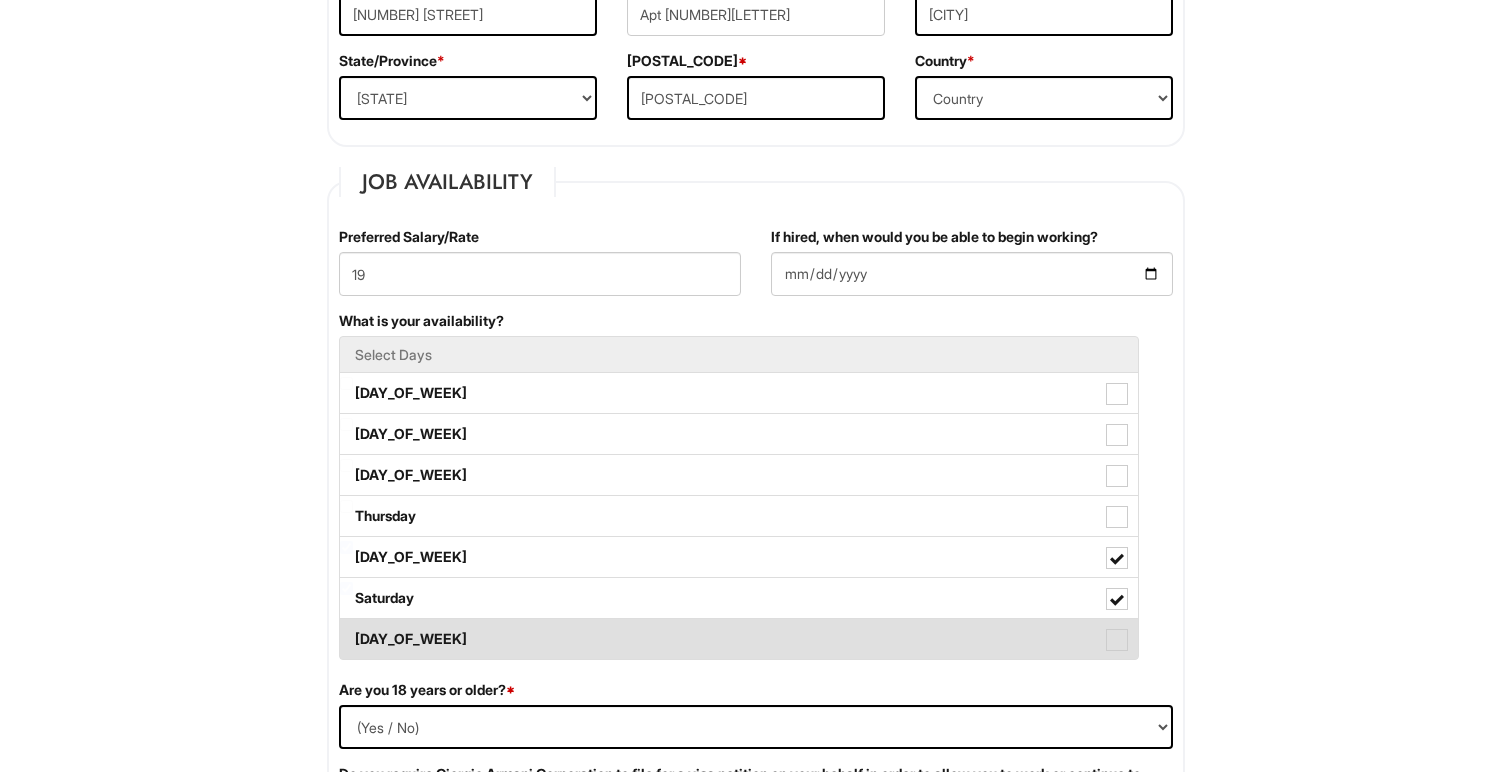 click at bounding box center [1117, 640] 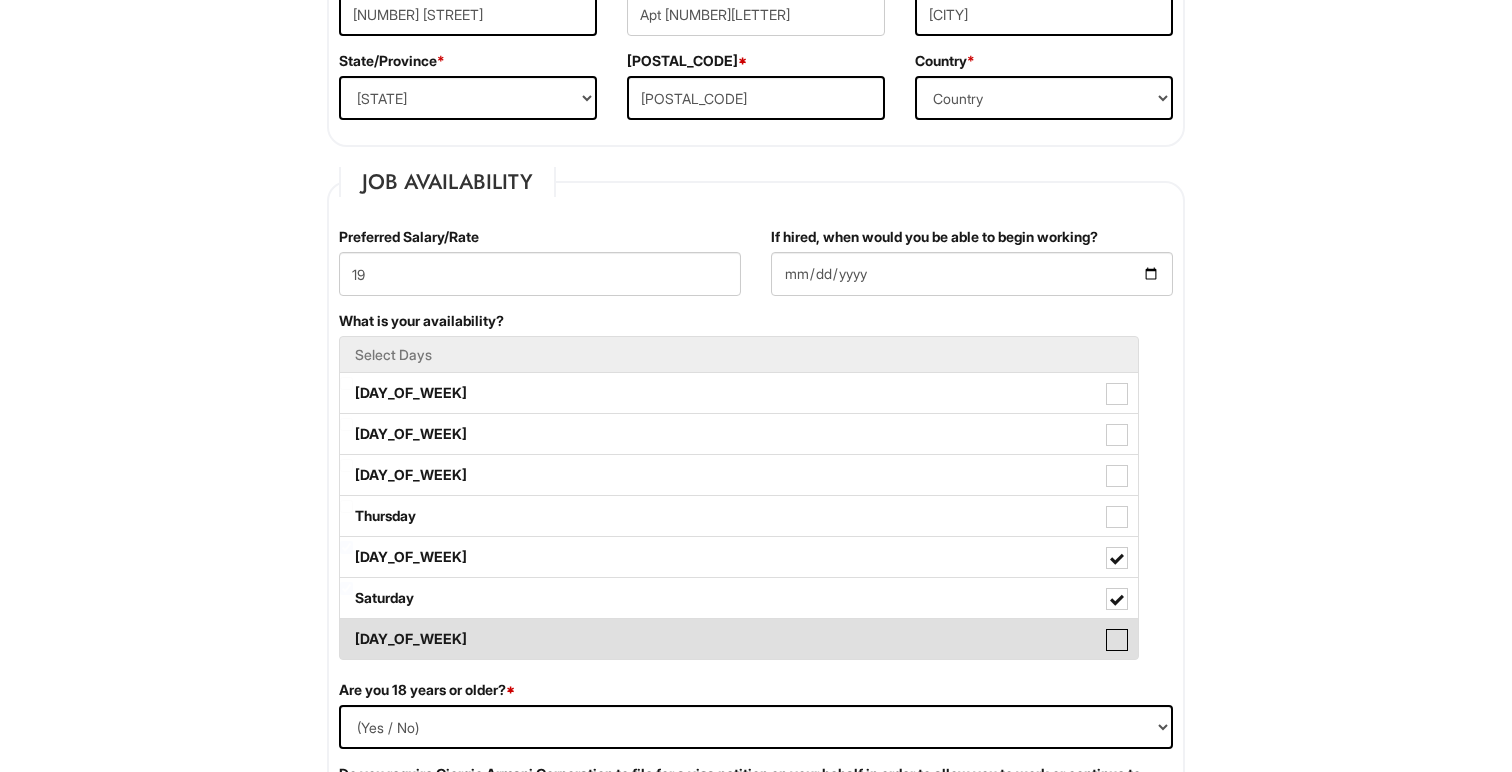 click on "[DAY_OF_WEEK]" at bounding box center (346, 629) 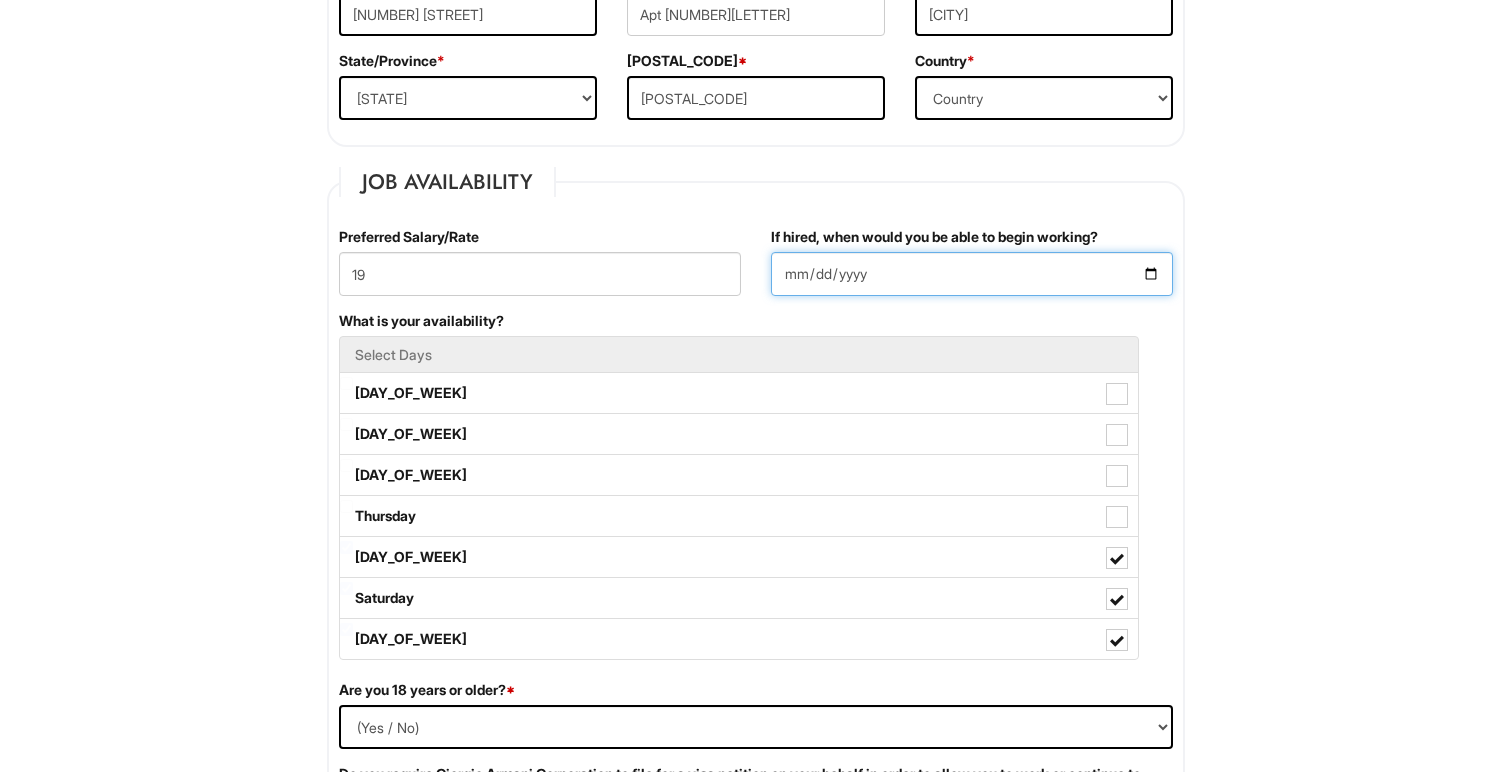 click on "If hired, when would you be able to begin working?" at bounding box center [972, 274] 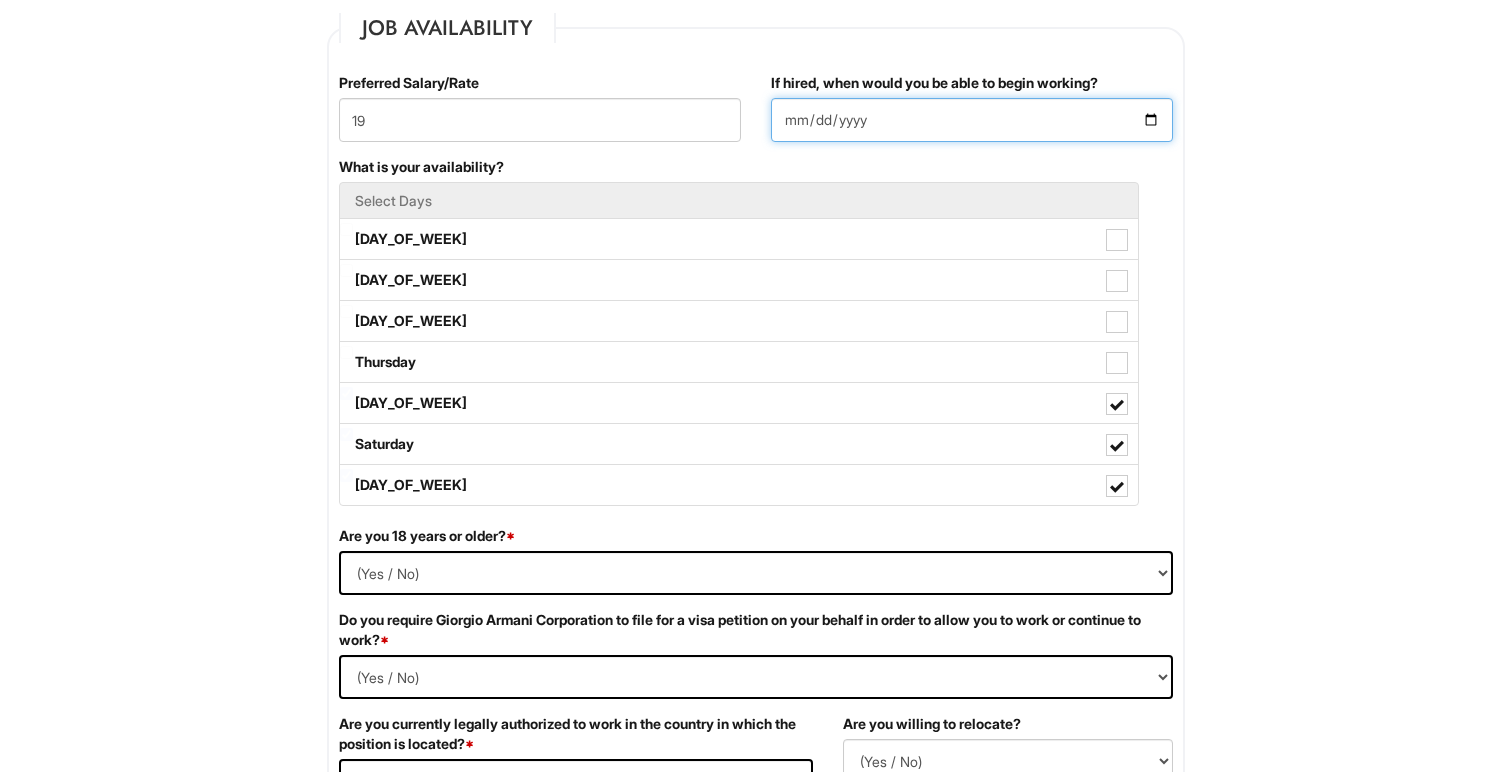 scroll, scrollTop: 830, scrollLeft: 0, axis: vertical 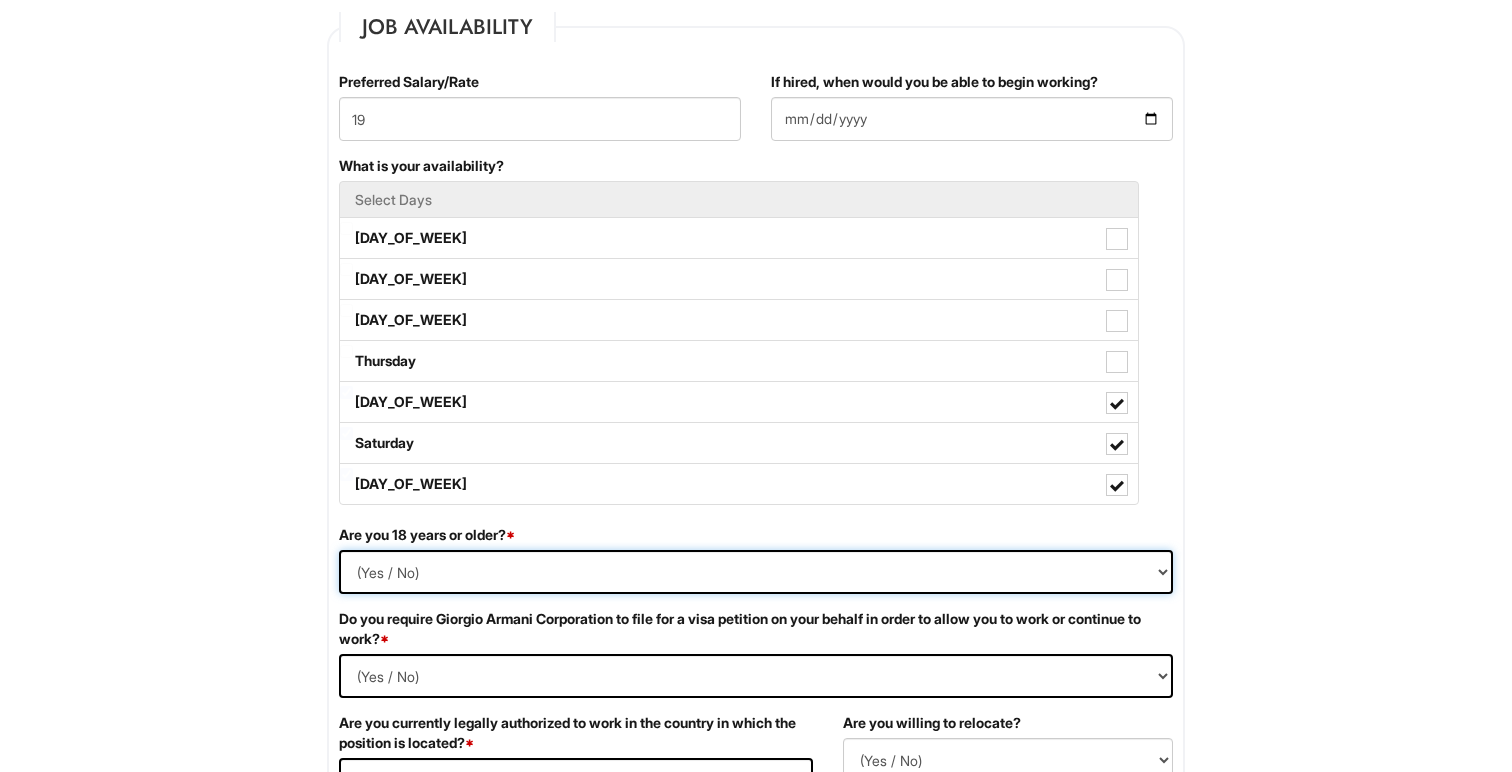 click on "(Yes / No) Yes No" at bounding box center [756, 572] 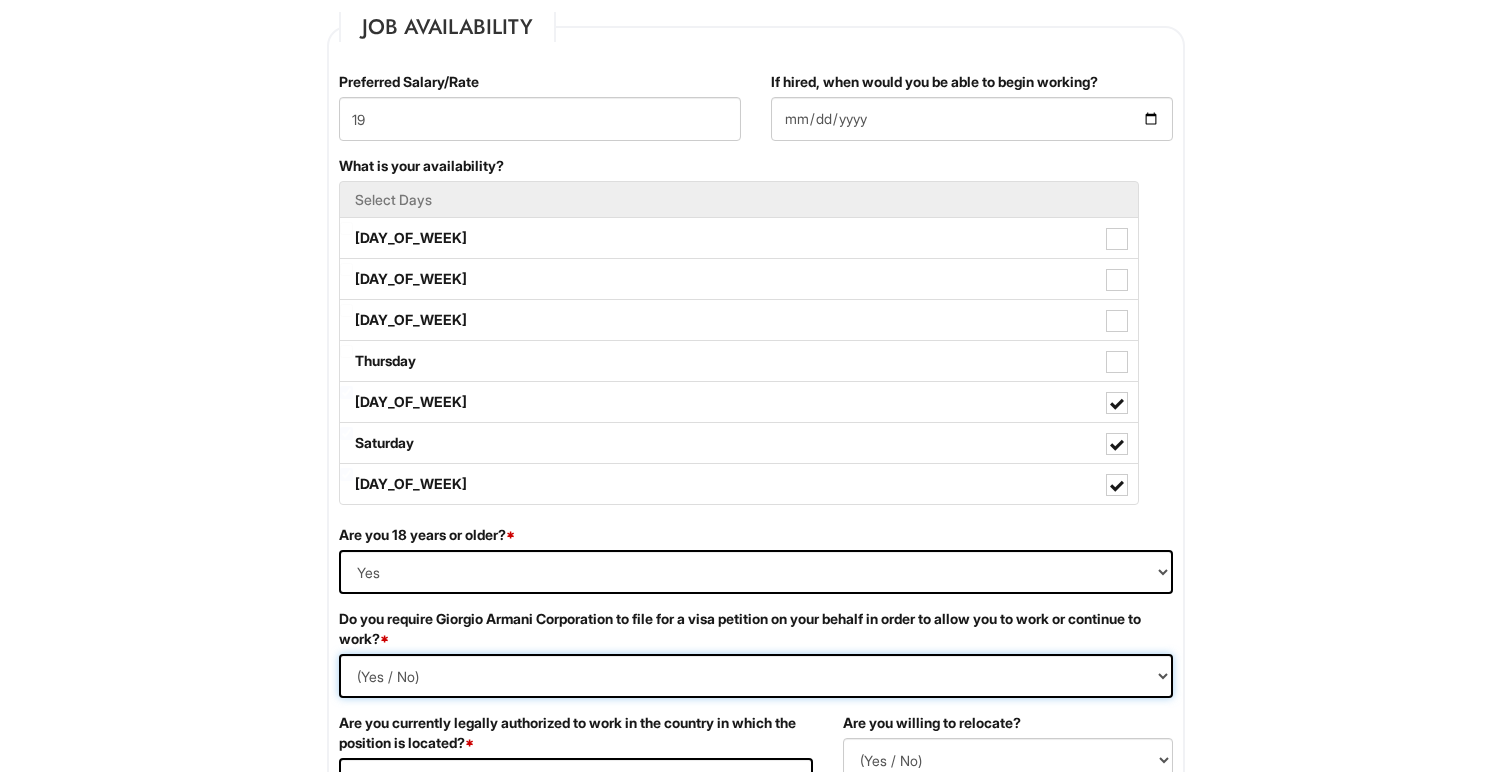 click on "(Yes / No) Yes No" at bounding box center [756, 676] 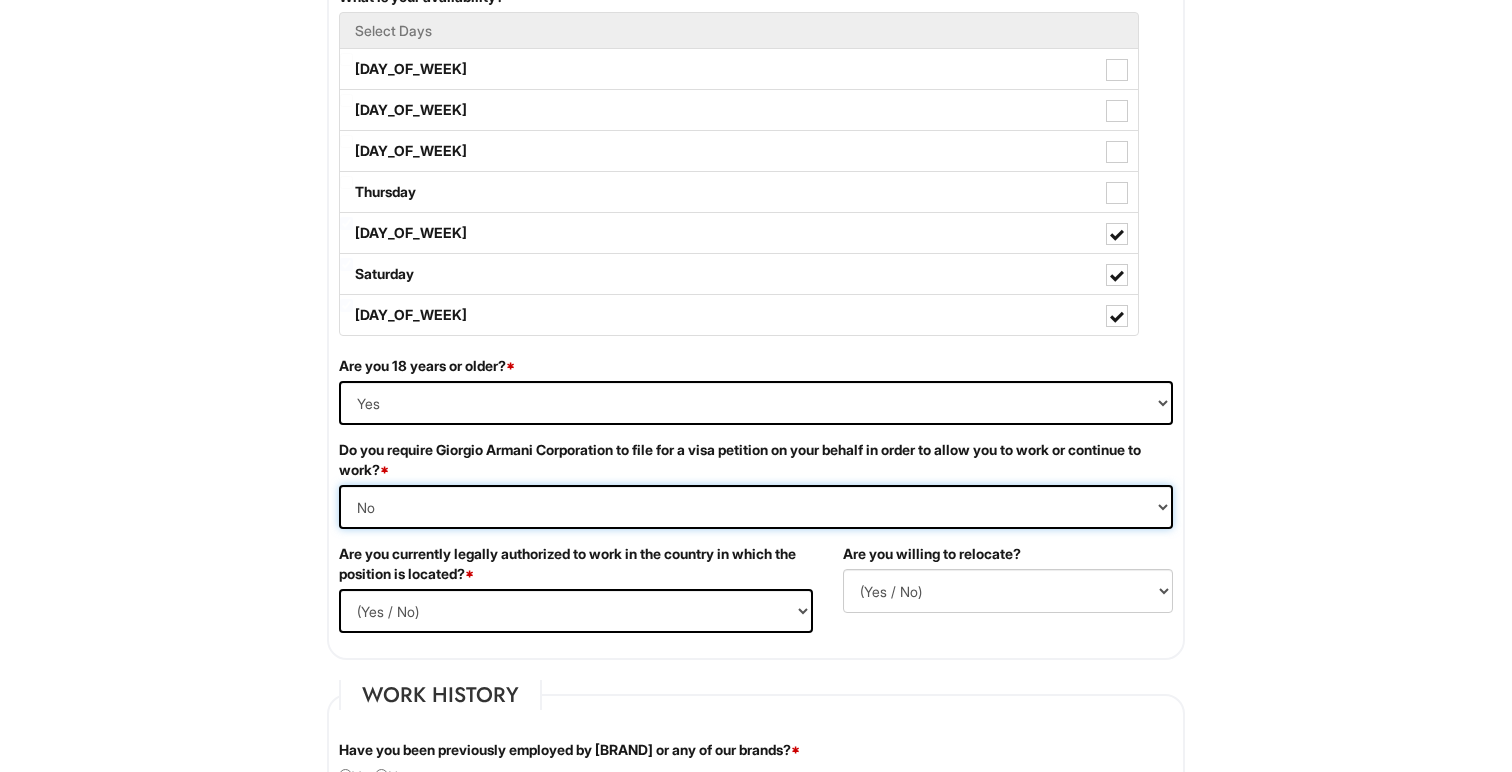 scroll, scrollTop: 1028, scrollLeft: 0, axis: vertical 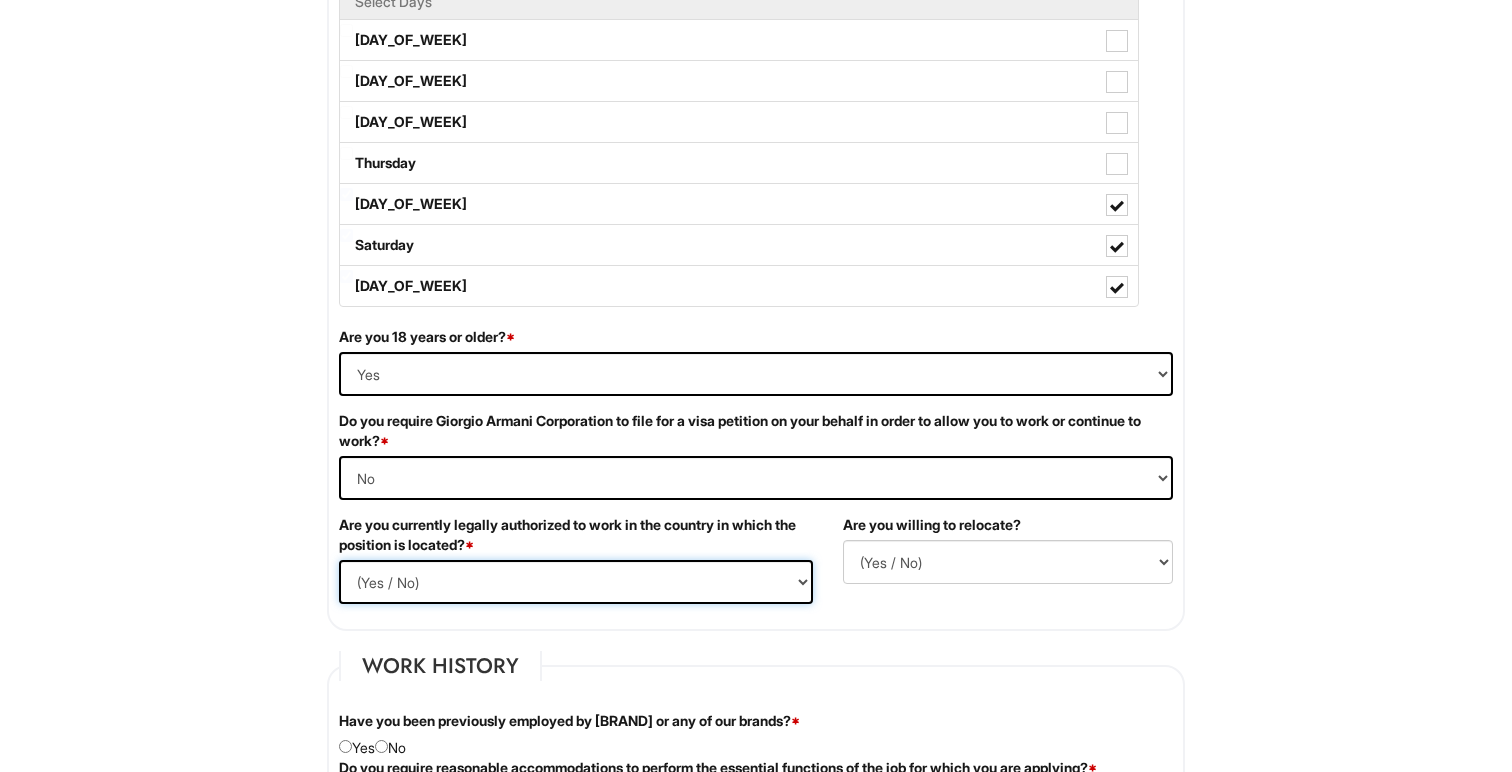 click on "(Yes / No) Yes No" at bounding box center (576, 582) 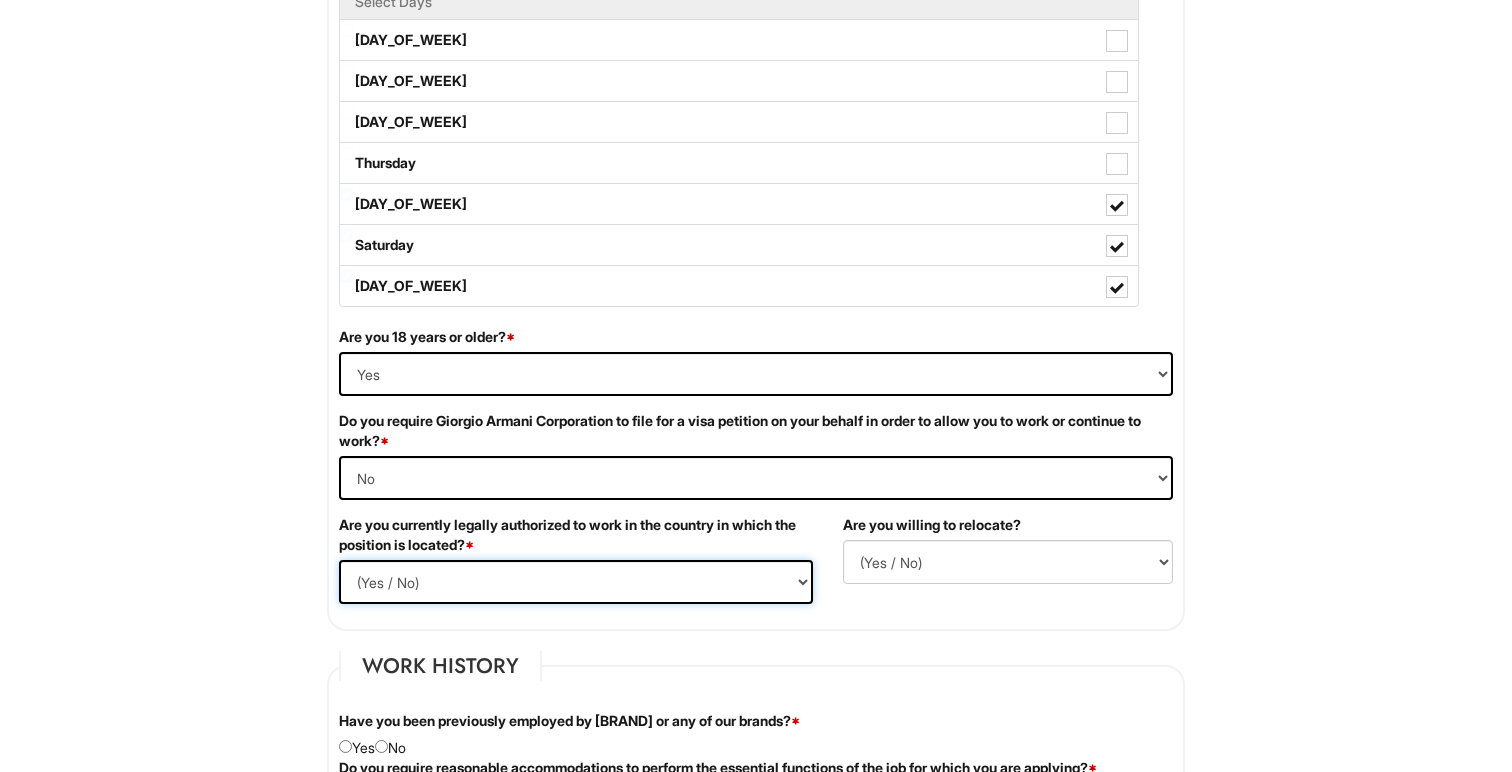 select on "Yes" 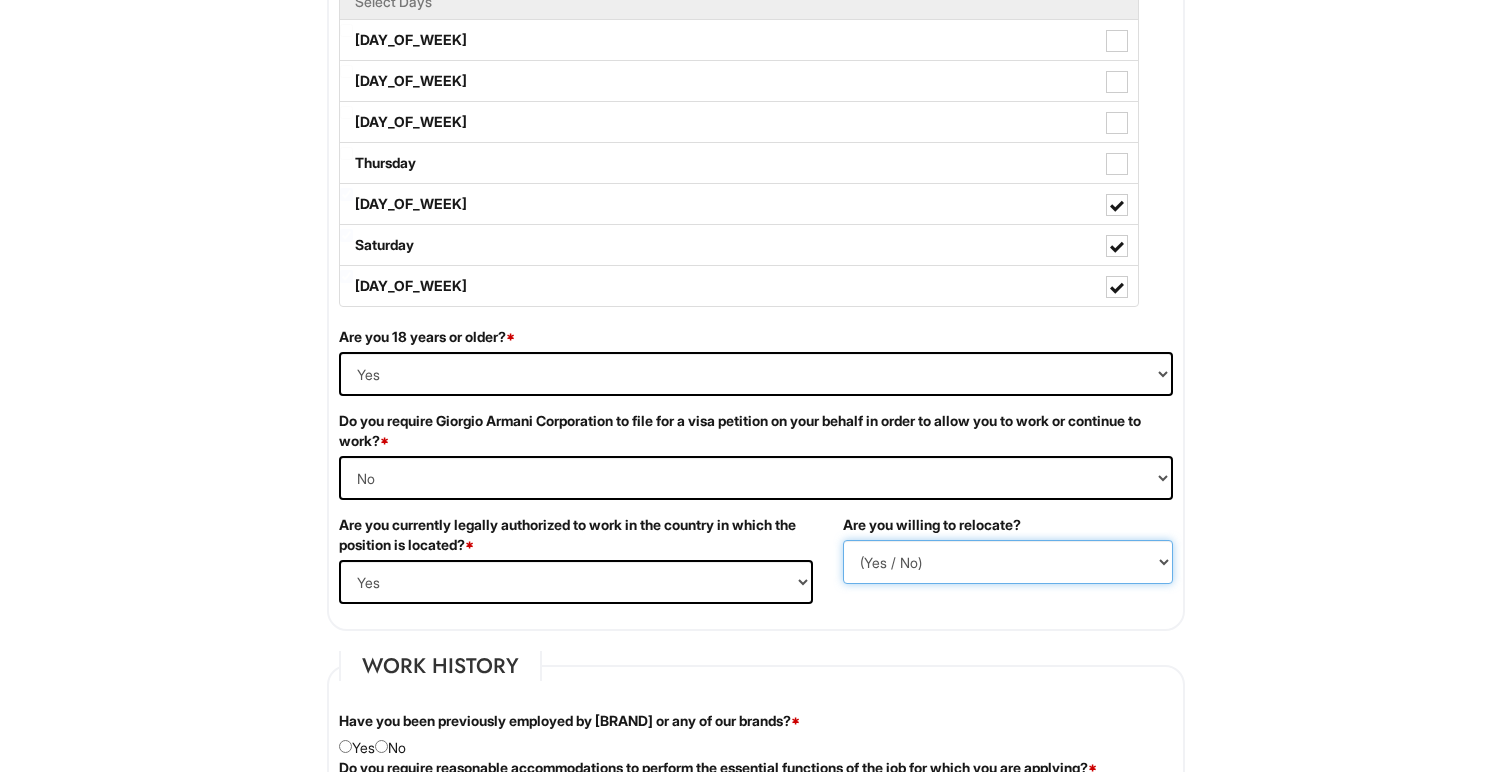 click on "(Yes / No) No Yes" at bounding box center [1008, 562] 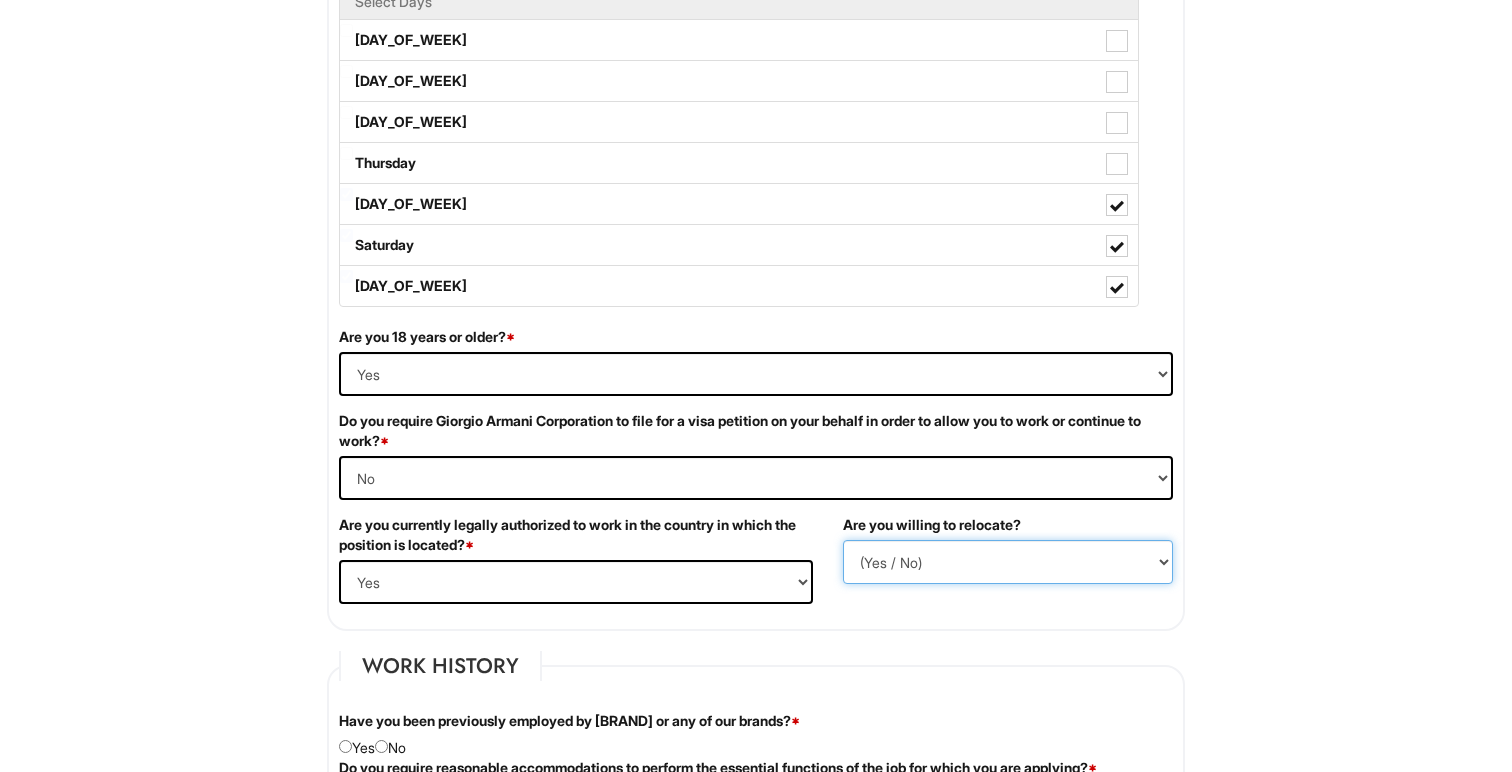 select on "Y" 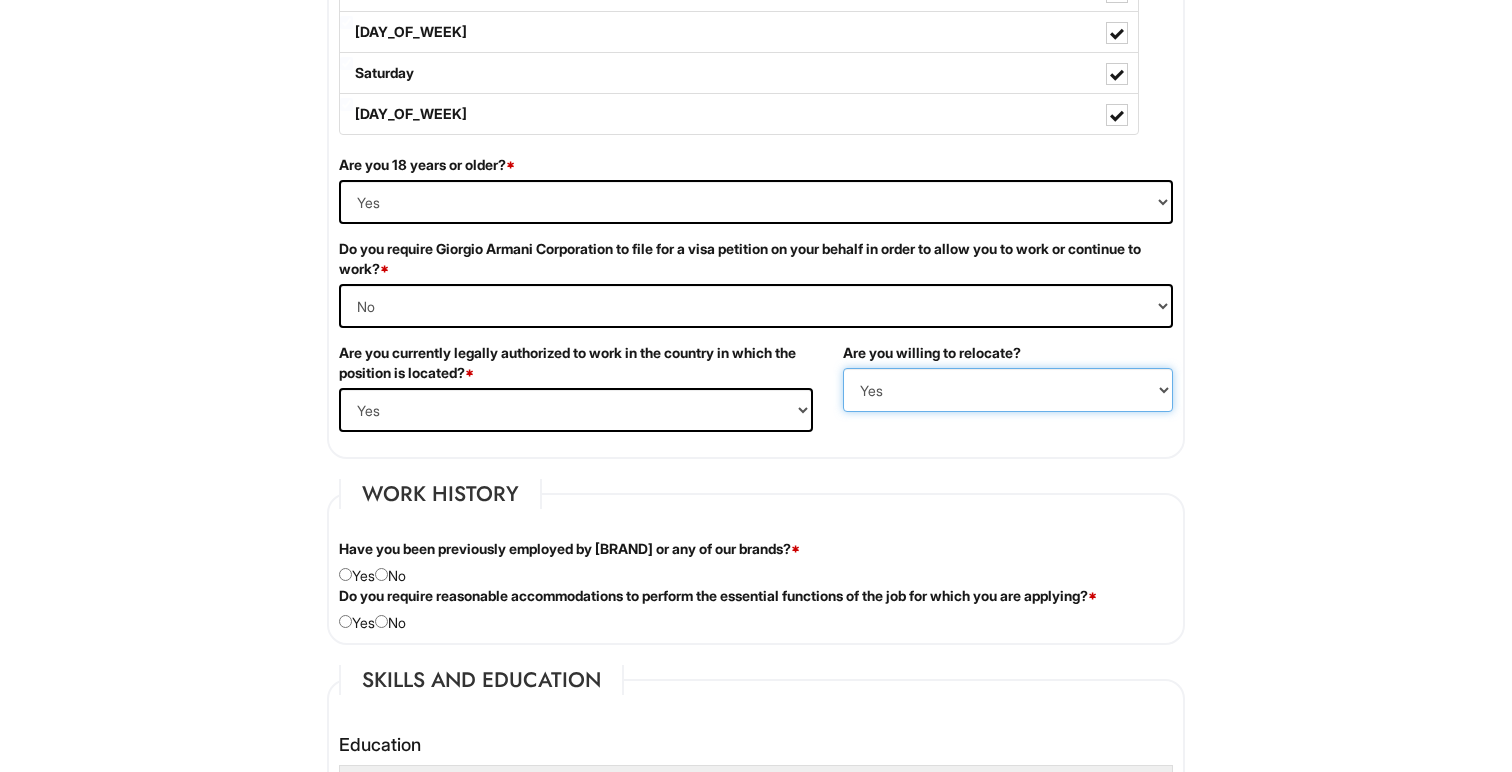 scroll, scrollTop: 1231, scrollLeft: 0, axis: vertical 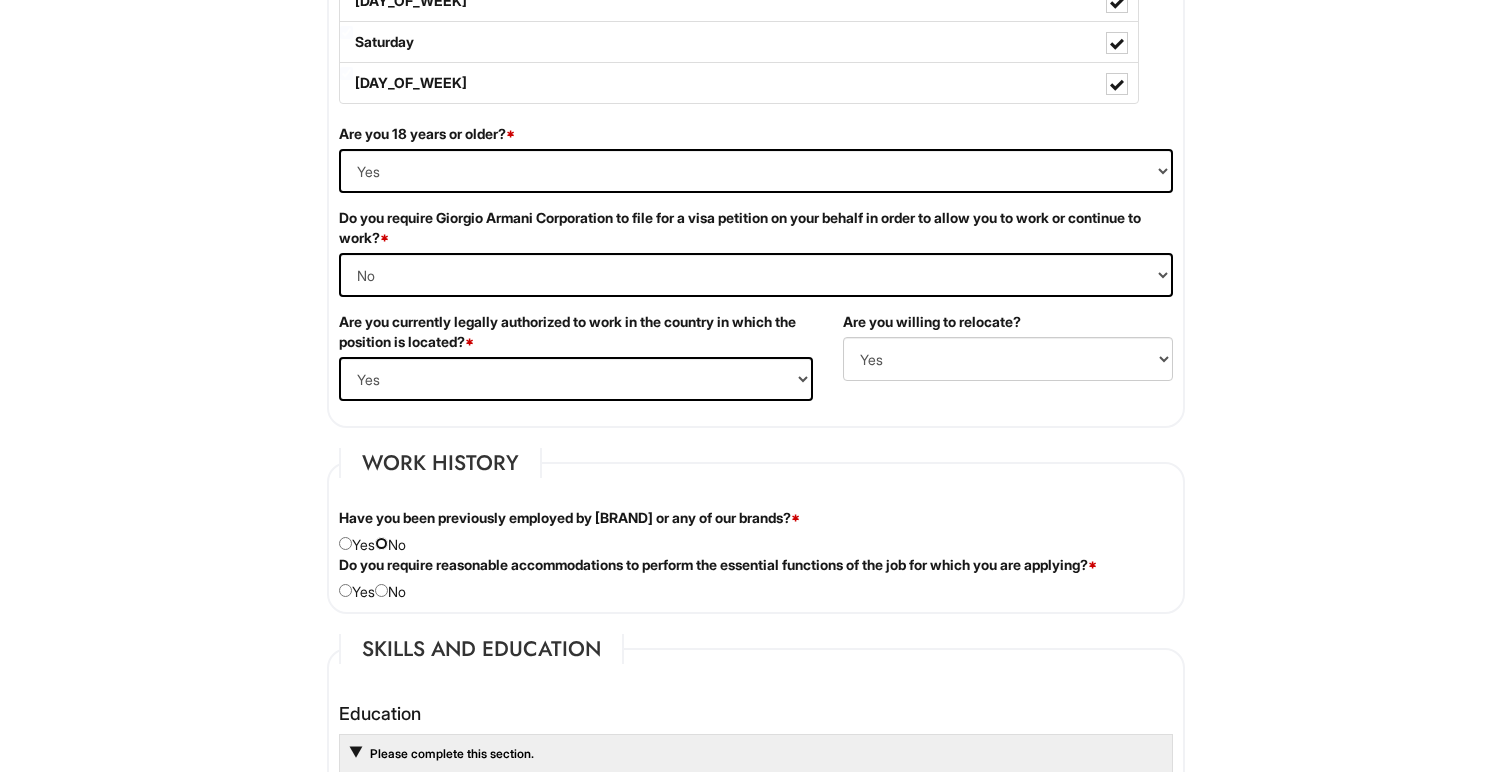 click at bounding box center (381, 543) 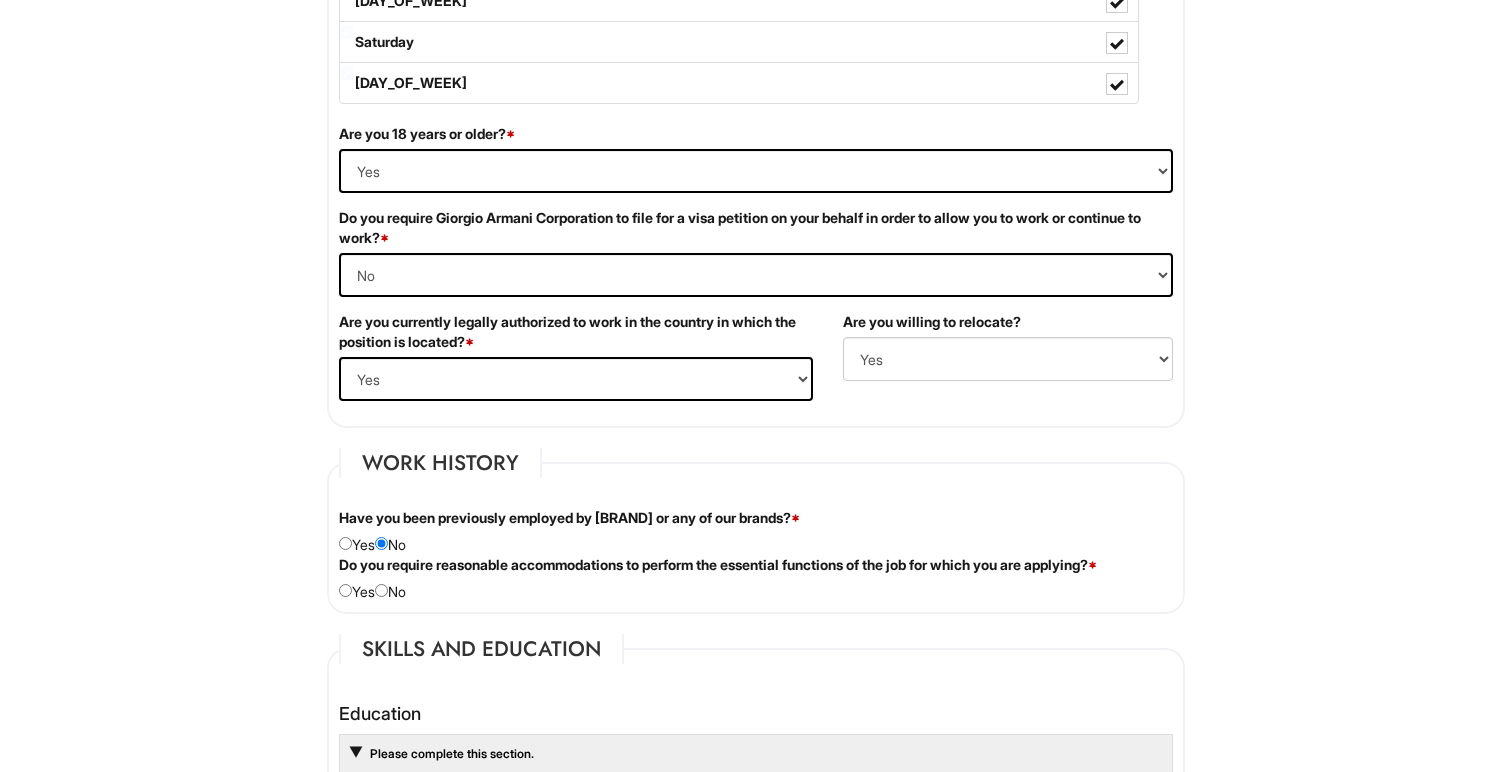 click on "Do you require reasonable accommodations to perform the essential functions of the job for which you are applying? *    Yes   No" at bounding box center [756, 578] 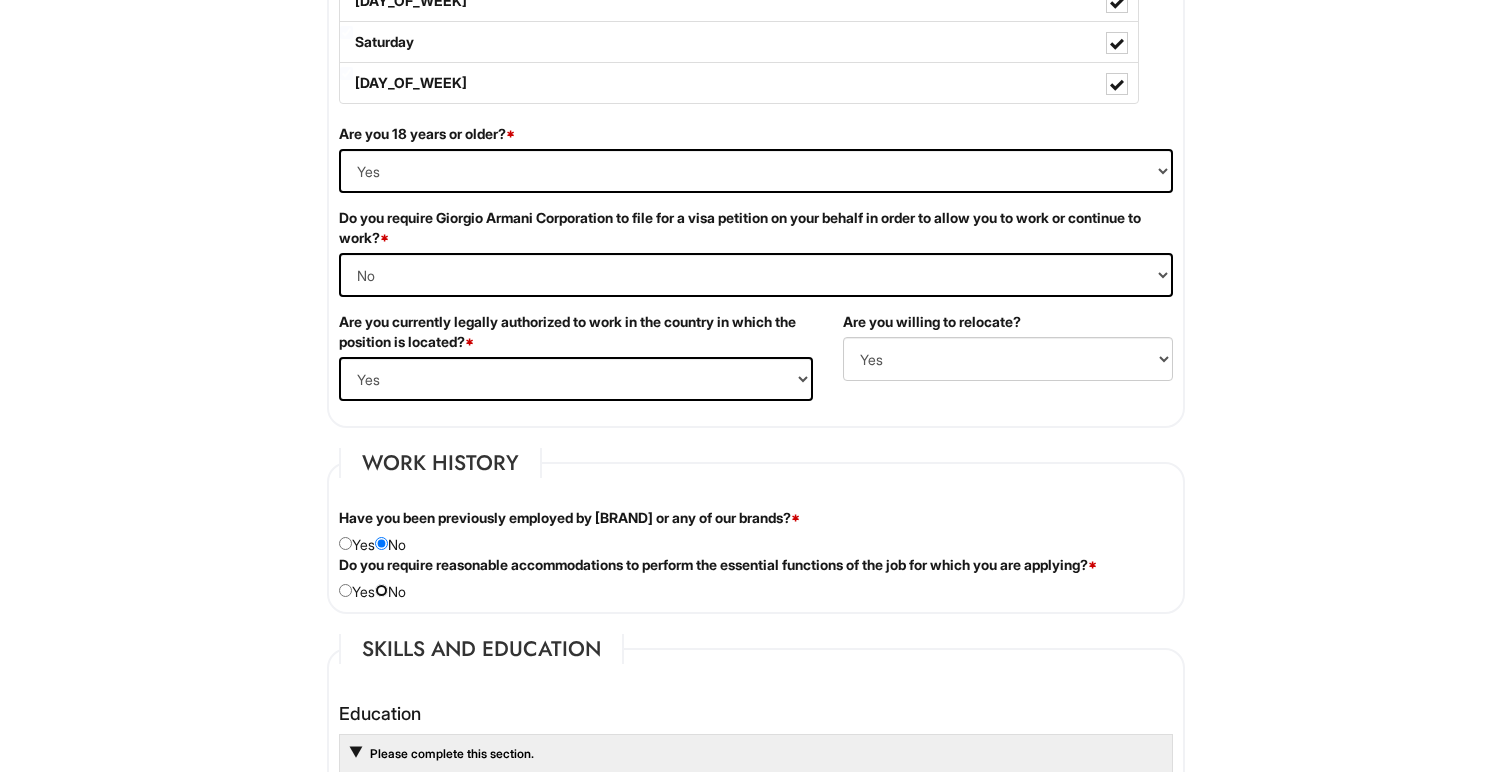 click at bounding box center [381, 590] 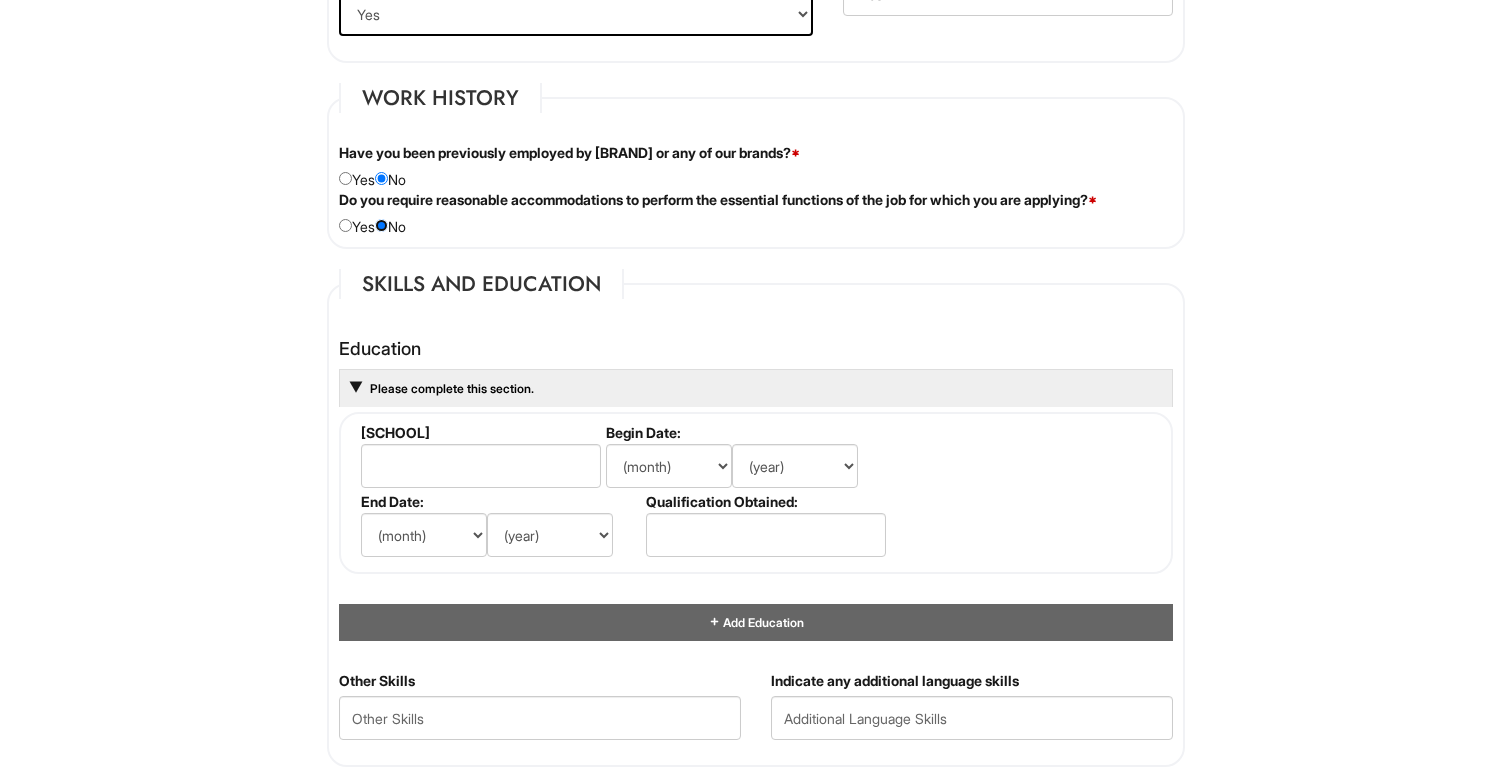 scroll, scrollTop: 1609, scrollLeft: 0, axis: vertical 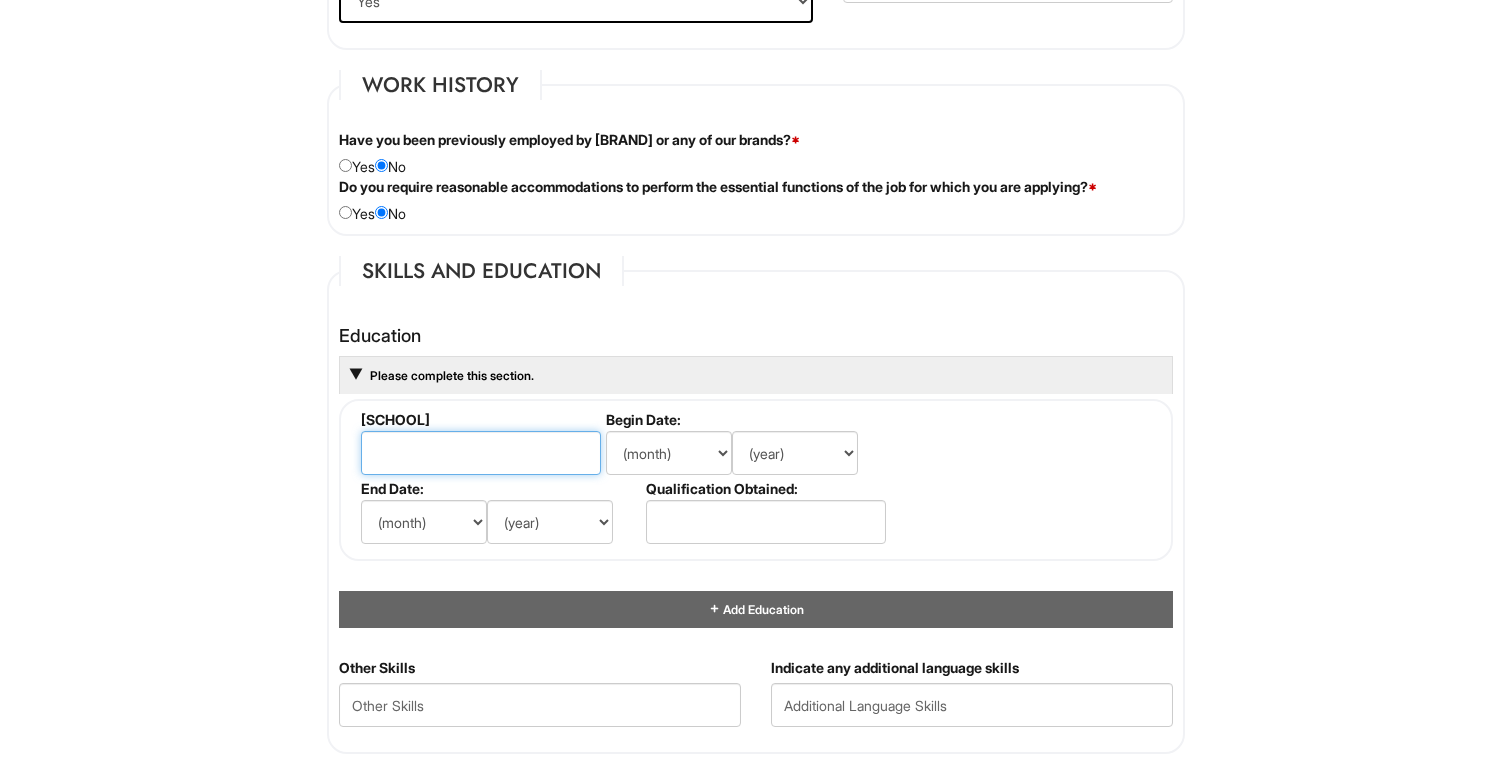 click at bounding box center (481, 453) 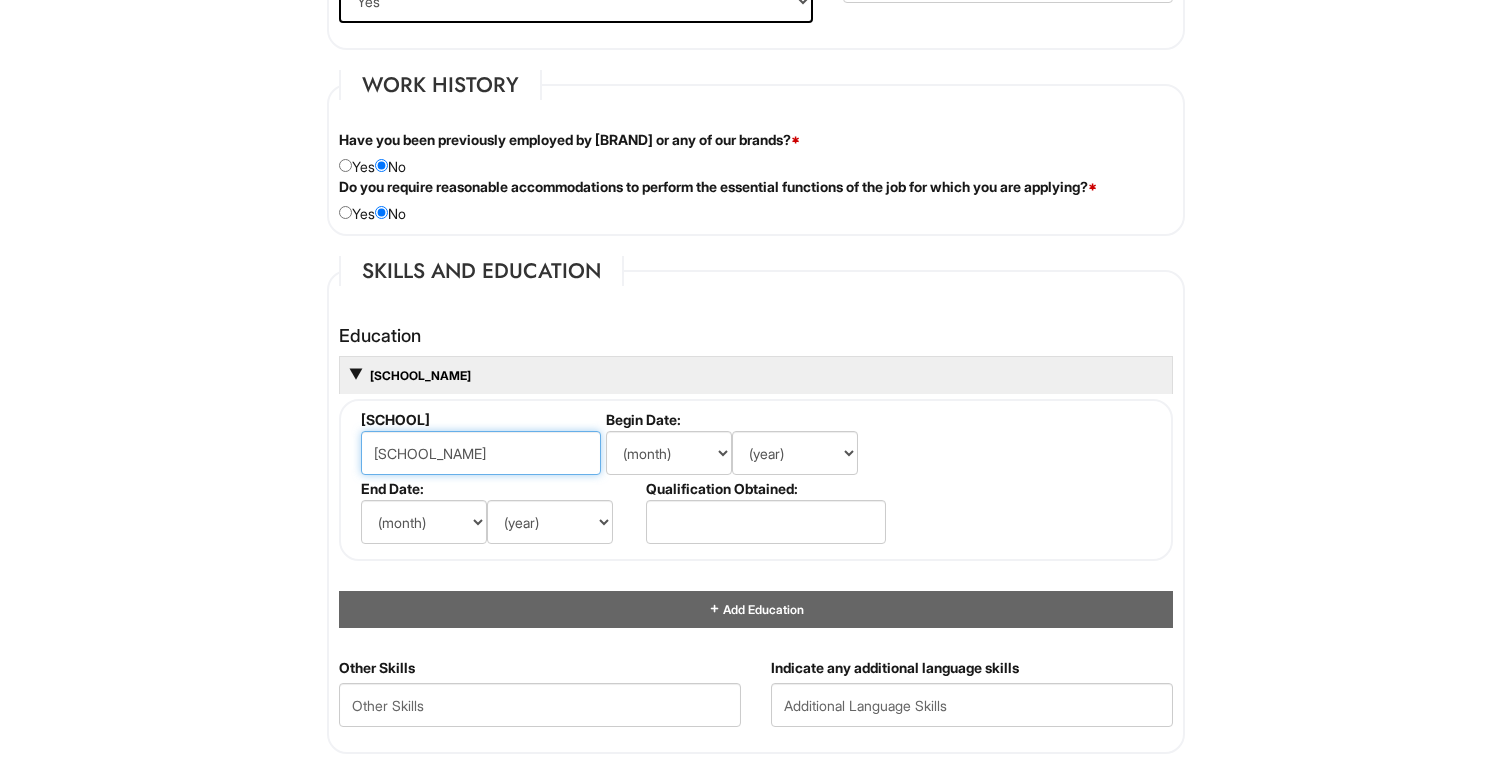 type on "[SCHOOL_NAME]" 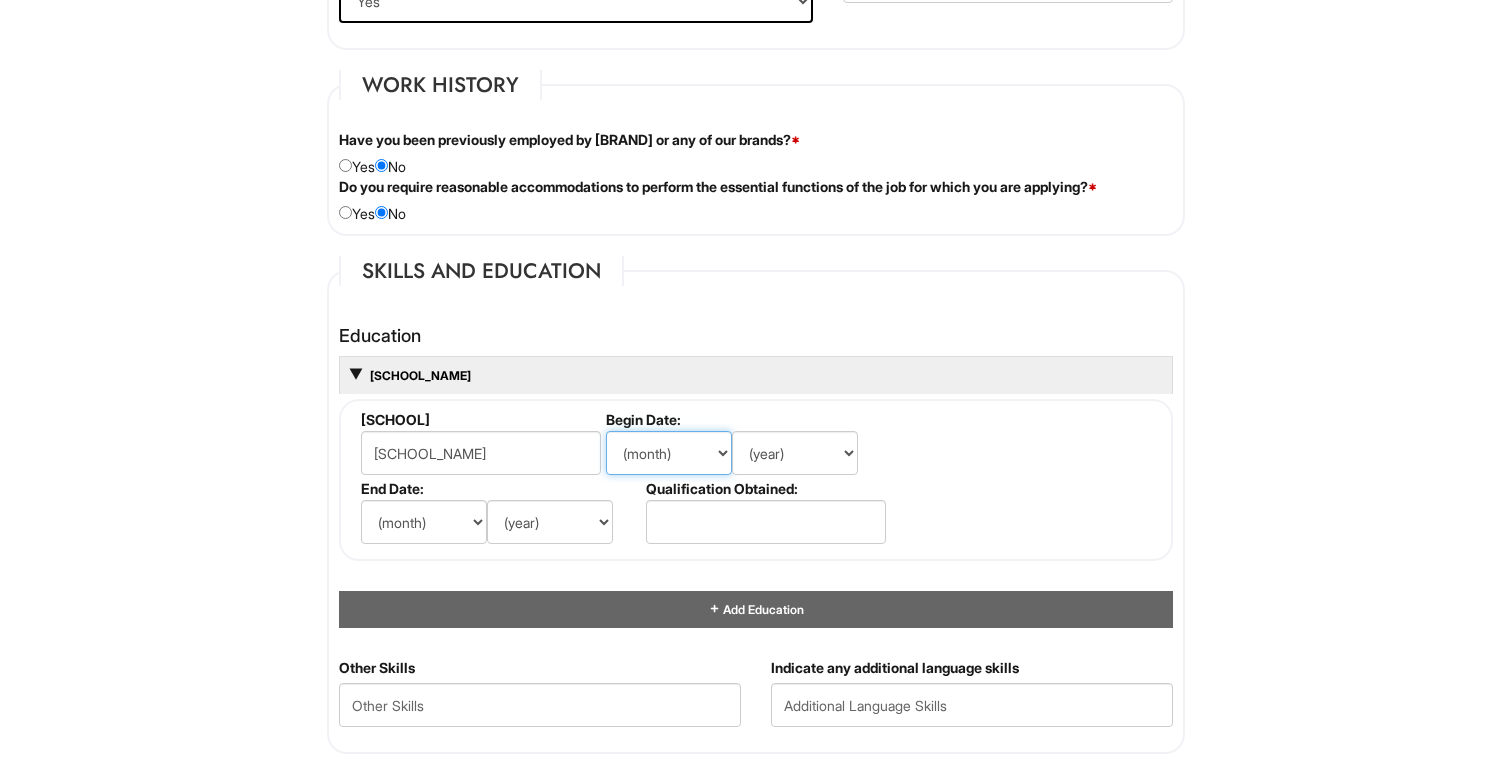 click on "(month) [MONTHS]" at bounding box center [669, 453] 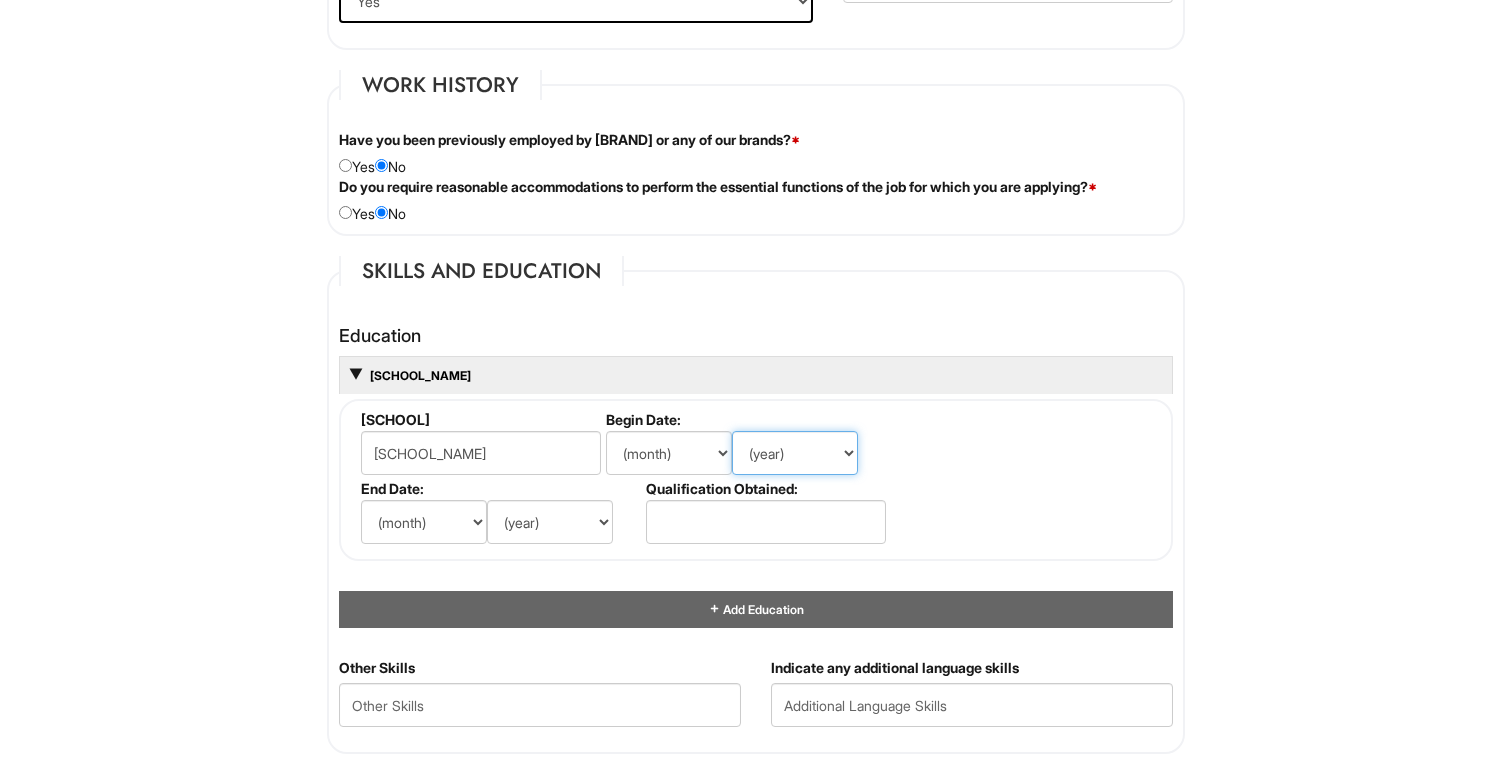 click on "(year) [YEARS]" at bounding box center (795, 453) 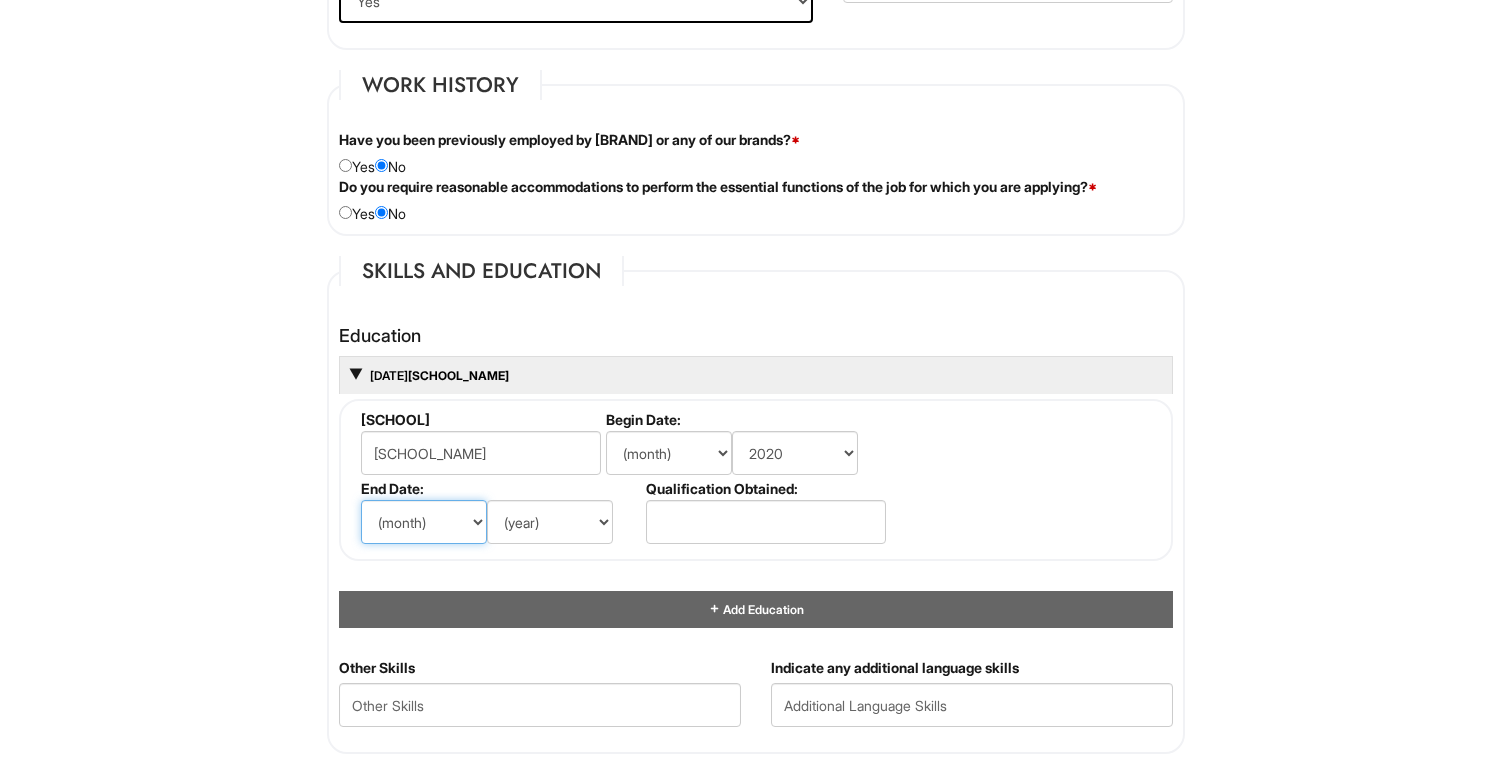 click on "(month) [MONTHS]" at bounding box center [424, 522] 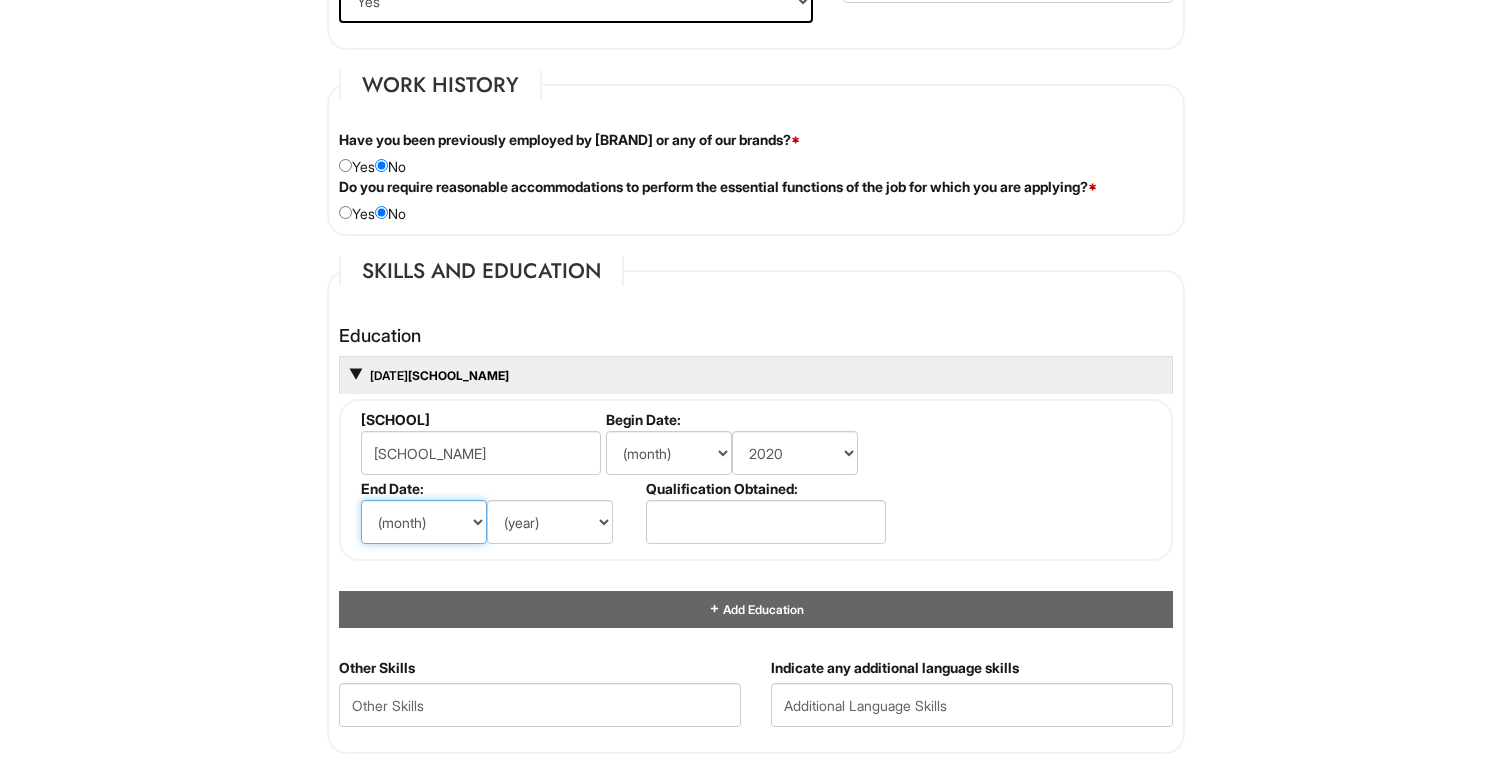 click on "(month) [MONTHS]" at bounding box center (424, 522) 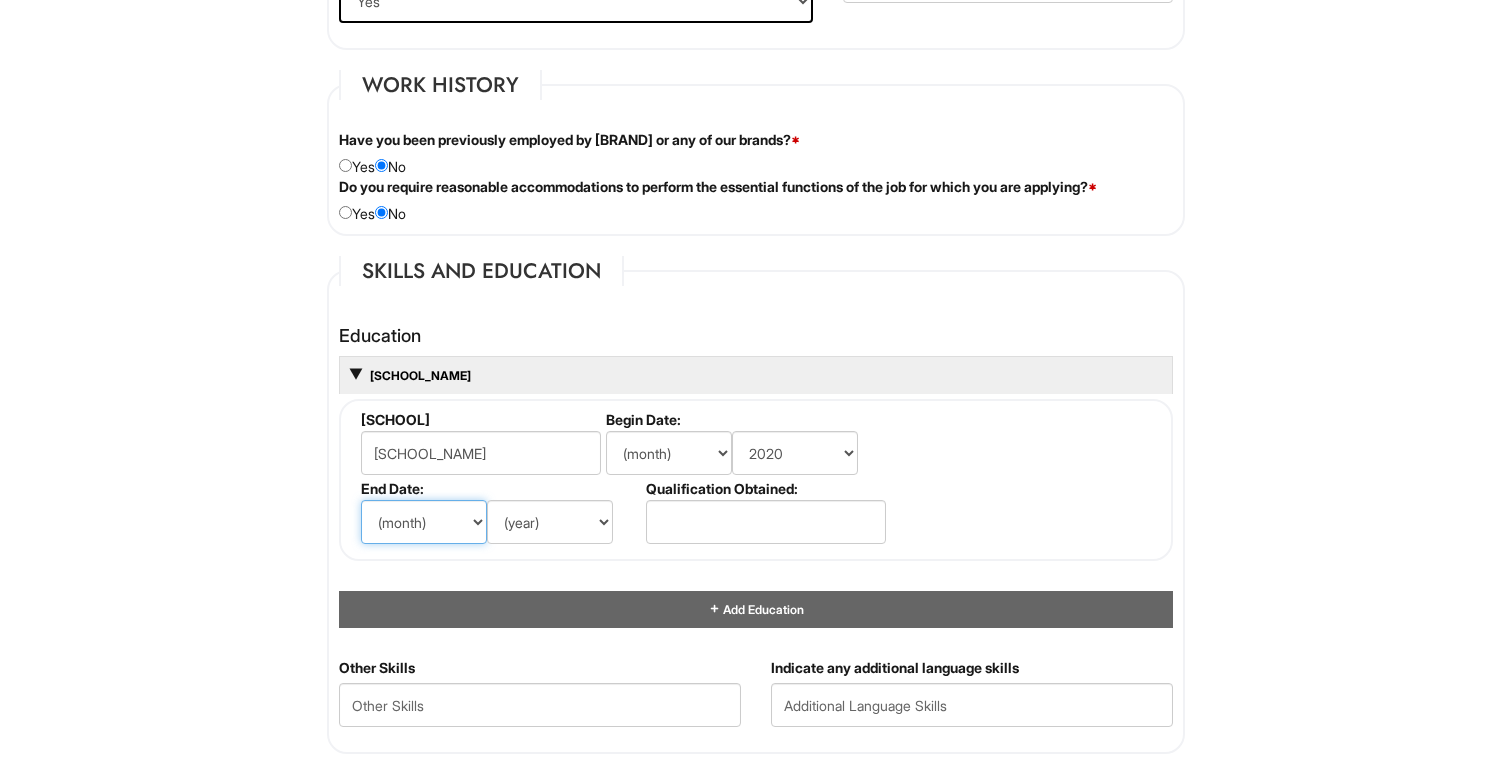 select on "[NUMBER]" 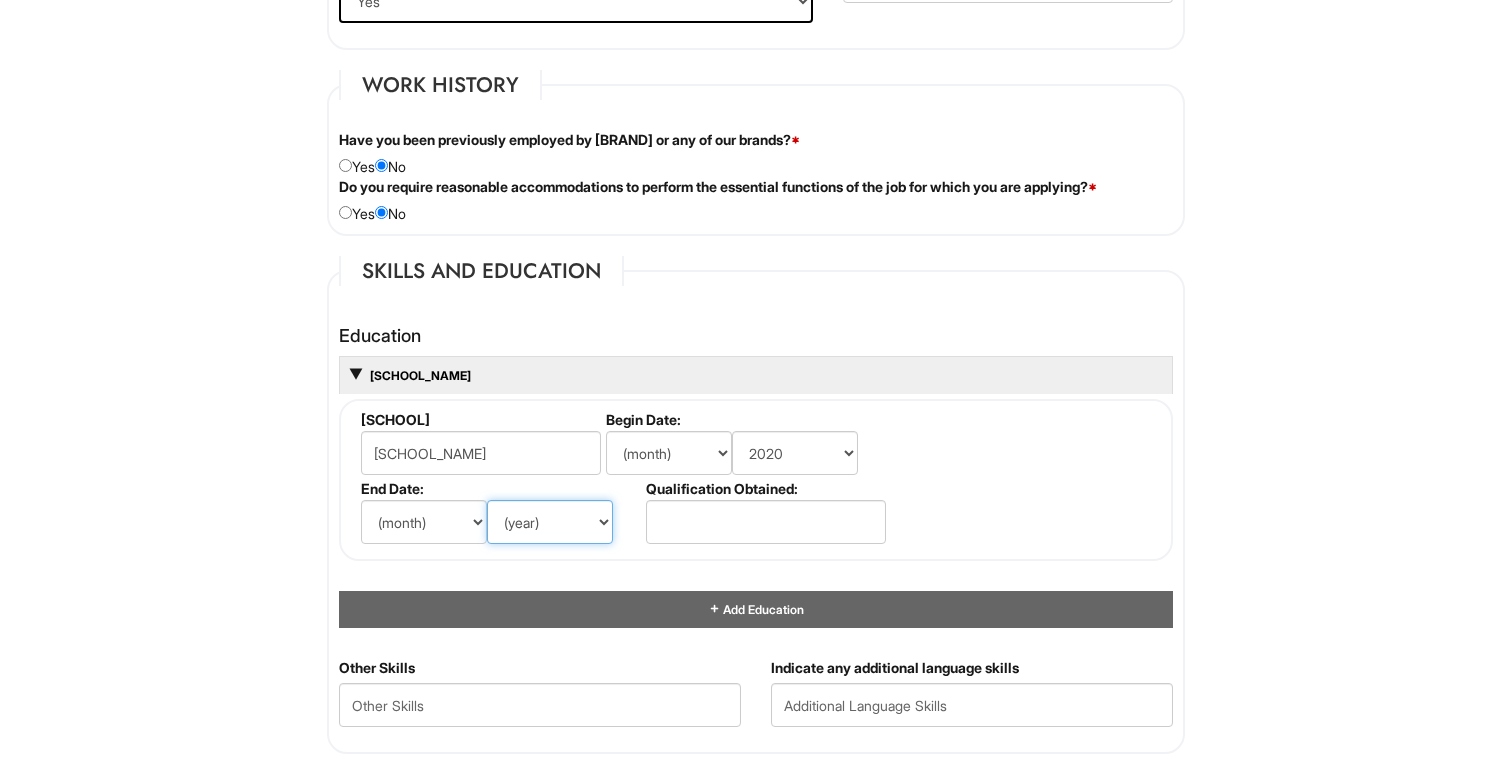 click on "(year) [YEARS]" at bounding box center [550, 522] 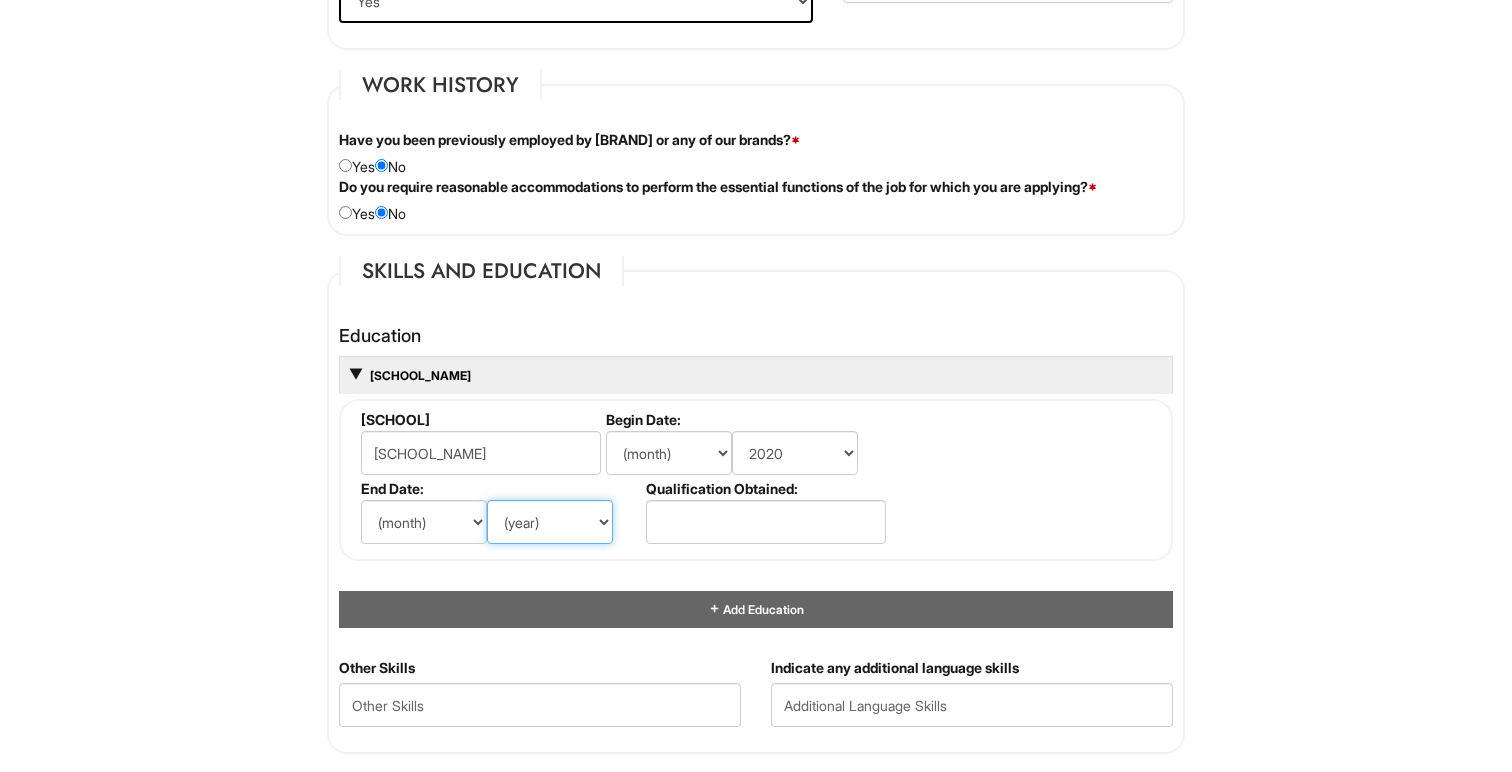 select on "2024" 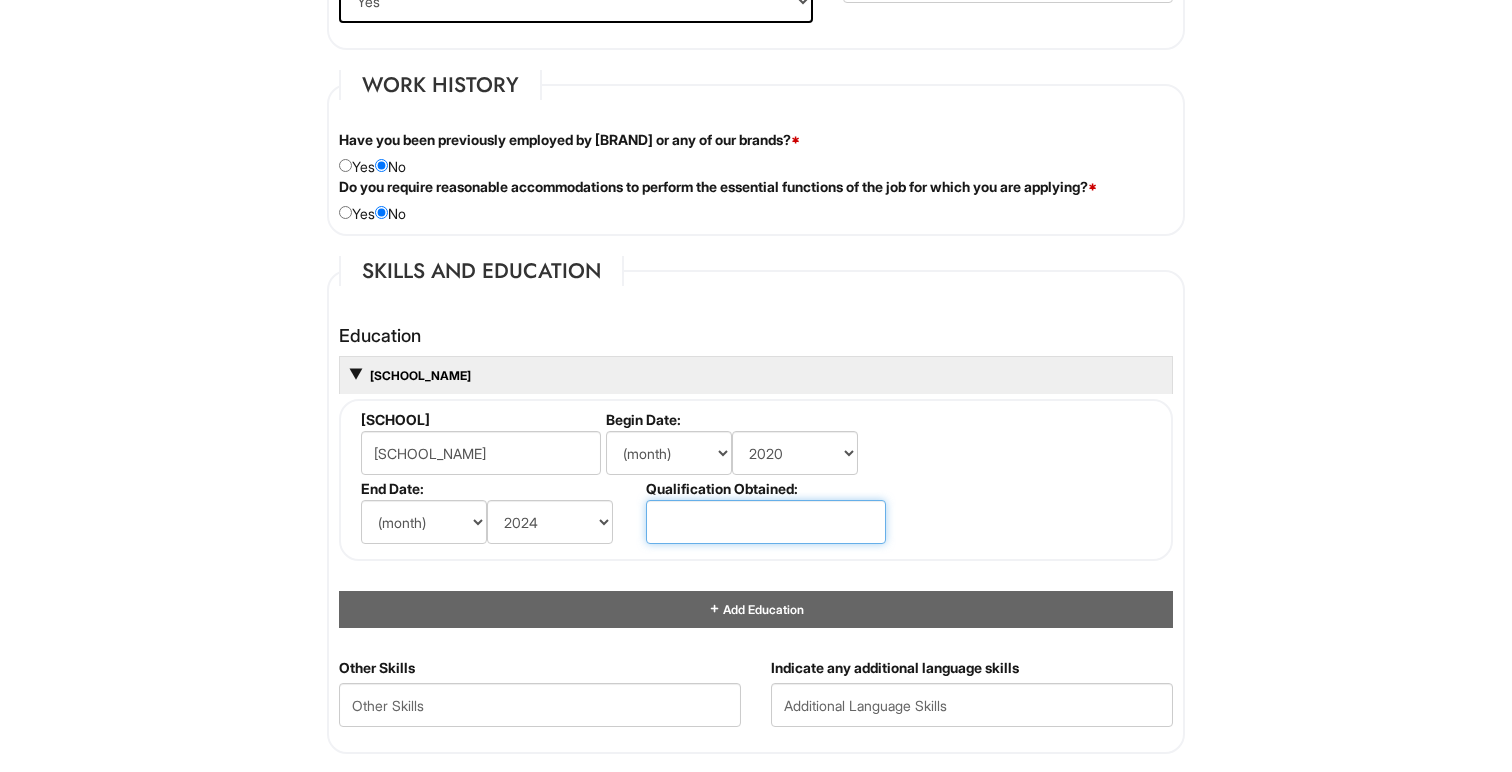 click at bounding box center [766, 522] 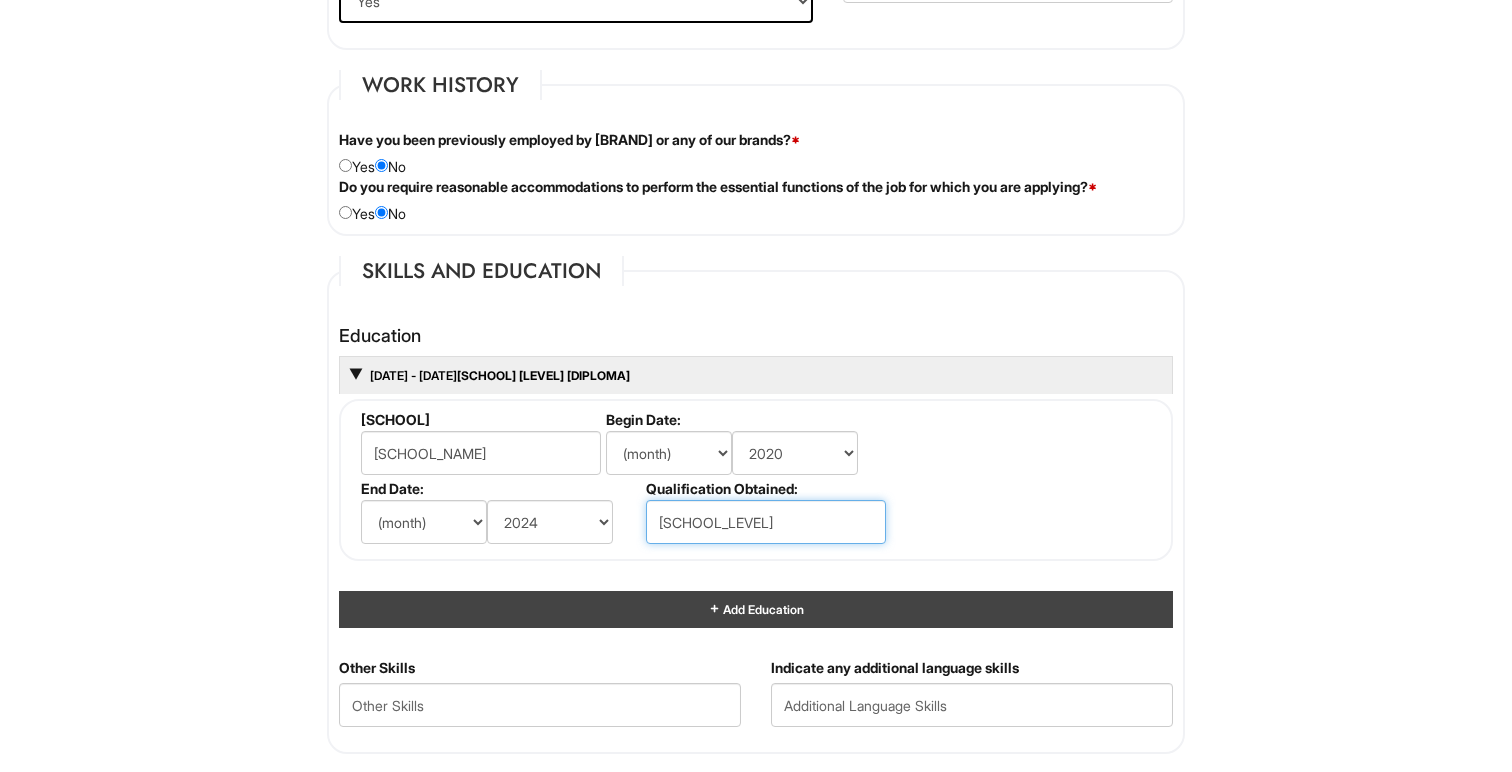 type on "[SCHOOL_LEVEL]" 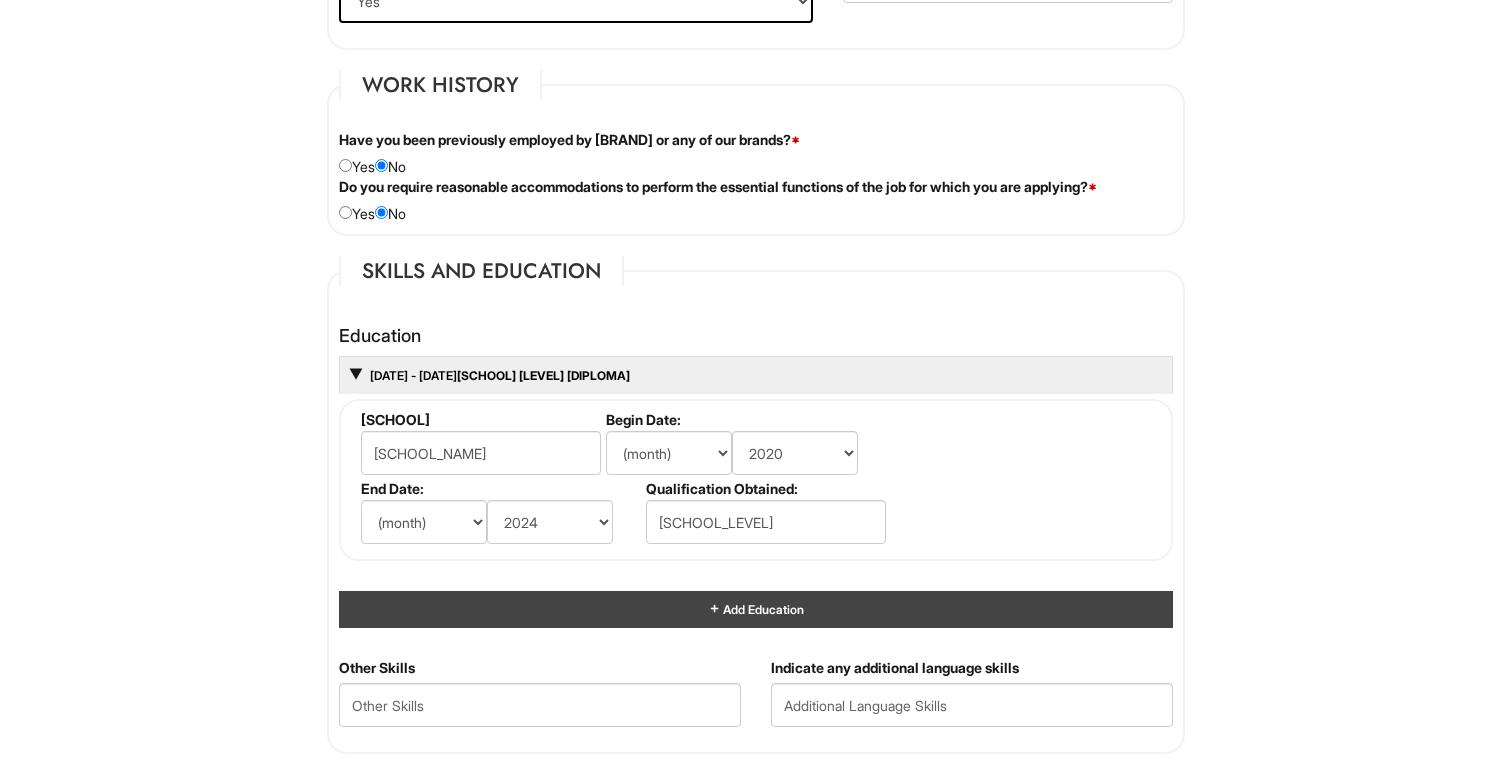 click on "Add Education" at bounding box center (756, 609) 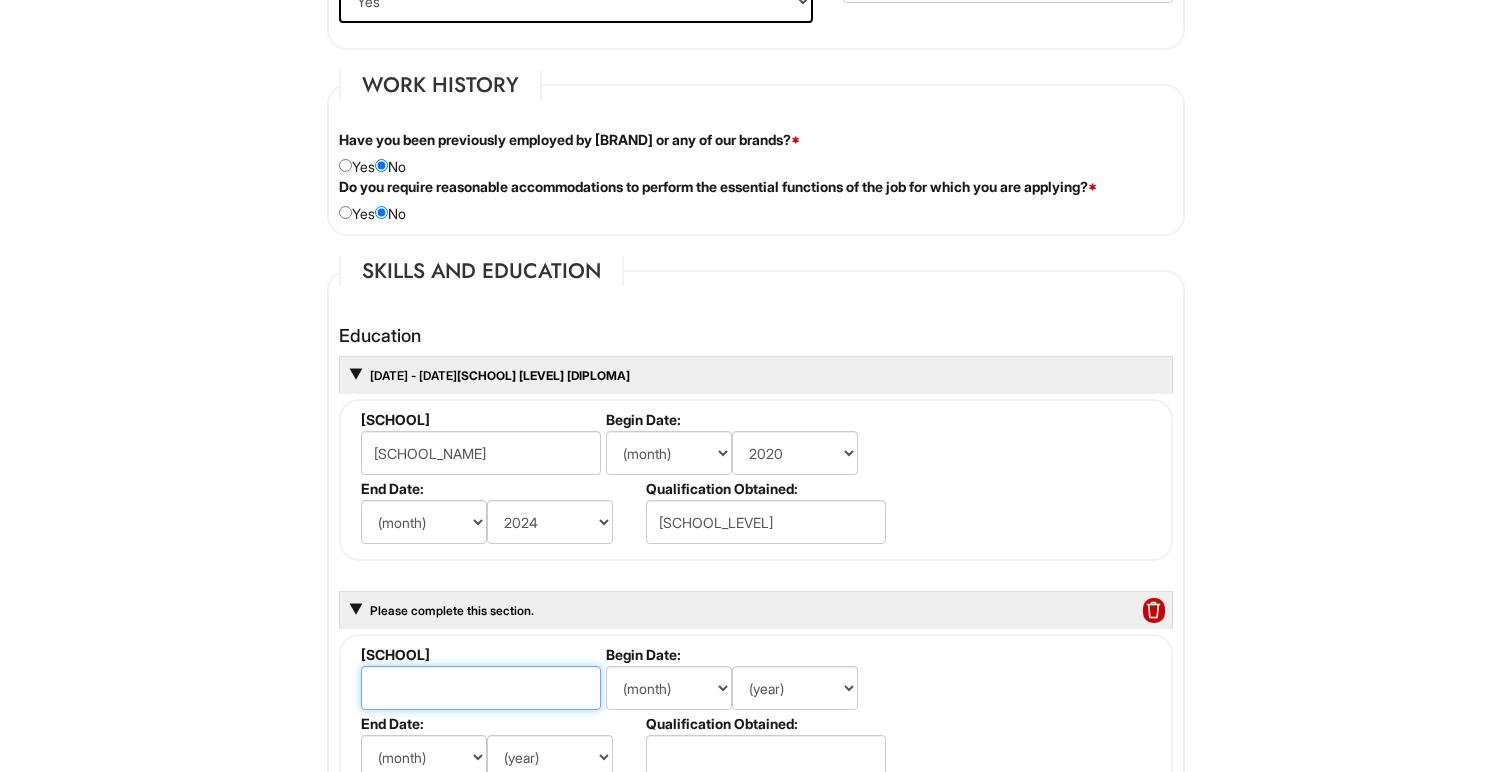 click at bounding box center [481, 688] 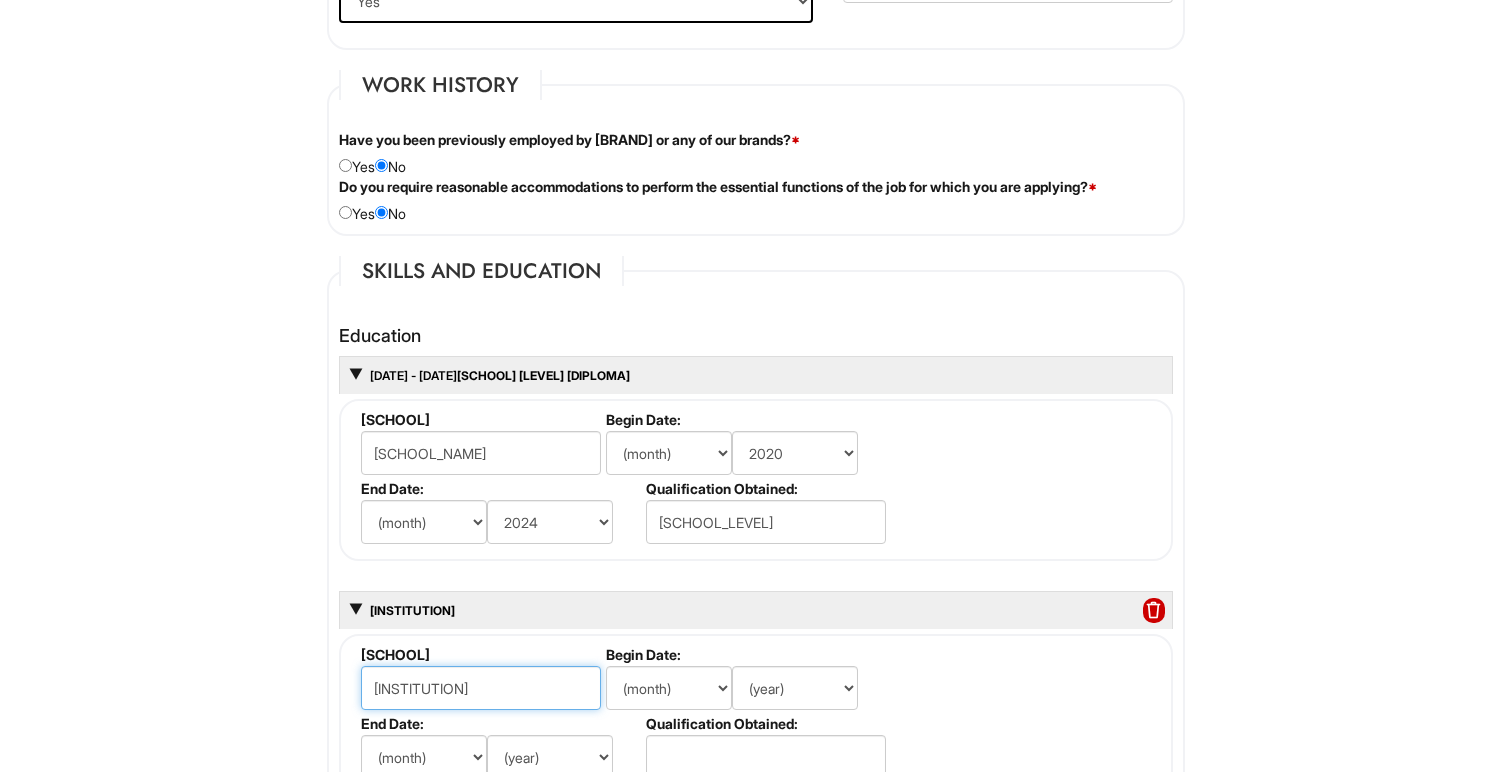 type on "[INSTITUTION]" 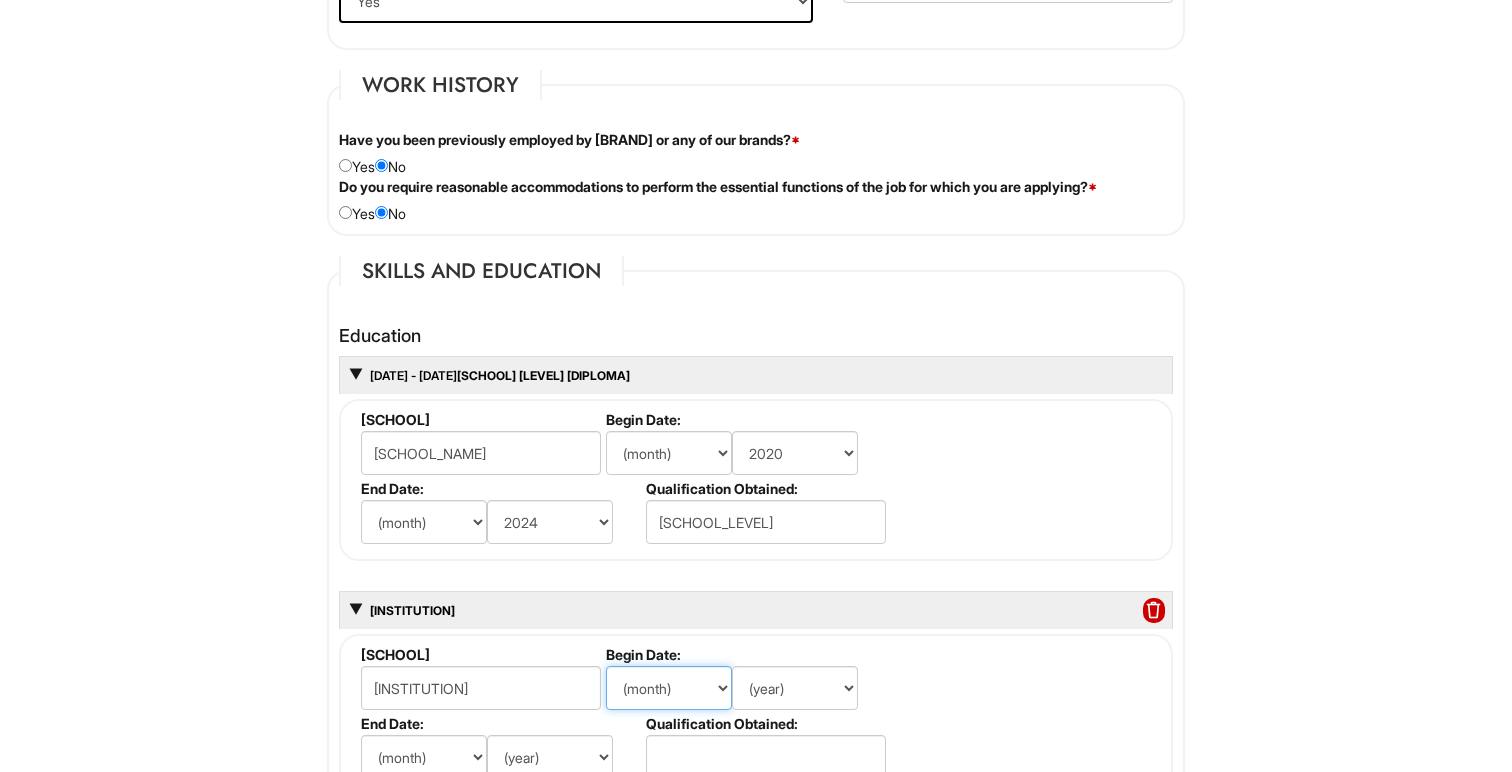 click on "(month) [MONTHS]" at bounding box center [669, 688] 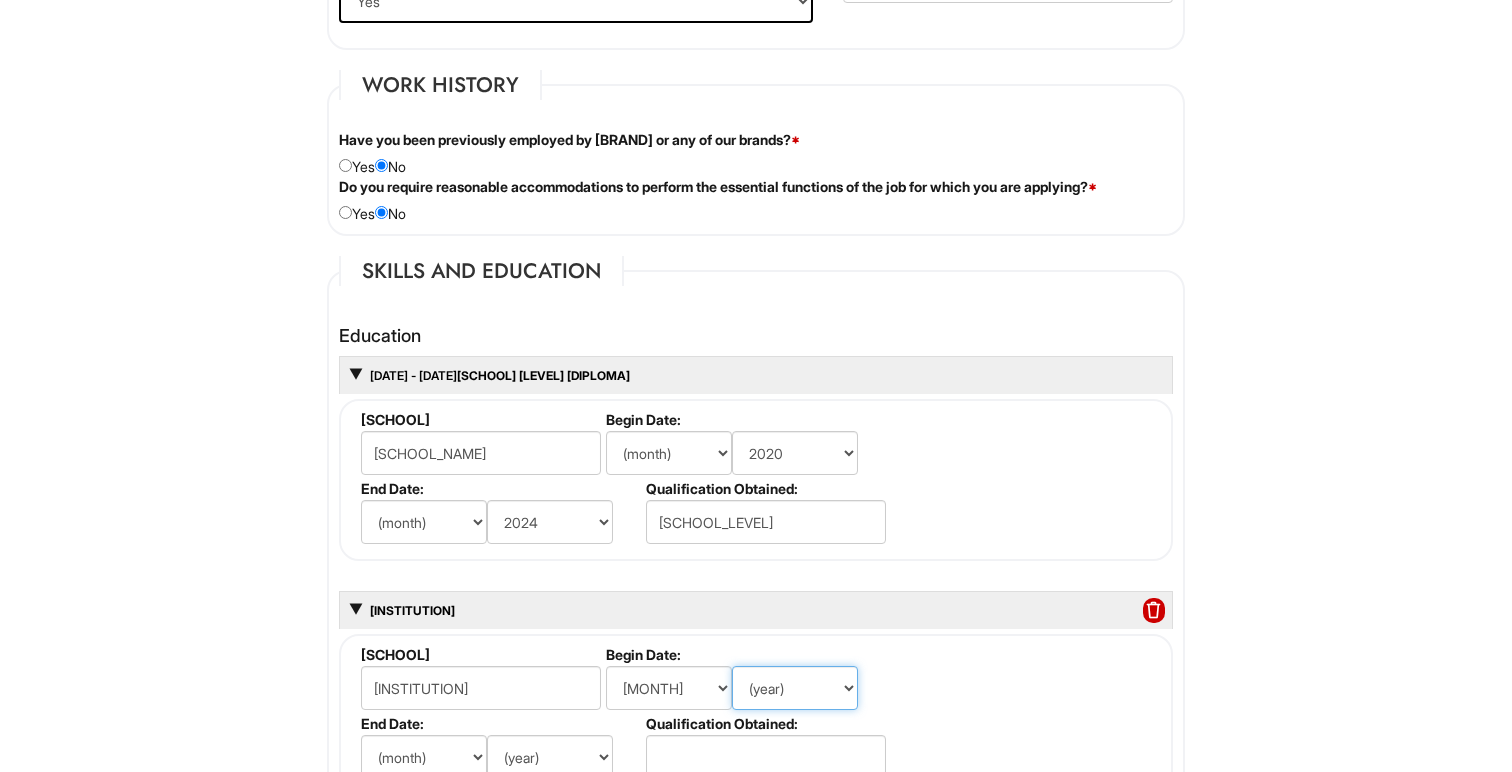 click on "(year) [YEARS]" at bounding box center [795, 688] 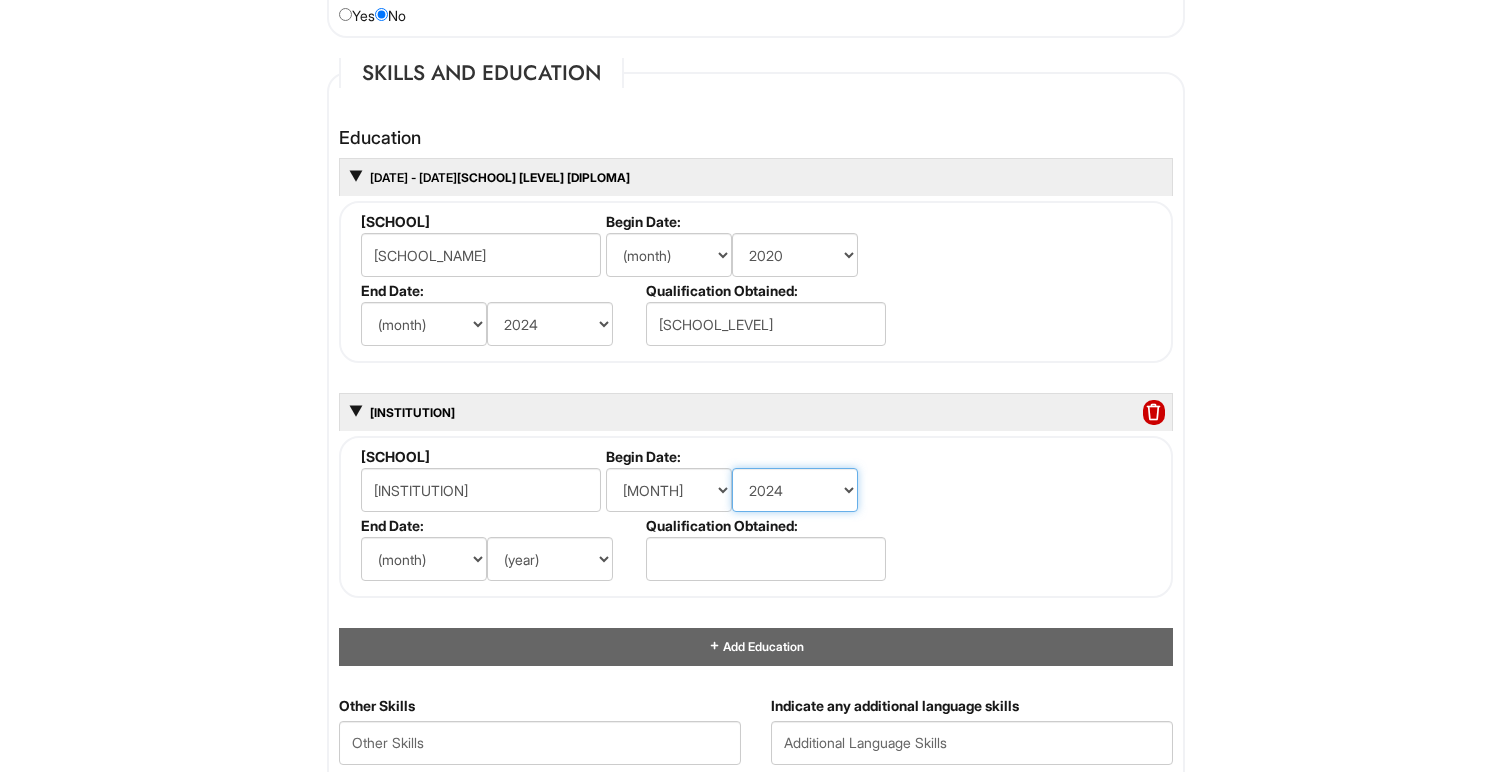 scroll, scrollTop: 1813, scrollLeft: 0, axis: vertical 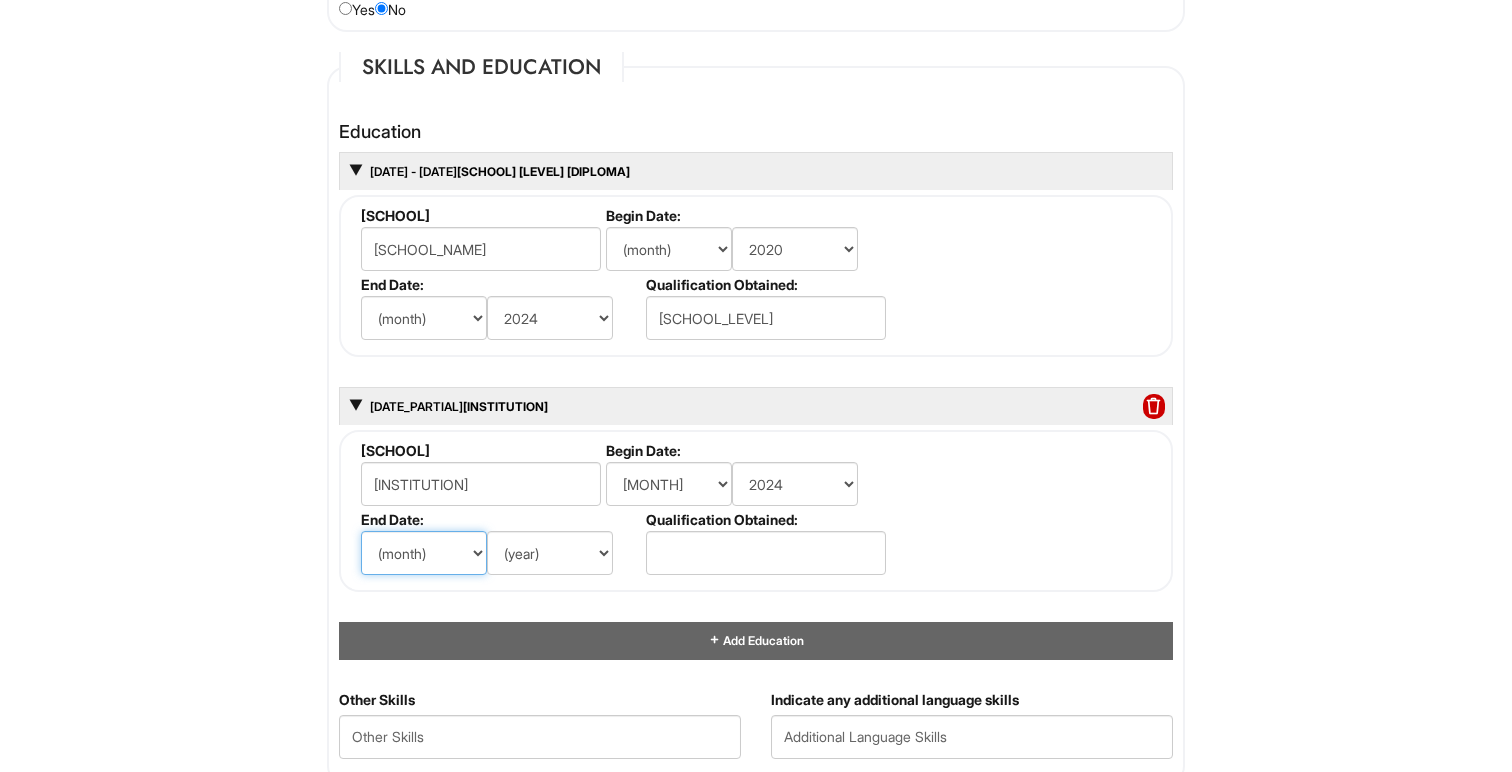 click on "(month) [MONTHS]" at bounding box center (424, 553) 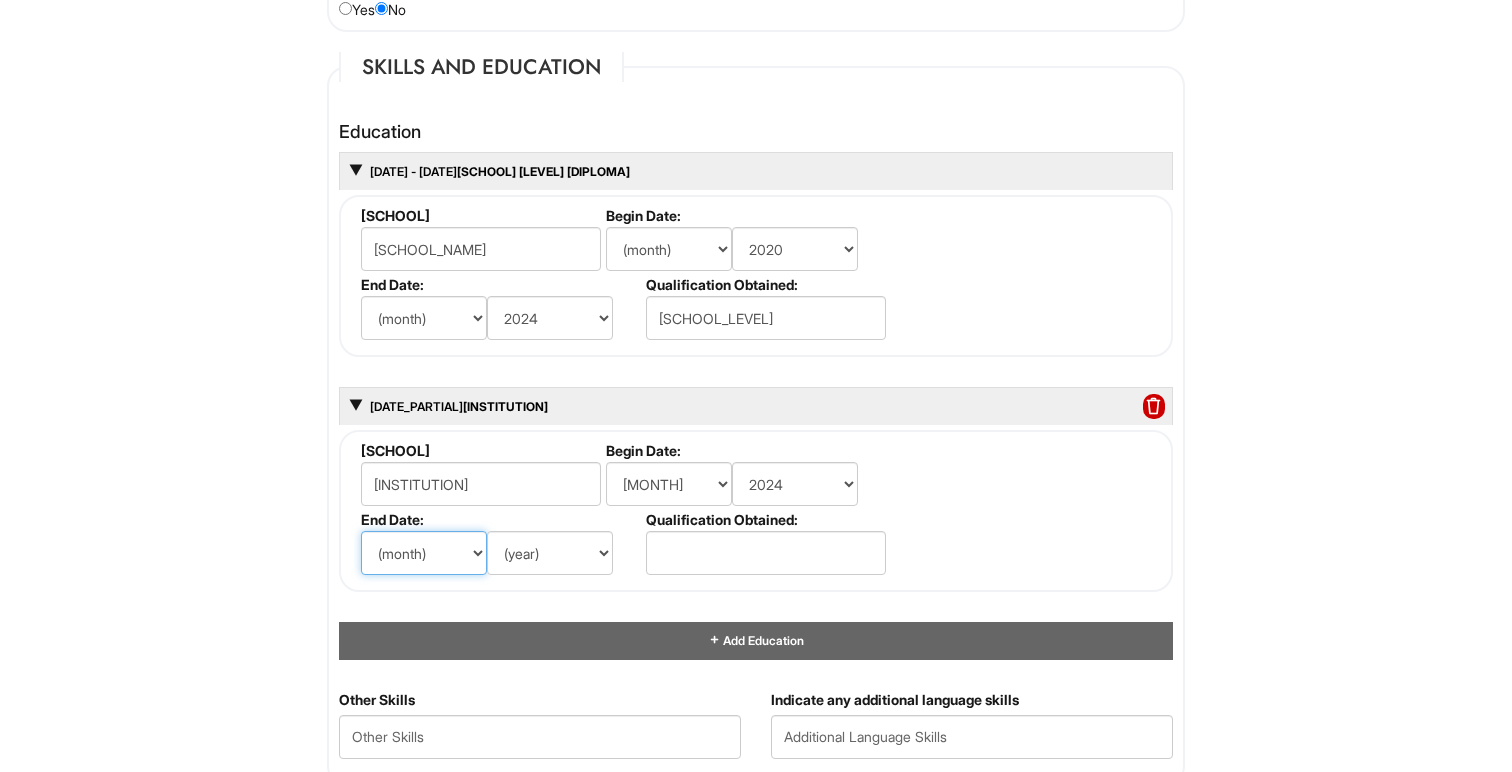 select on "[NUMBER]" 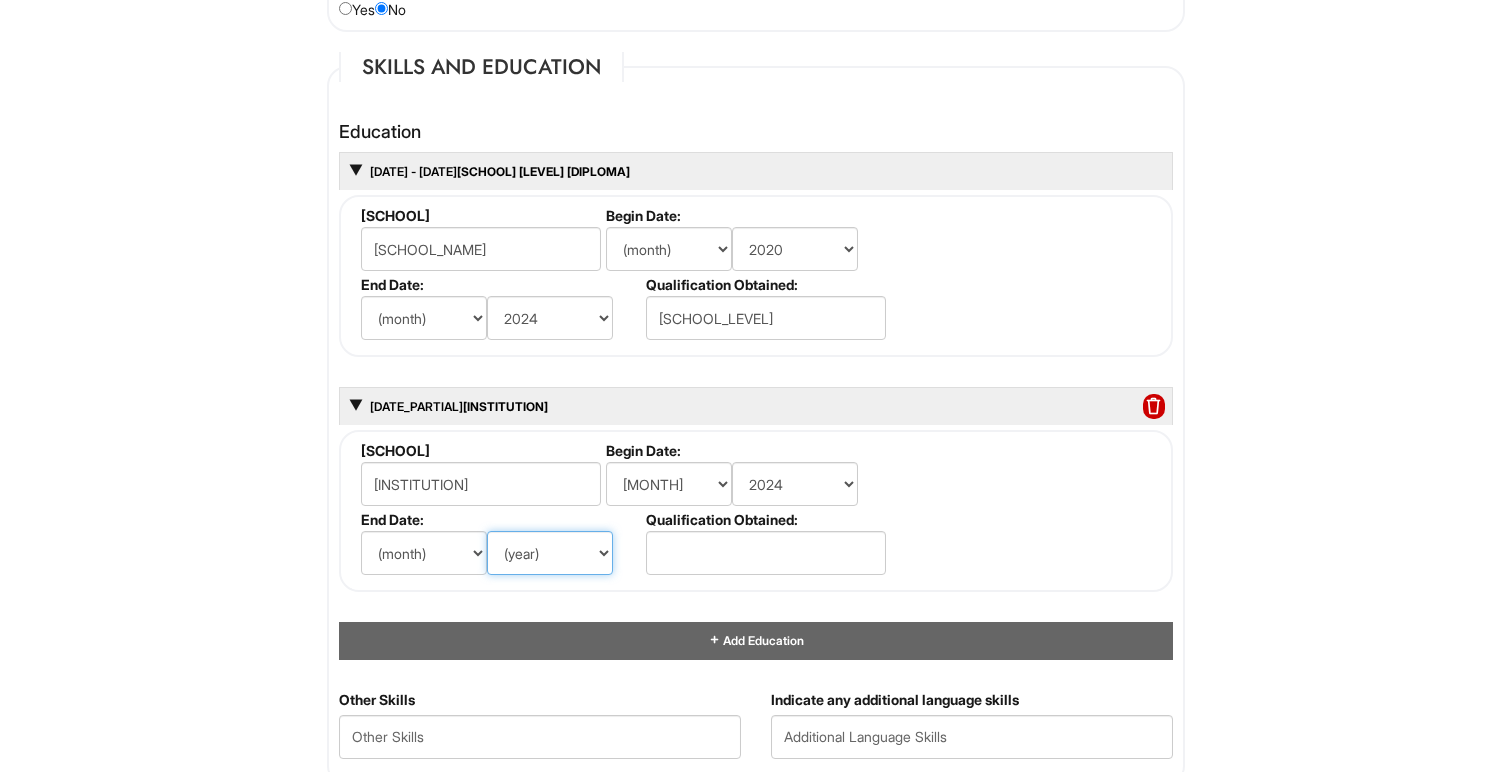 click on "(year) [YEARS]" at bounding box center (550, 553) 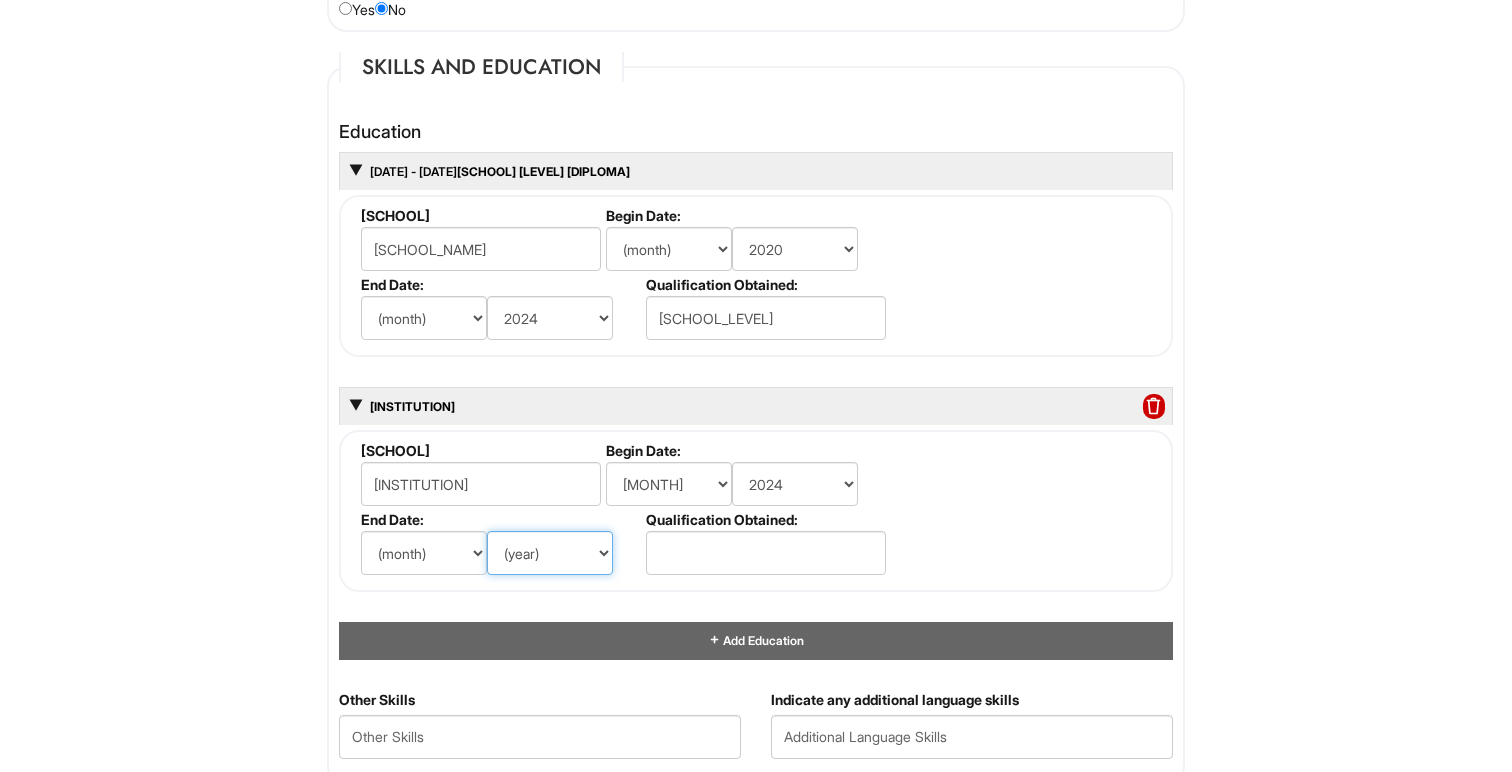 select on "[YEAR]" 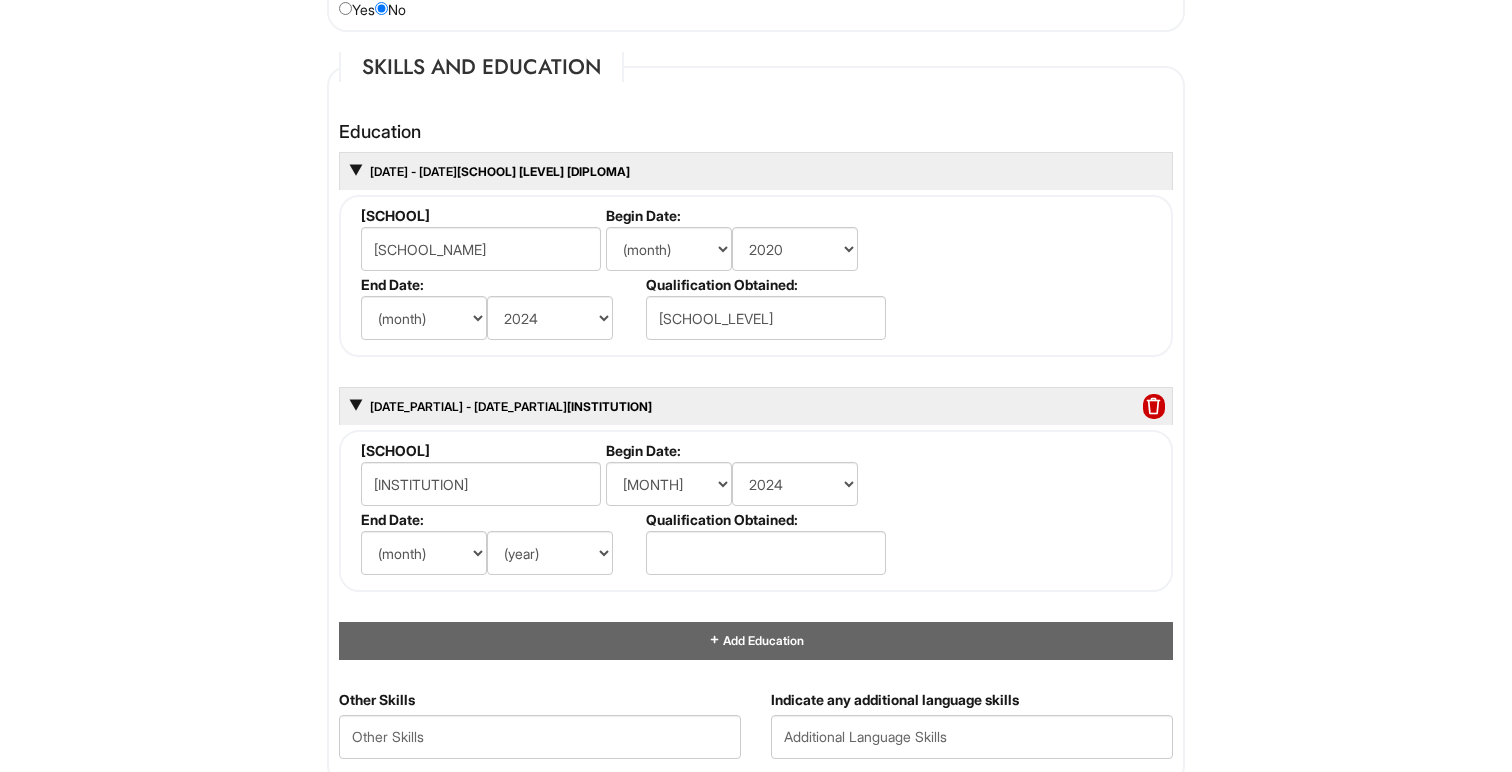 click on "1 2 3 Client Advisor (Part-time), A|X Armani Exchange PLEASE COMPLETE ALL REQUIRED FIELDS
We are an Equal Opportunity Employer. All persons shall have the opportunity to be considered for employment without regard to their race, color, creed, religion, national origin, ancestry, citizenship status, age, disability, gender, sex, sexual orientation, veteran status, genetic information or any other characteristic protected by applicable federal, state or local laws. We will endeavor to make a reasonable accommodation to the known physical or mental limitations of a qualified applicant with a disability unless the accommodation would impose an undue hardship on the operation of our business. If you believe you require such assistance to complete this form or to participate in an interview, please let us know.
Personal Information
Last Name  *   [LAST]
First Name  *   [FIRST]
Middle Name
E-mail Address  *   [EMAIL]
Phone  *   [PHONE]
LinkedIn URL
Resume Upload" at bounding box center [756, 263] 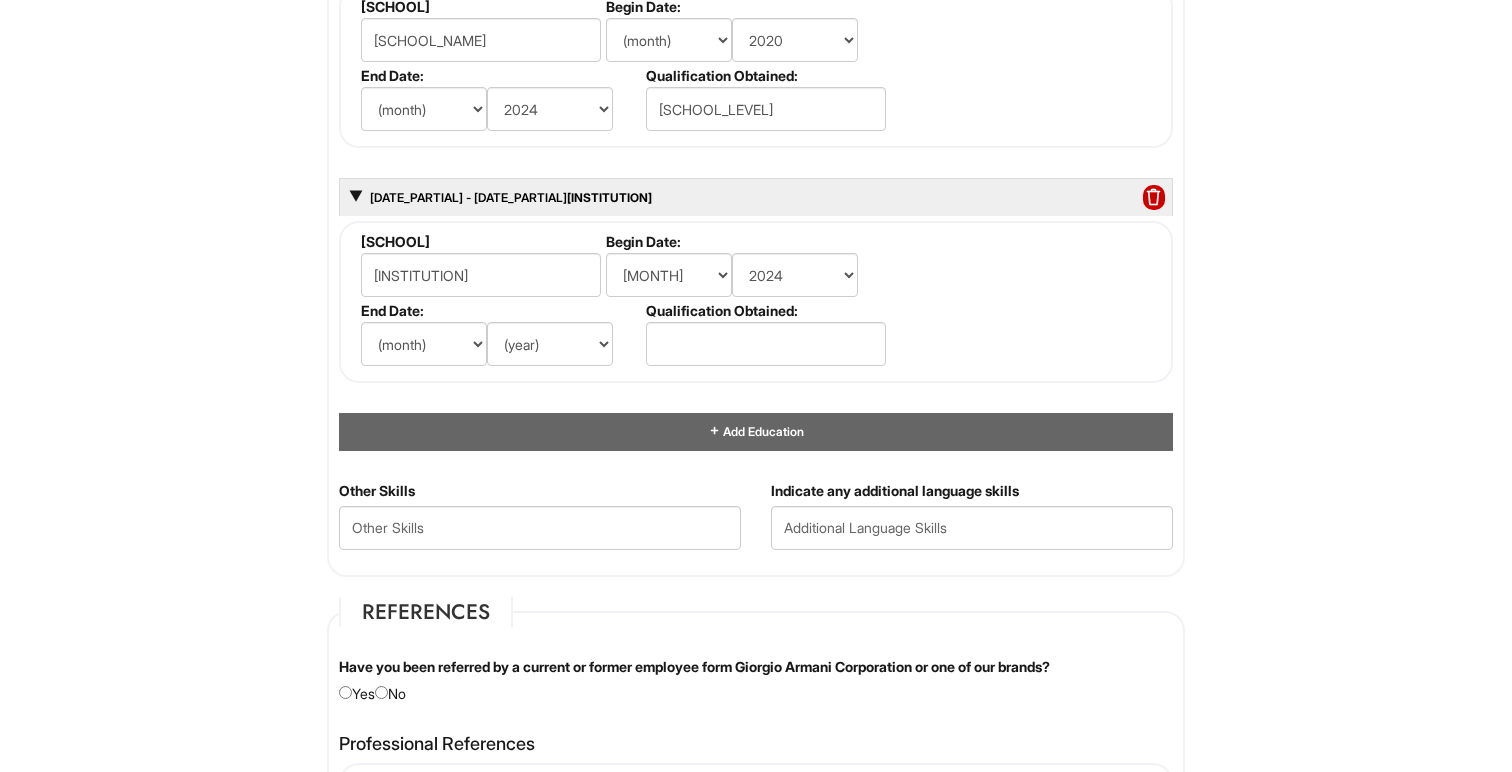 scroll, scrollTop: 2036, scrollLeft: 0, axis: vertical 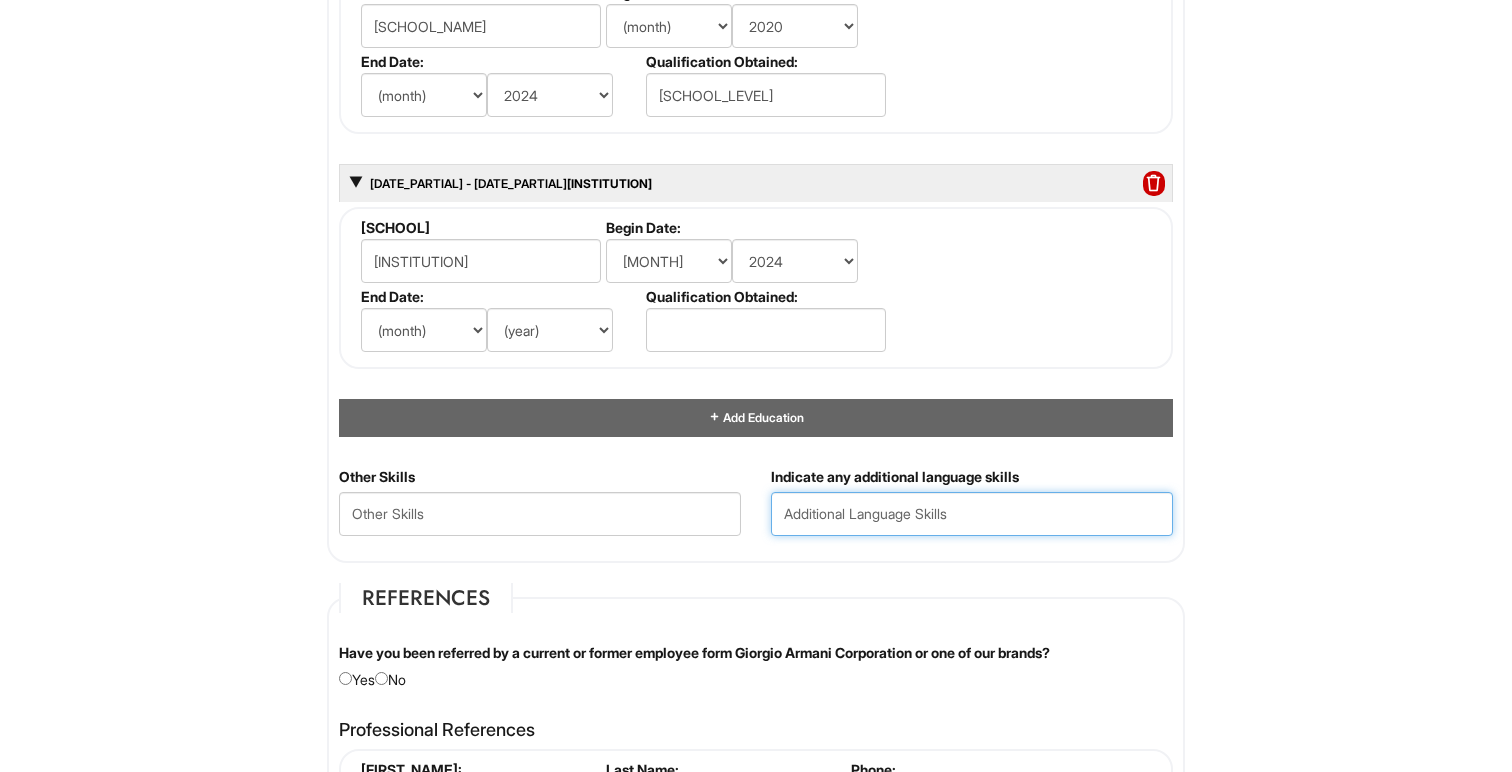 click at bounding box center [972, 514] 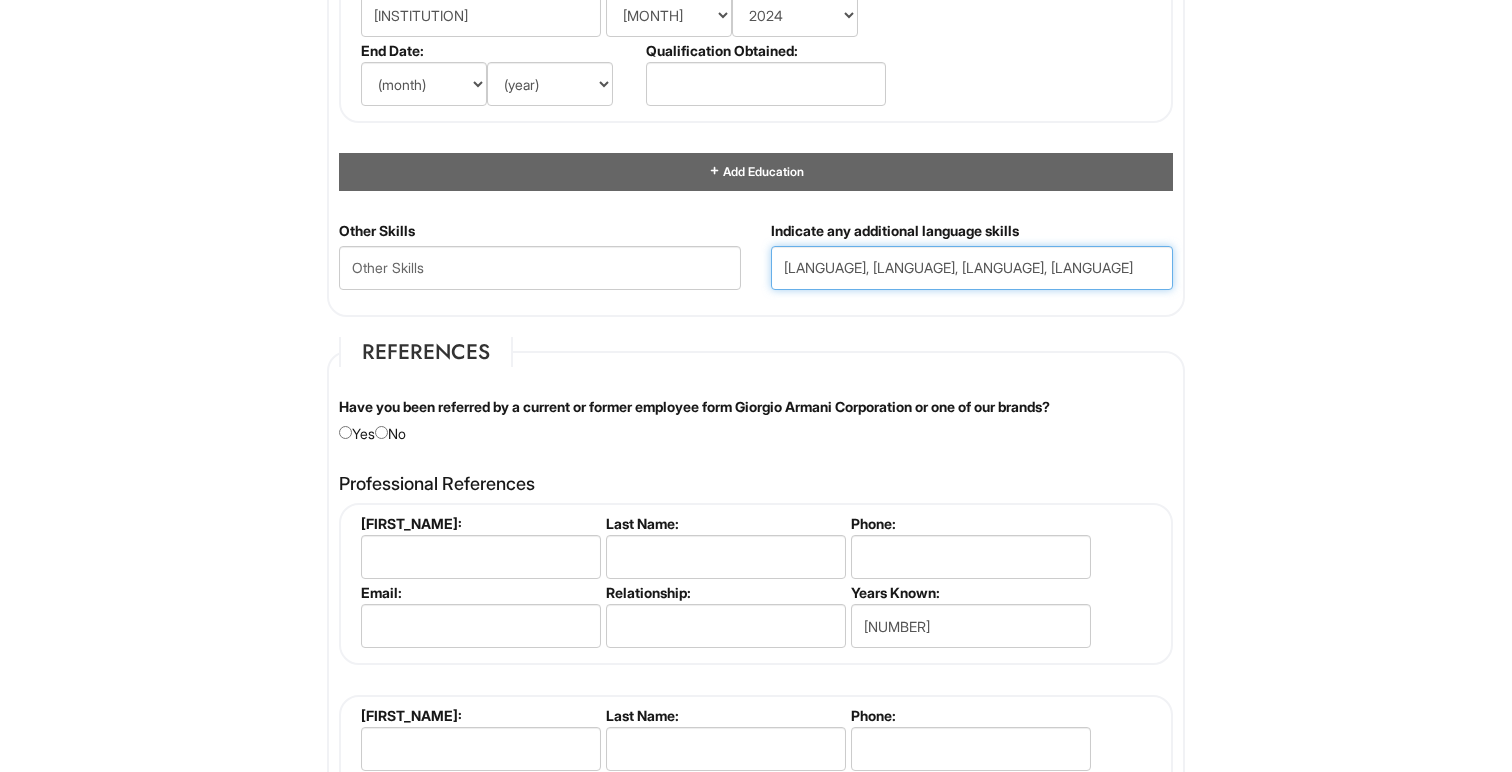scroll, scrollTop: 2294, scrollLeft: 0, axis: vertical 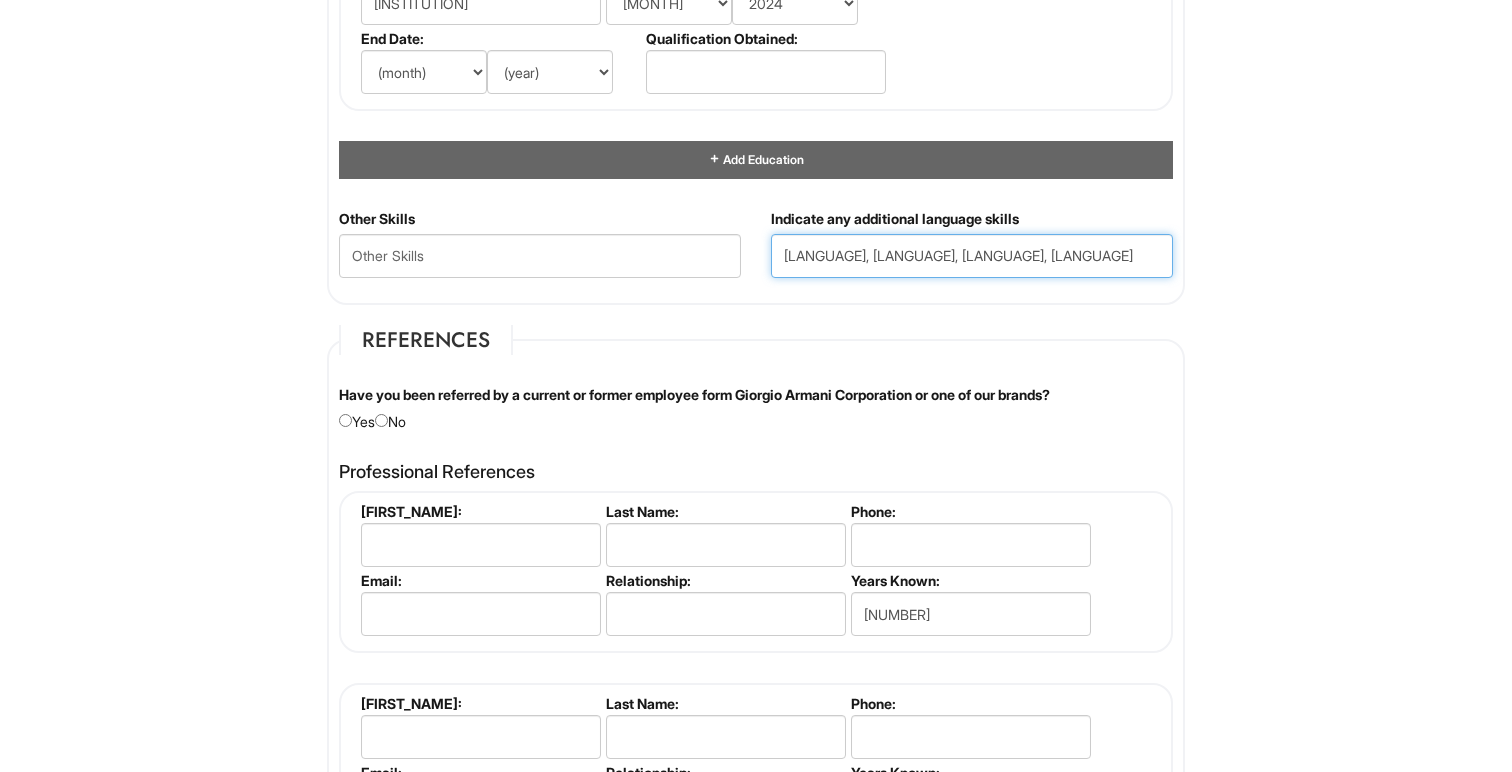 type on "[LANGUAGE], [LANGUAGE], [LANGUAGE], [LANGUAGE]" 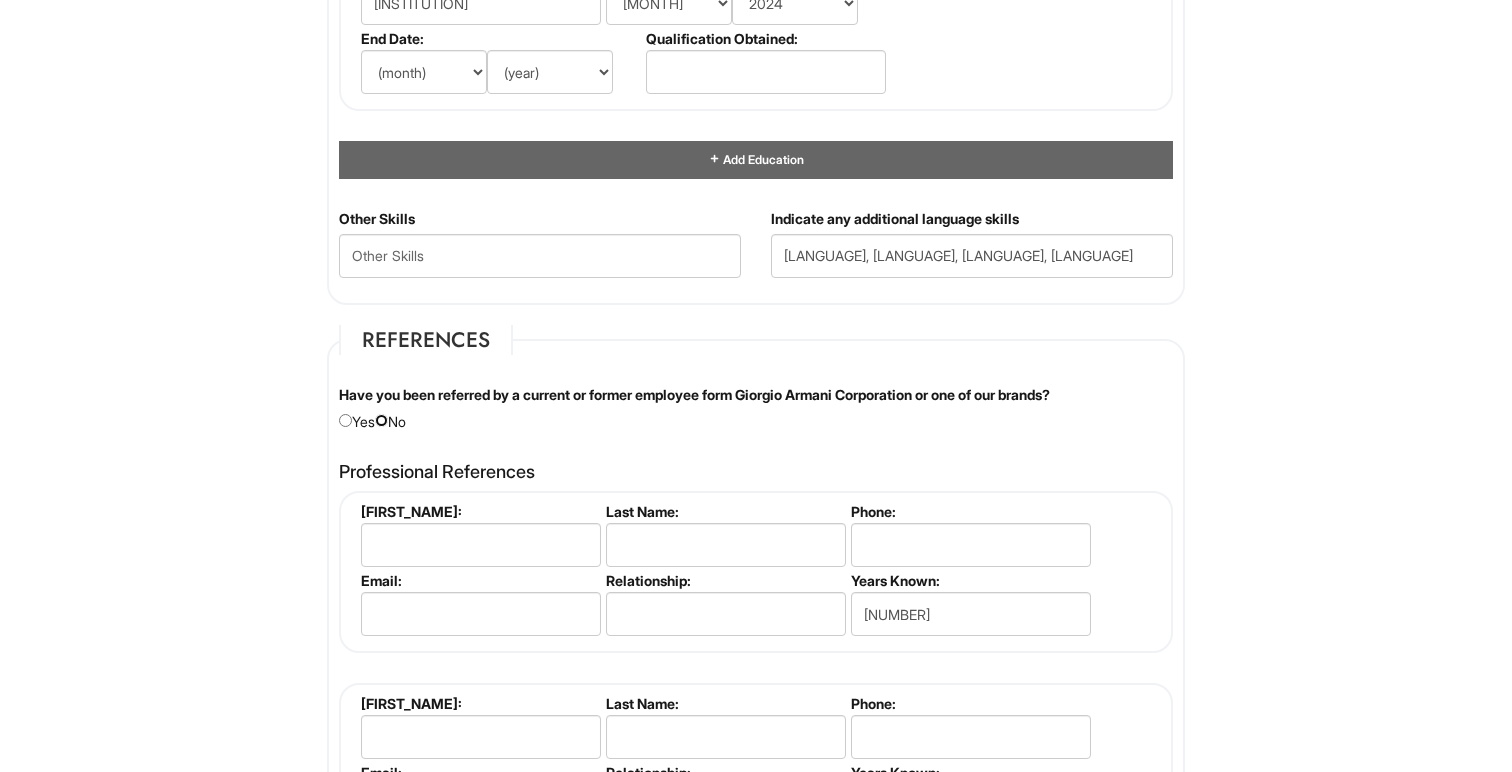 click at bounding box center (381, 420) 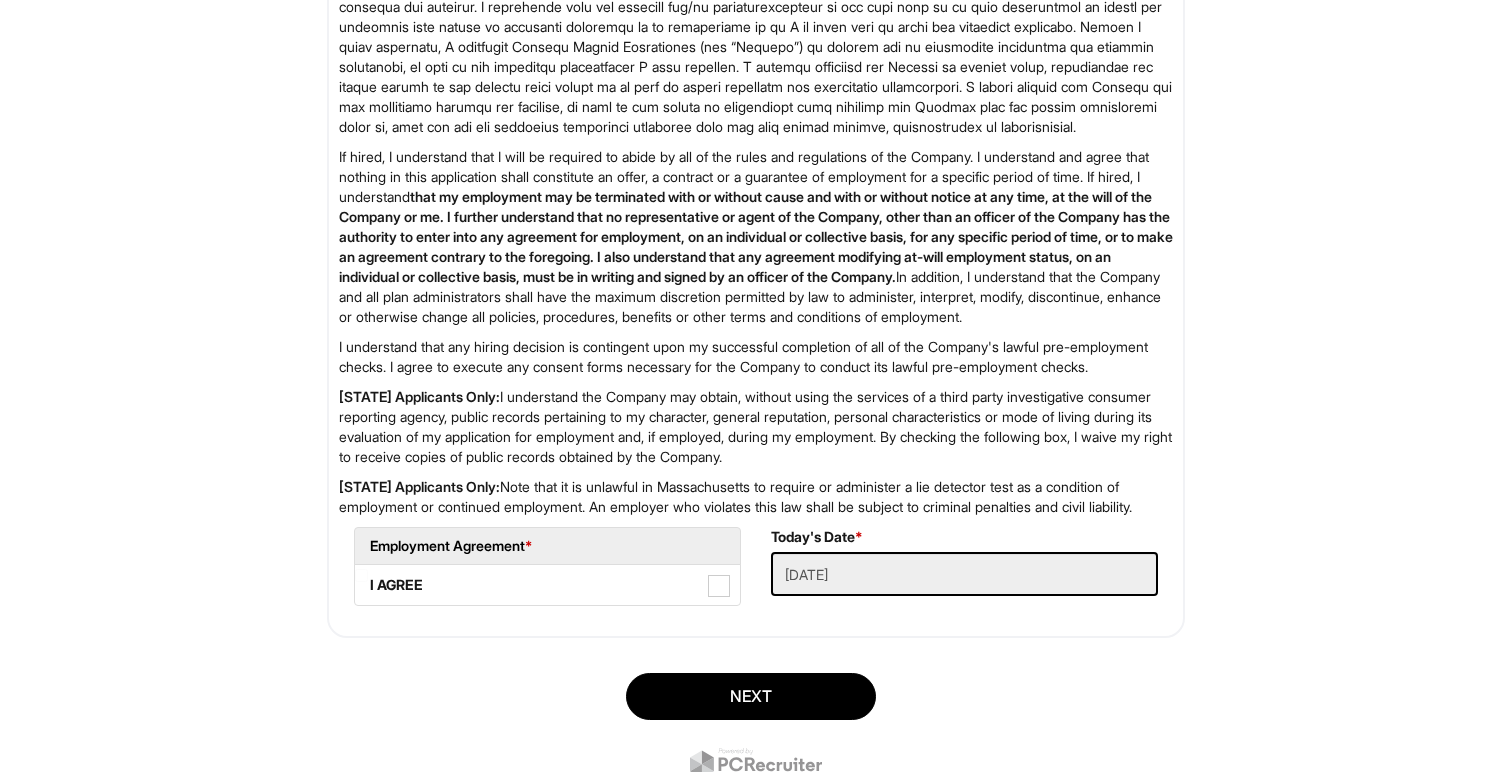 scroll, scrollTop: 3290, scrollLeft: 0, axis: vertical 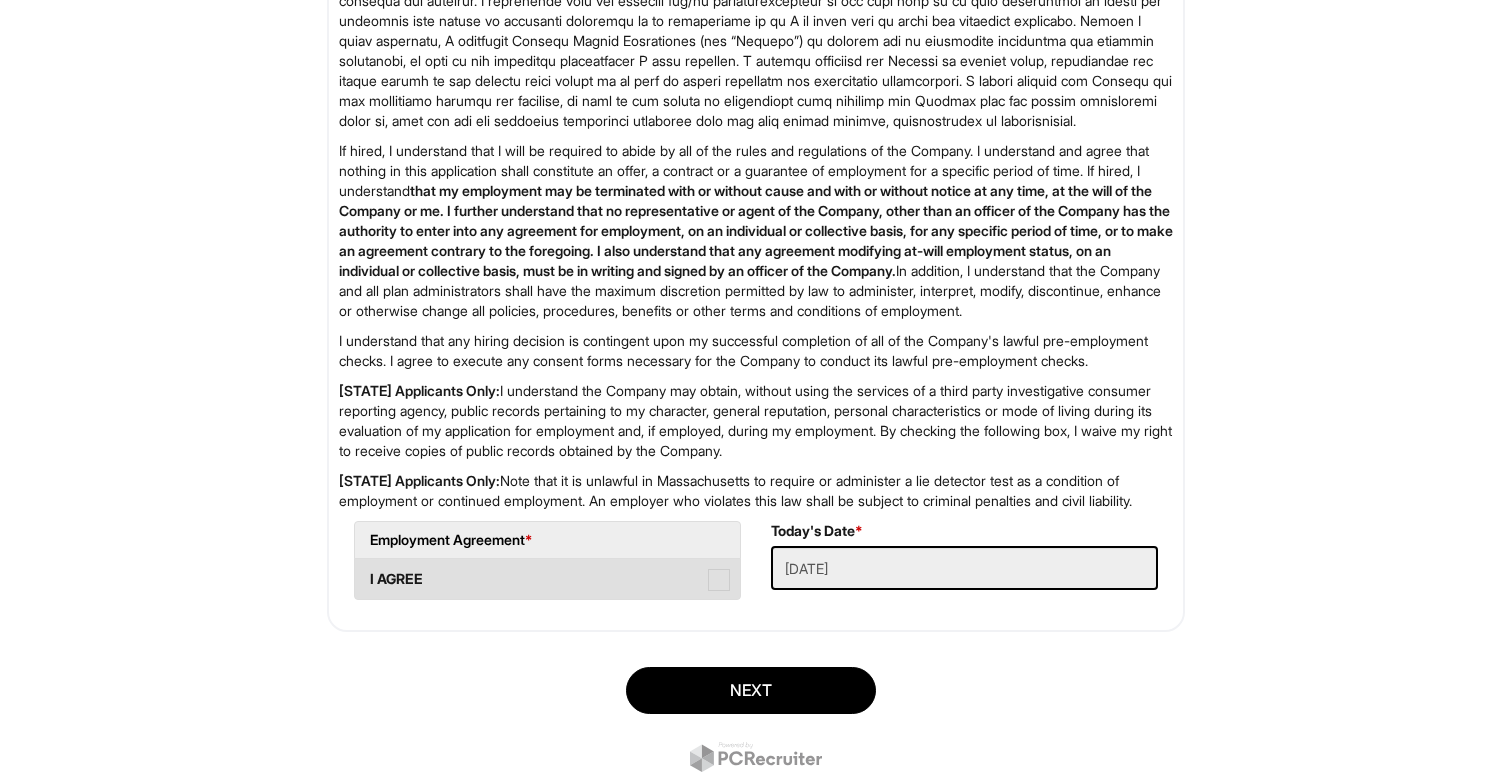 click at bounding box center [719, 580] 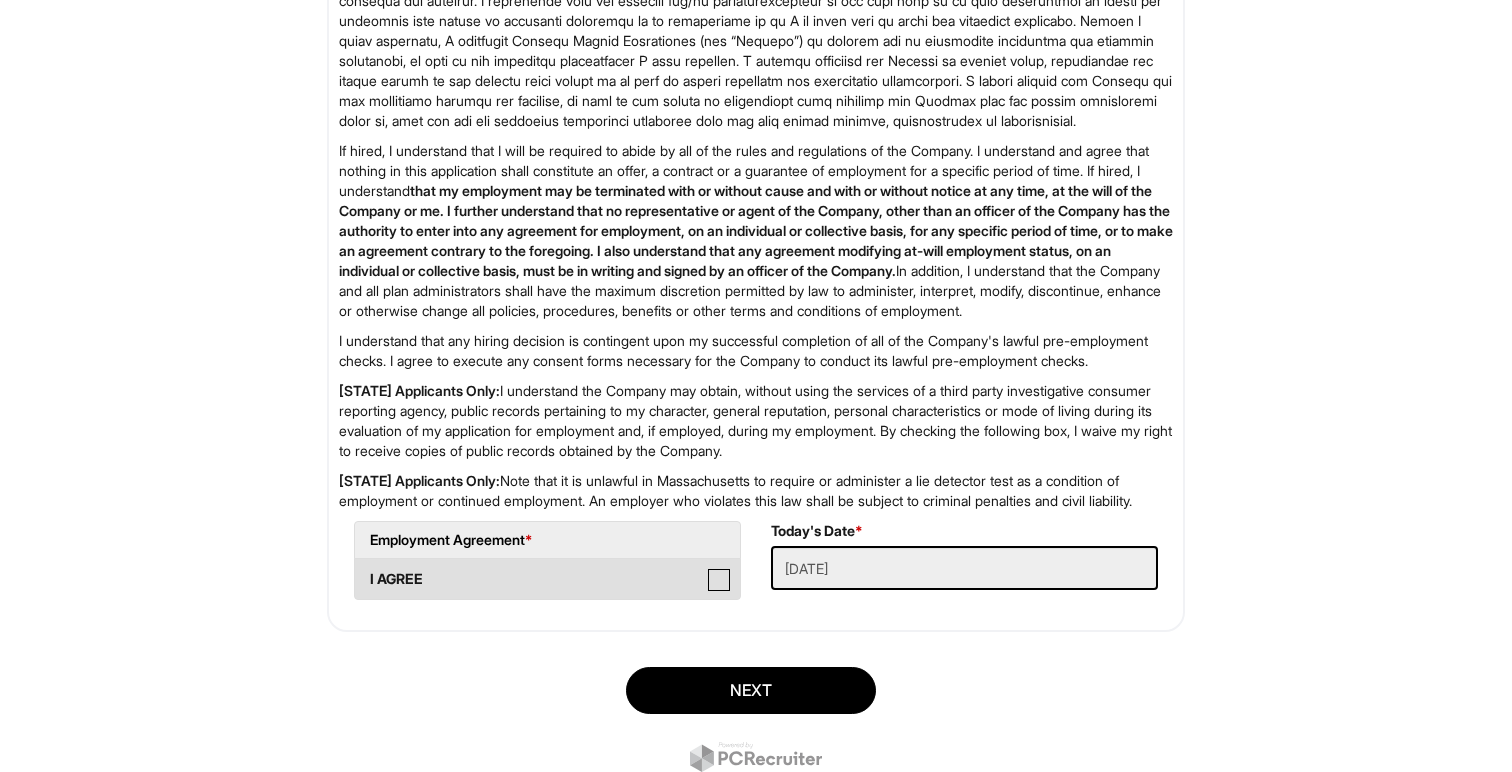 click on "I AGREE" at bounding box center (361, 569) 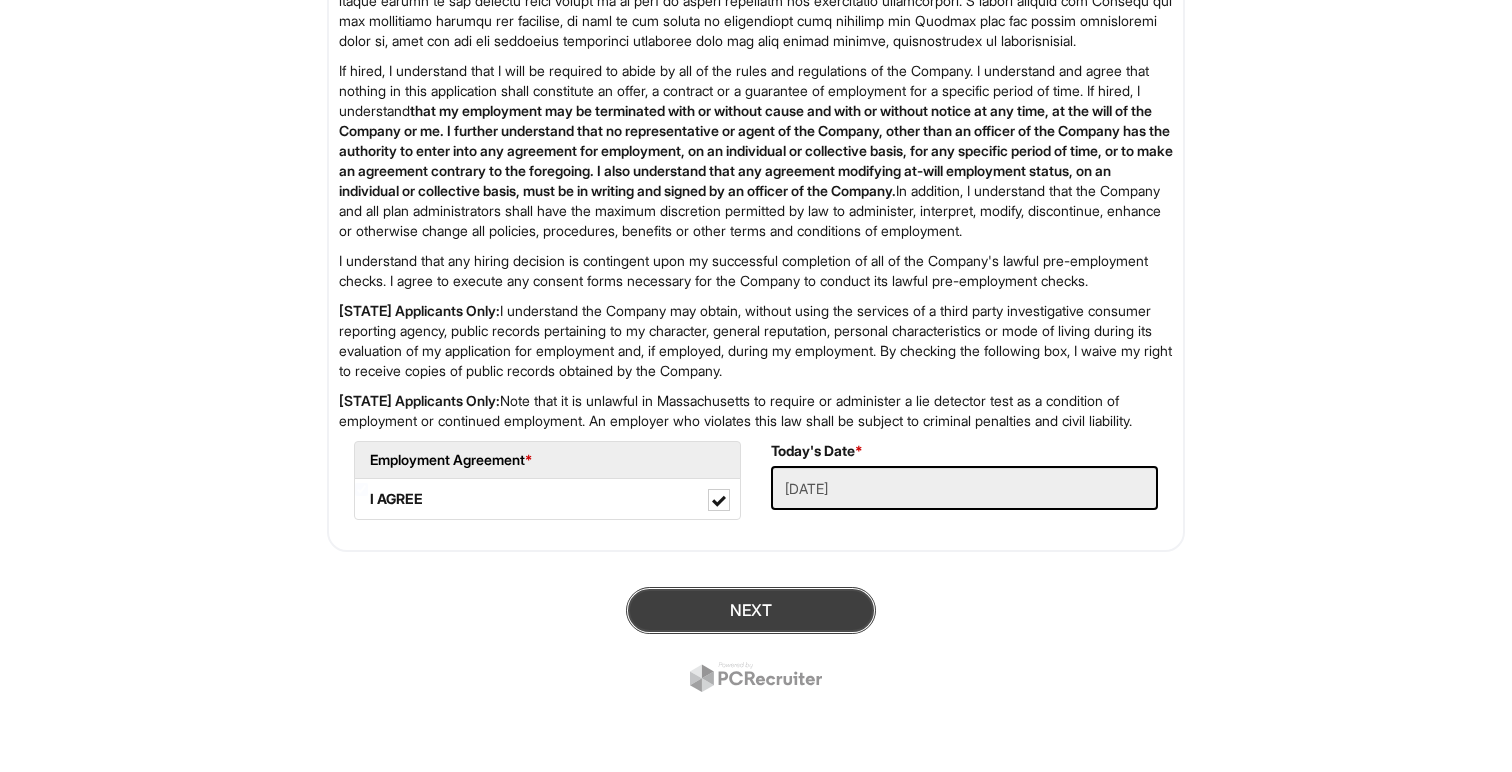 click on "Next" at bounding box center [751, 610] 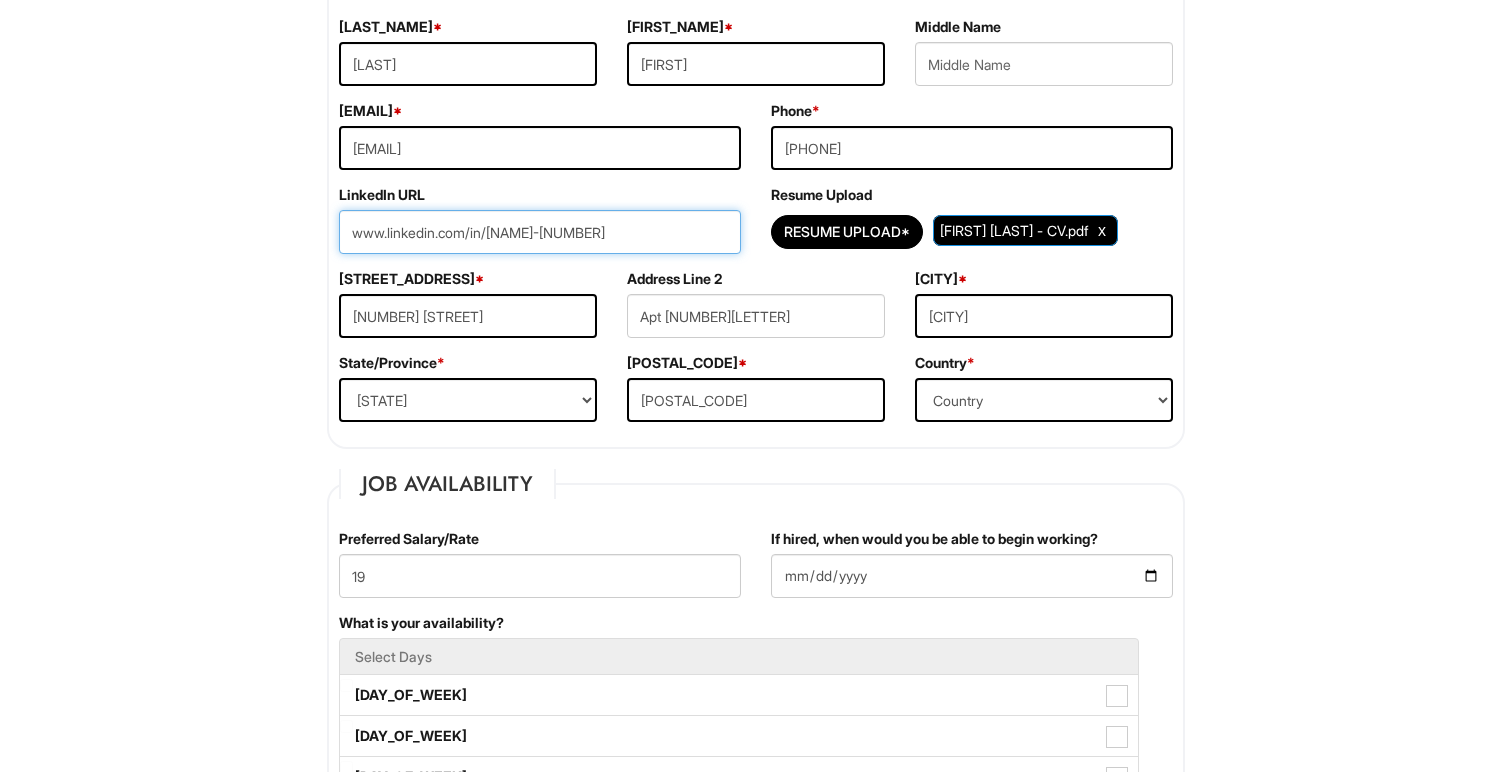scroll, scrollTop: 366, scrollLeft: 0, axis: vertical 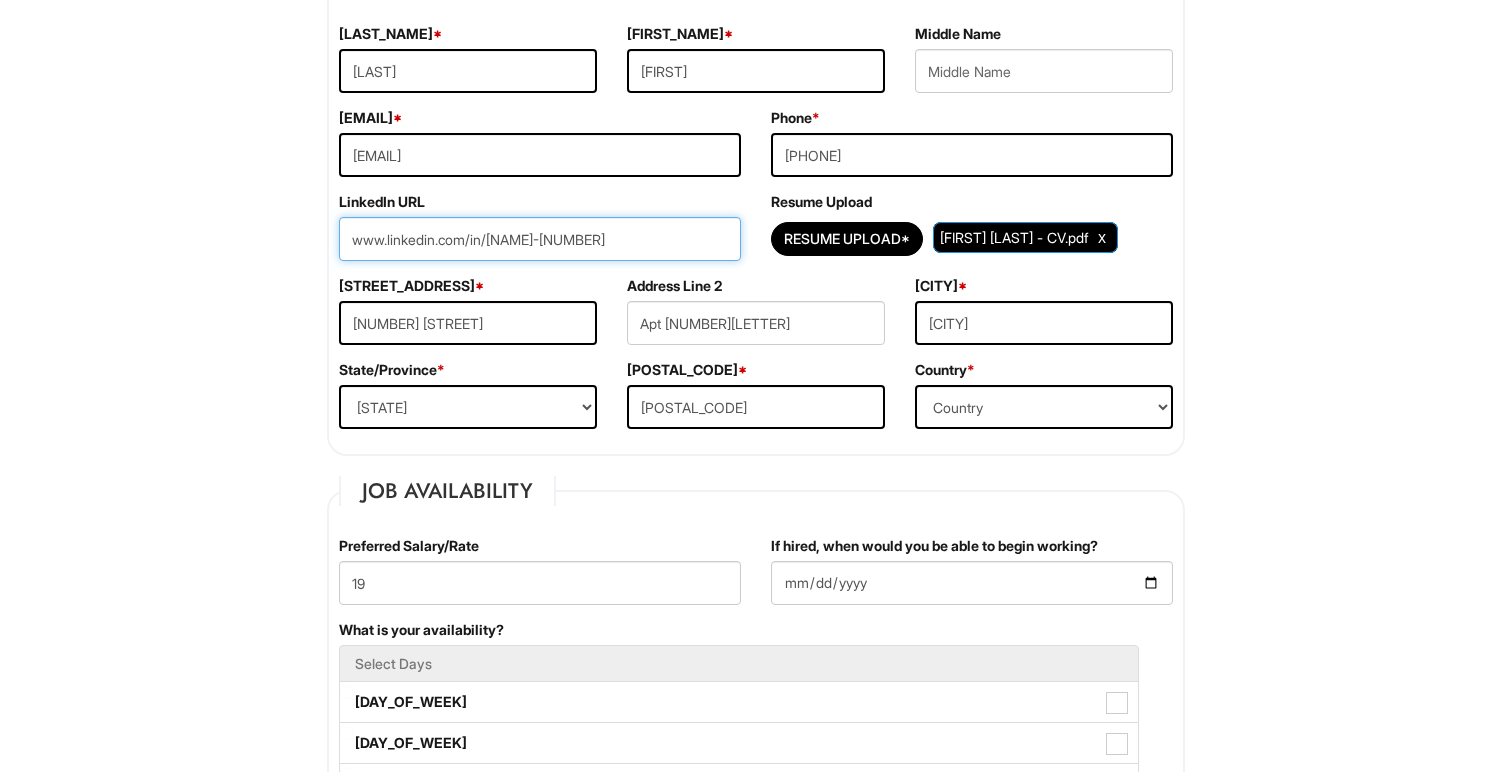 click on "www.linkedin.com/in/[NAME]-[NUMBER]" at bounding box center [540, 239] 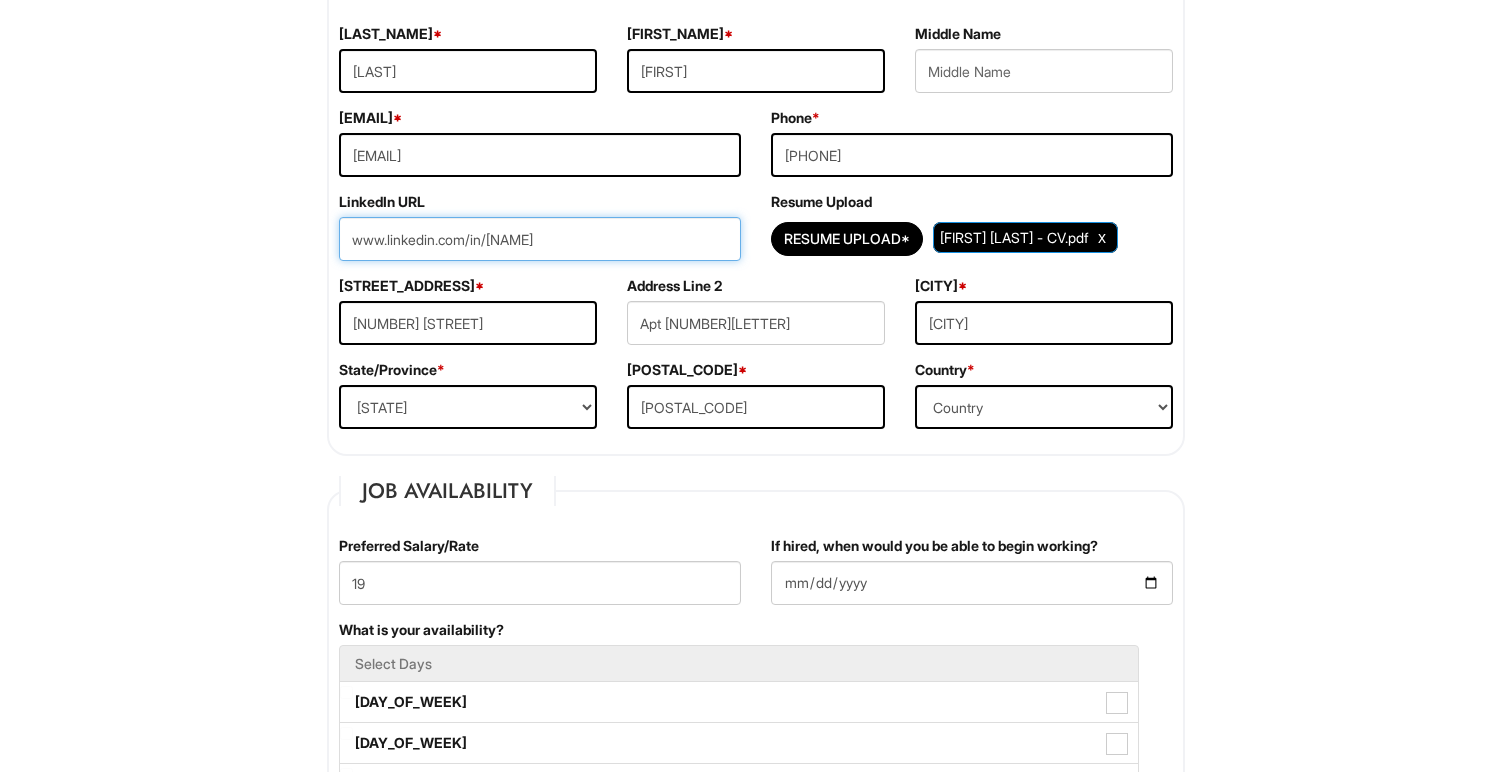 type on "www.linkedin.com/in/[NAME]" 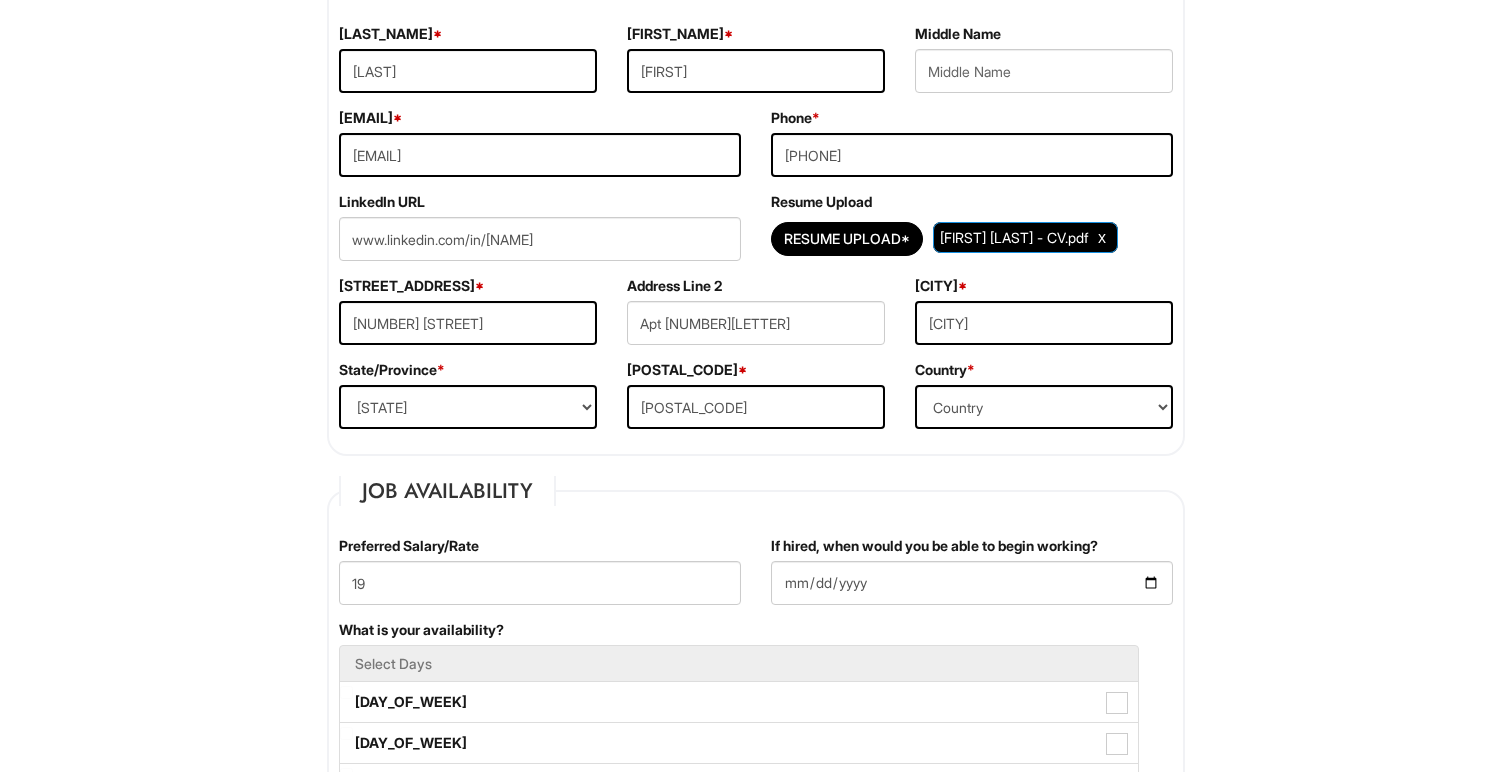 click on "Please Complete This Form 1 2 3 Client Advisor (Part-time), A|X Armani Exchange PLEASE COMPLETE ALL REQUIRED FIELDS
We are an Equal Opportunity Employer. All persons shall have the opportunity to be considered for employment without regard to their race, color, creed, religion, national origin, ancestry, citizenship status, age, disability, gender, sex, sexual orientation, veteran status, genetic information or any other characteristic protected by applicable federal, state or local laws. We will endeavor to make a reasonable accommodation to the known physical or mental limitations of a qualified applicant with a disability unless the accommodation would impose an undue hardship on the operation of our business. If you believe you require such assistance to complete this form or to participate in an interview, please let us know.
Personal Information
Last Name  *   [LAST_NAME]
First Name  *   [FIRST_NAME]
Middle Name
E-mail Address  *   [EMAIL]
Phone  *   [PHONE]" at bounding box center (756, 1705) 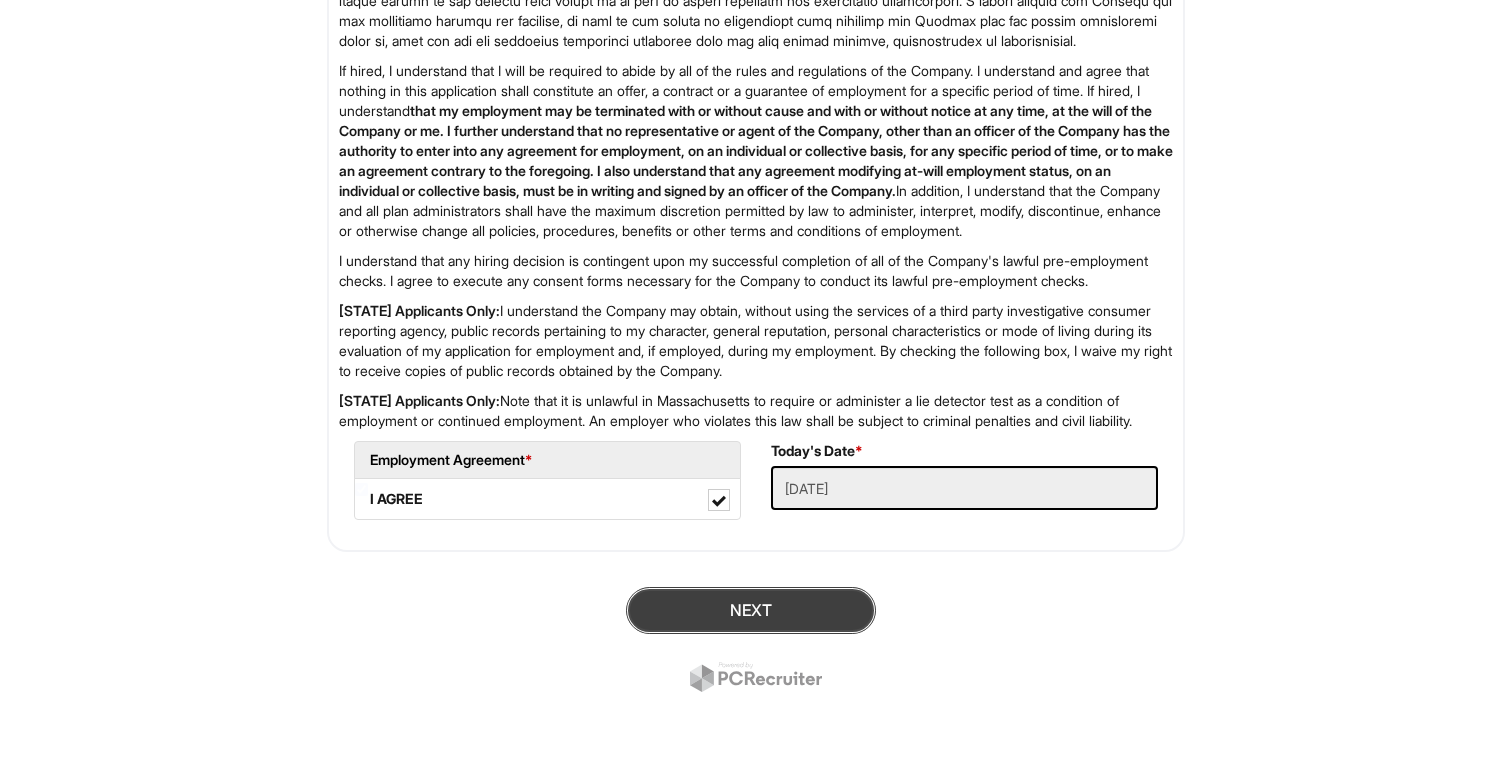 click on "Next" at bounding box center [751, 610] 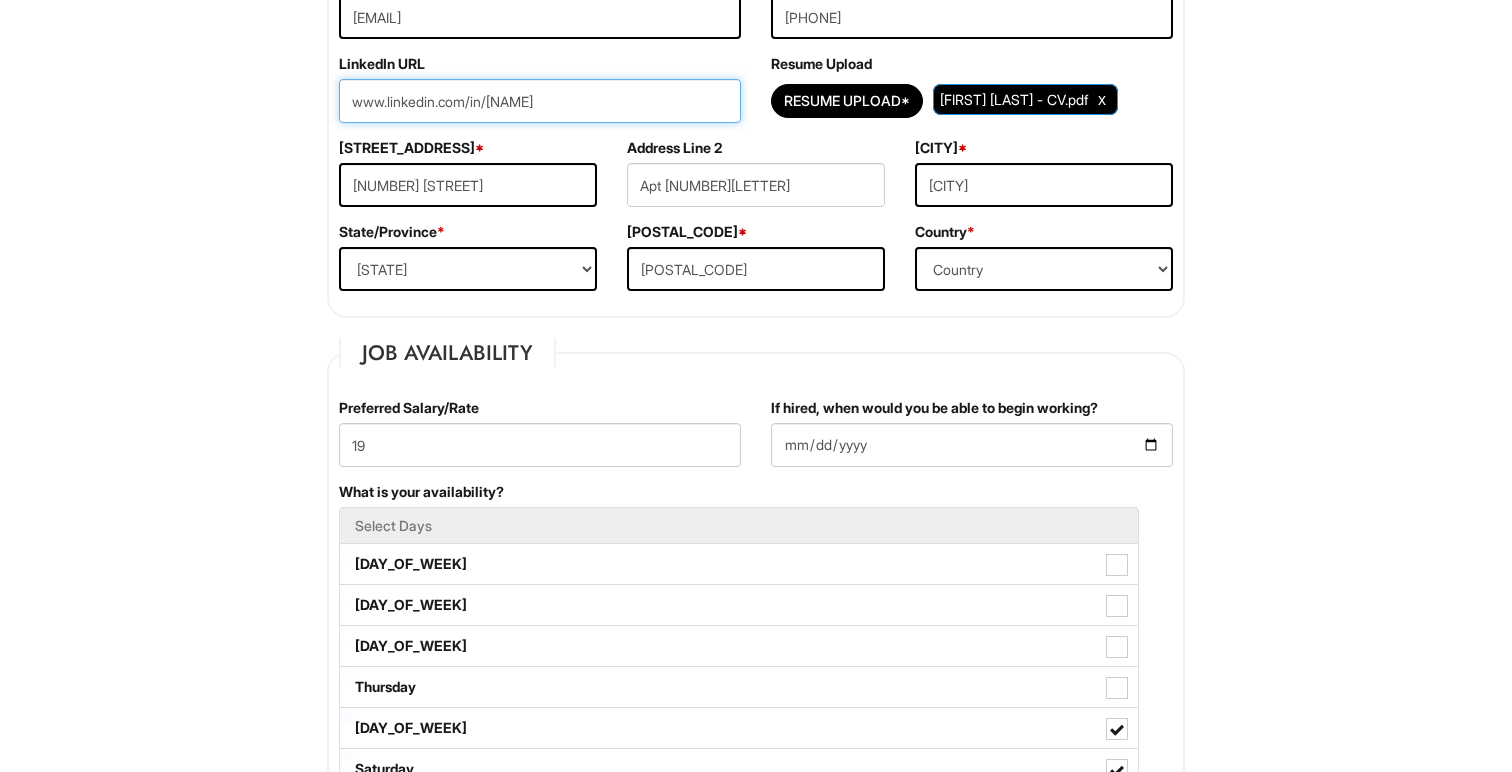 scroll, scrollTop: 488, scrollLeft: 0, axis: vertical 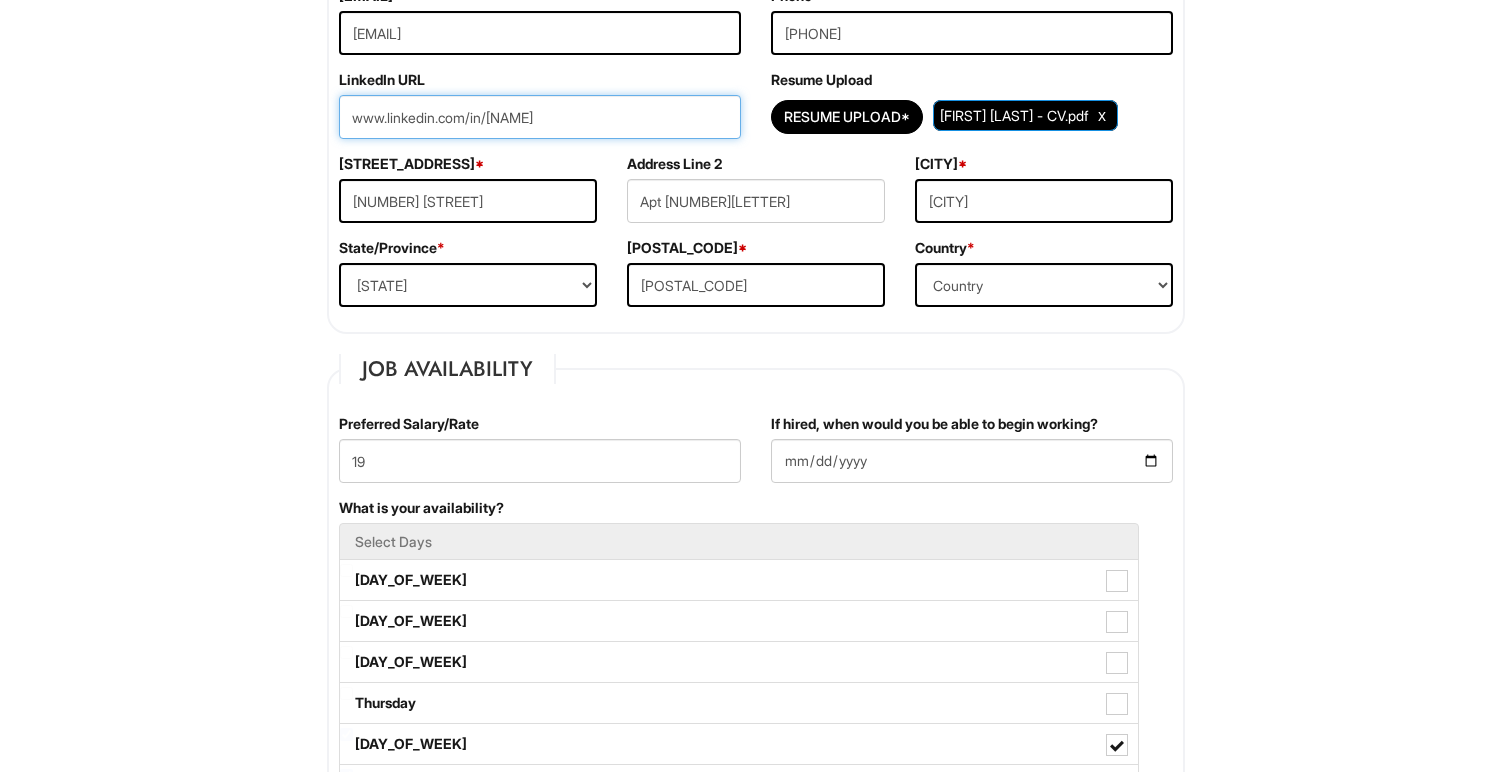 click on "www.linkedin.com/in/[NAME]" at bounding box center [540, 117] 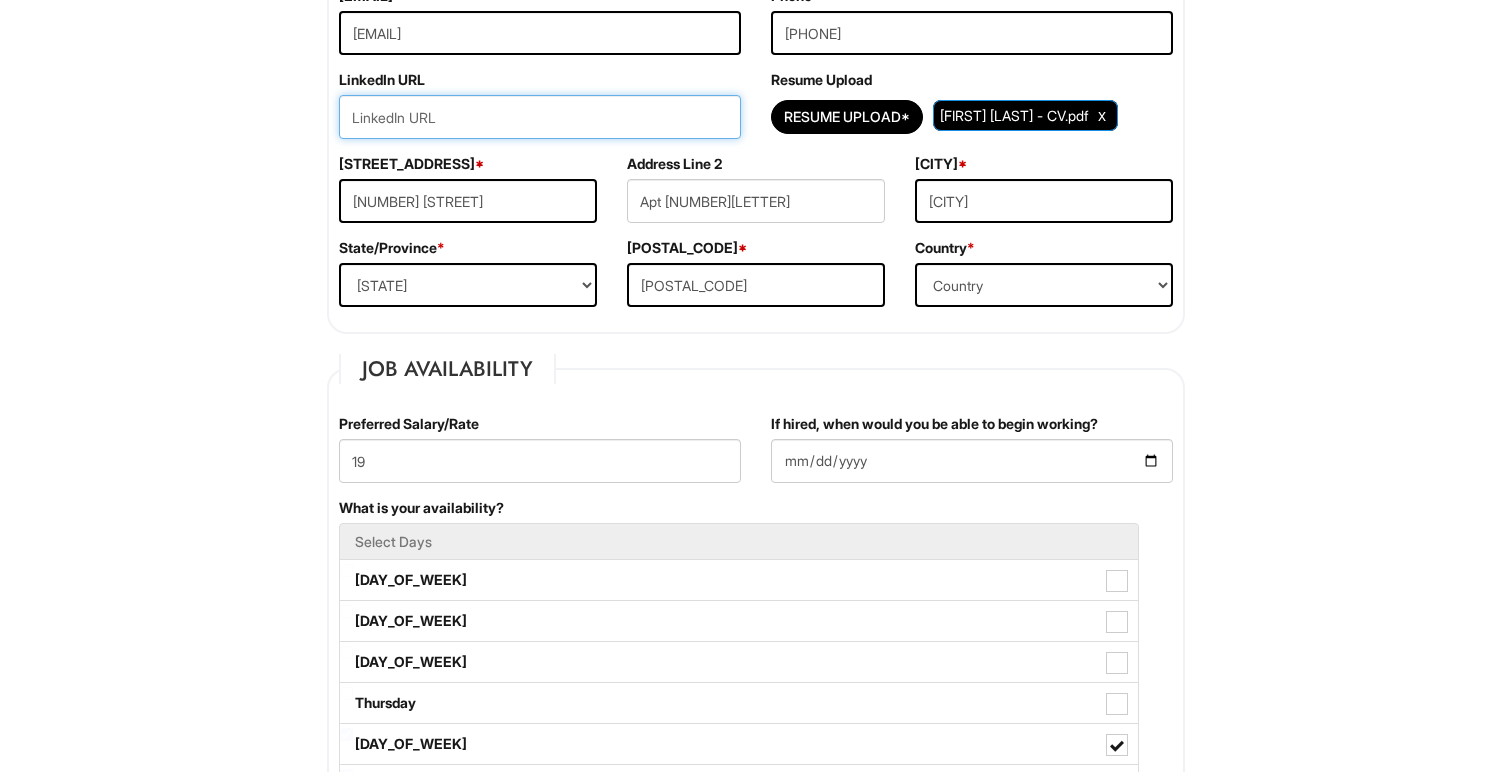 type 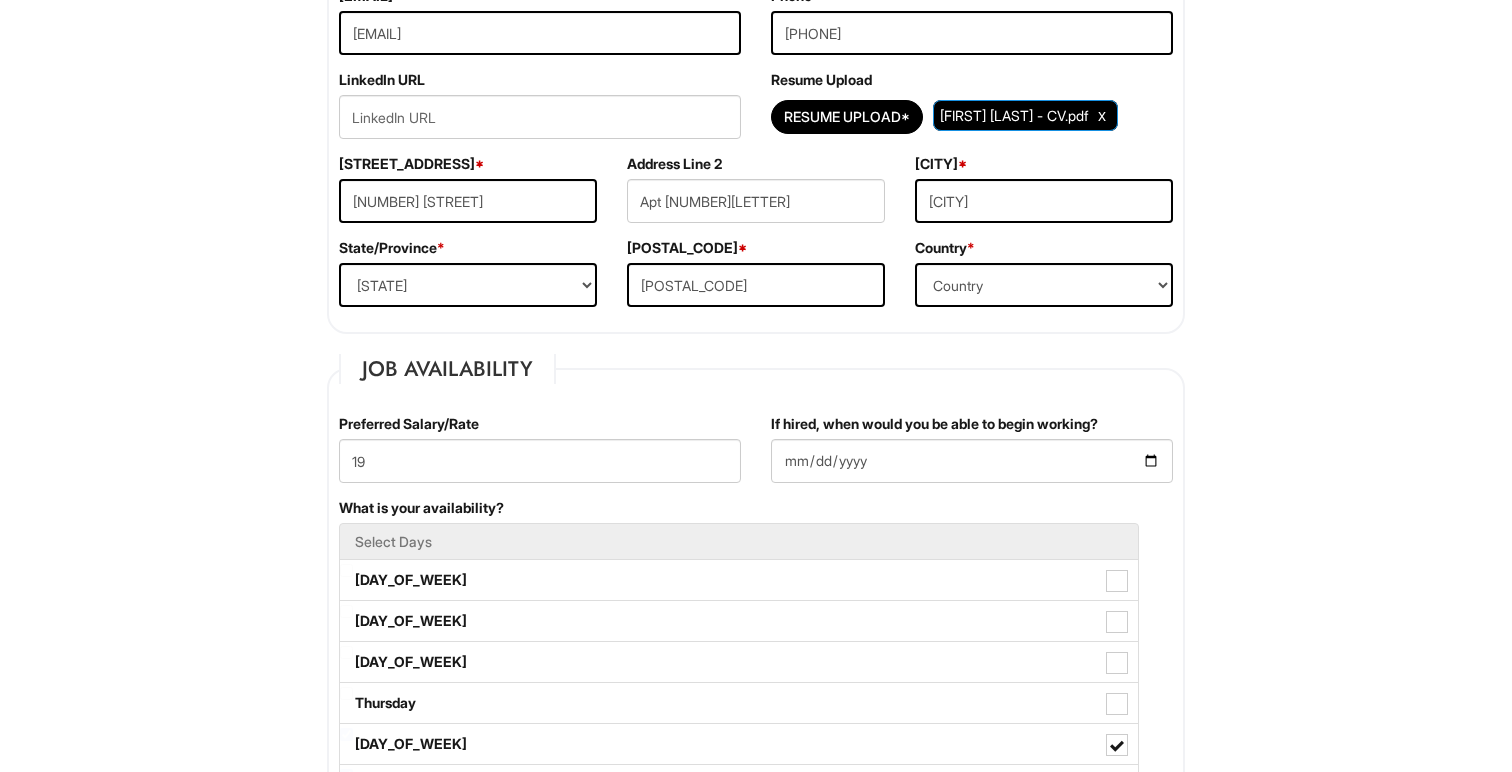 click on "[CITY]" at bounding box center [1044, 196] 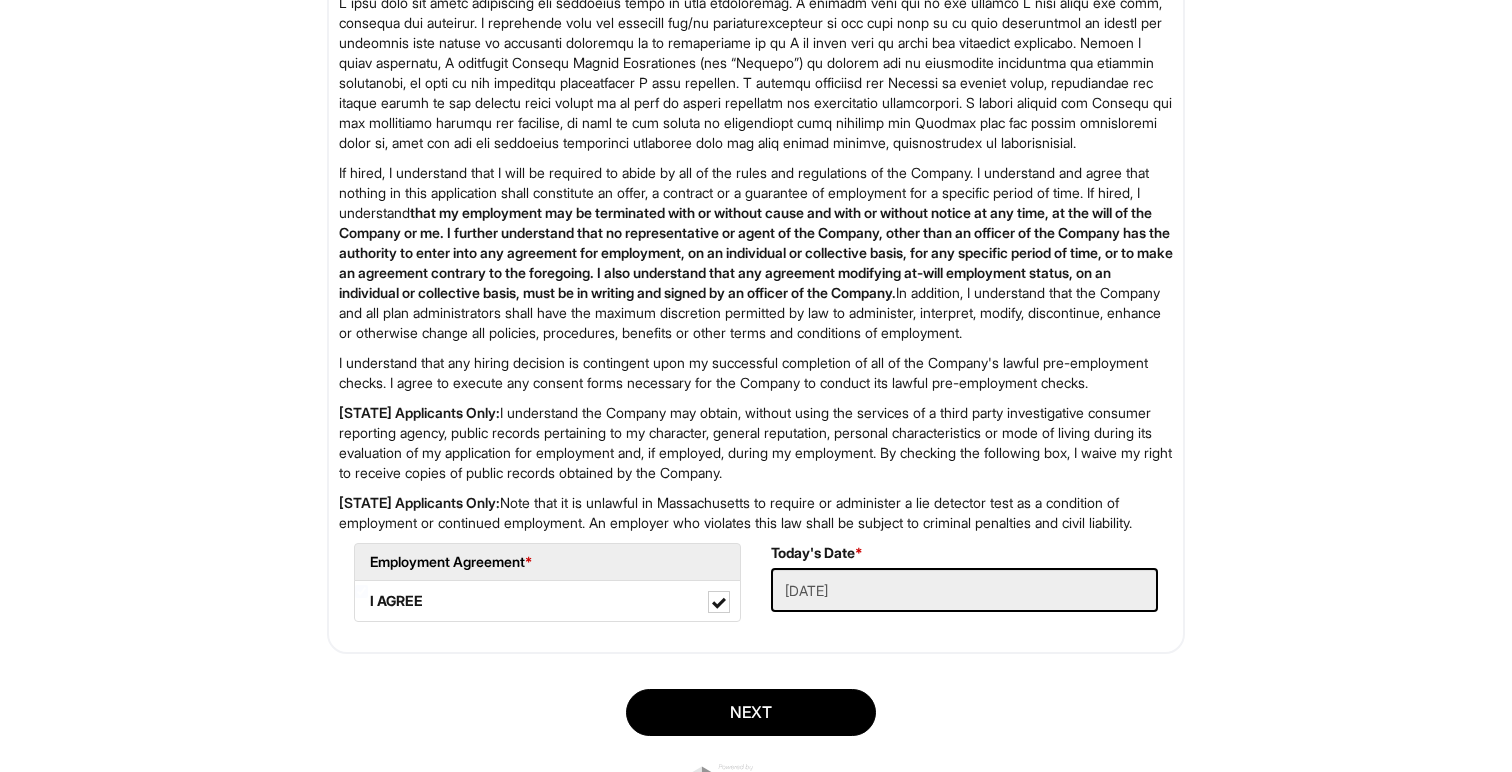 scroll, scrollTop: 3450, scrollLeft: 0, axis: vertical 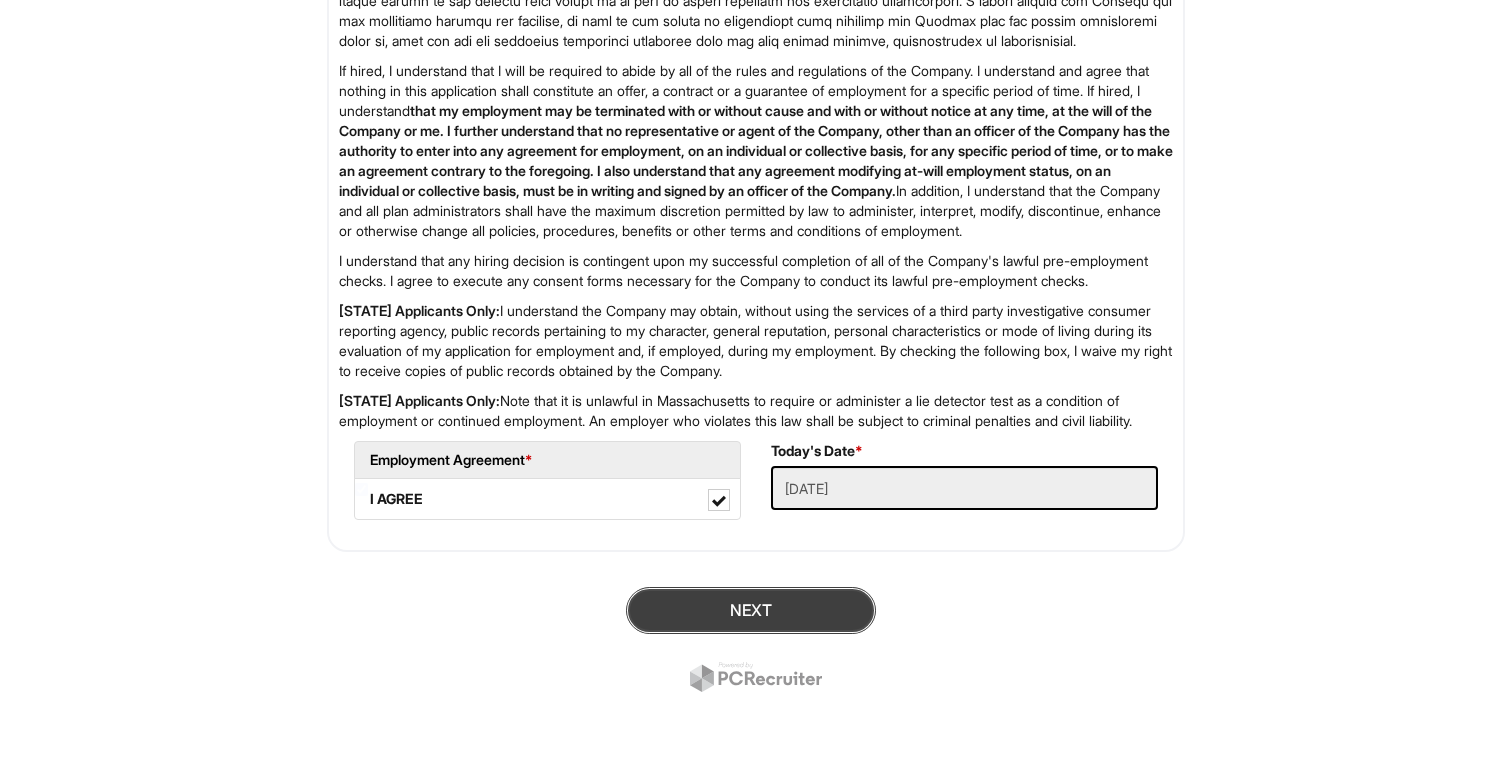 click on "Next" at bounding box center (751, 610) 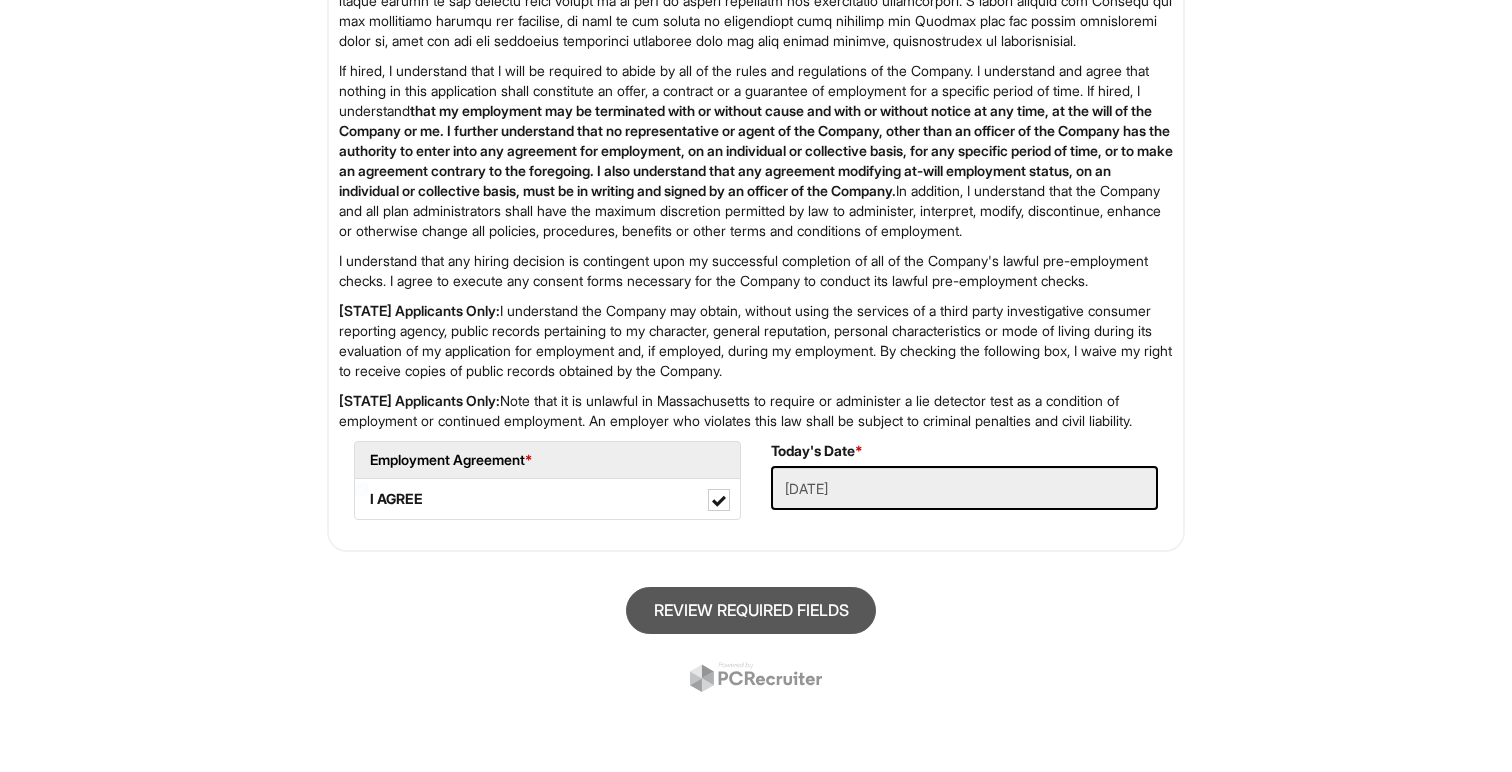 click on "Review Required Fields" at bounding box center [756, 642] 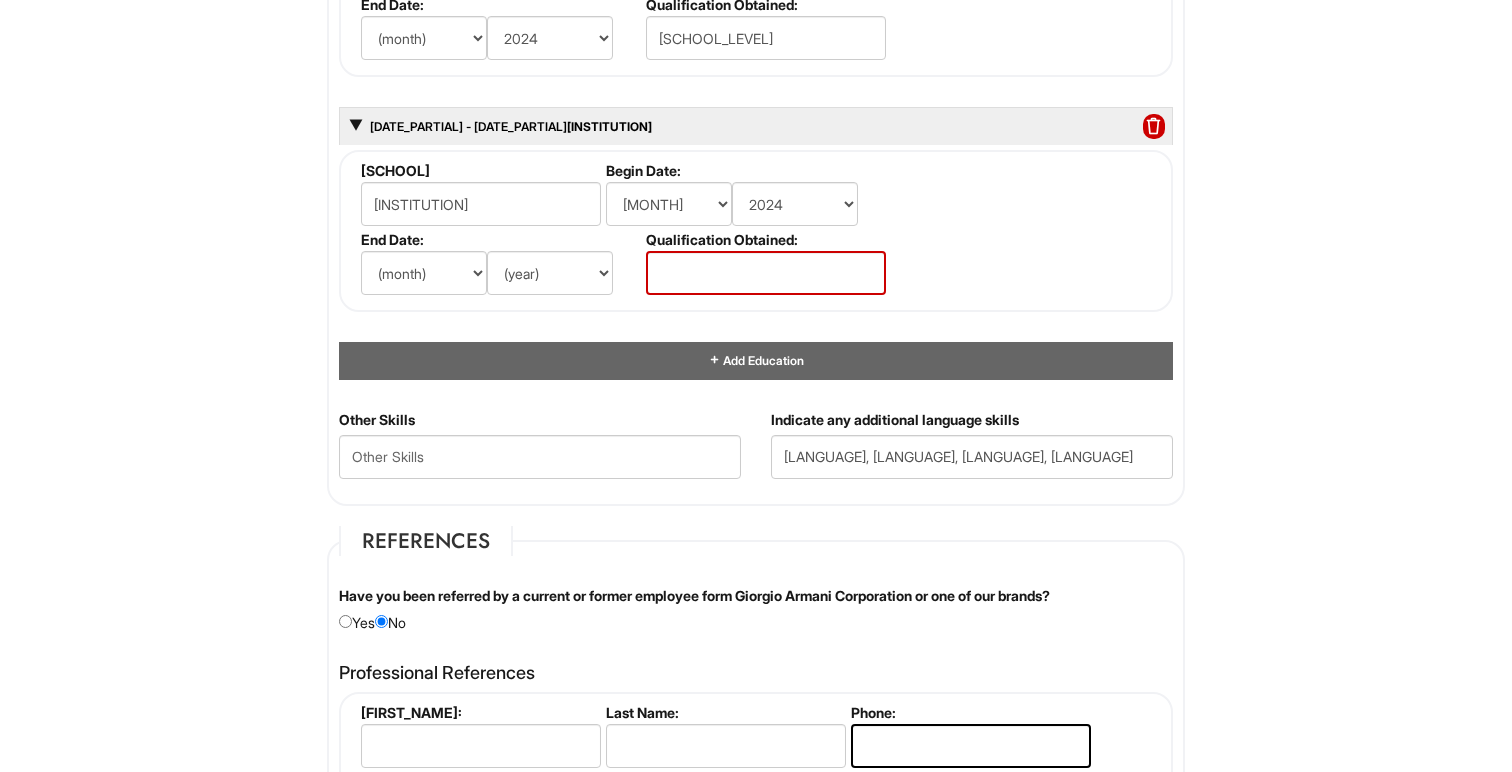 scroll, scrollTop: 2067, scrollLeft: 0, axis: vertical 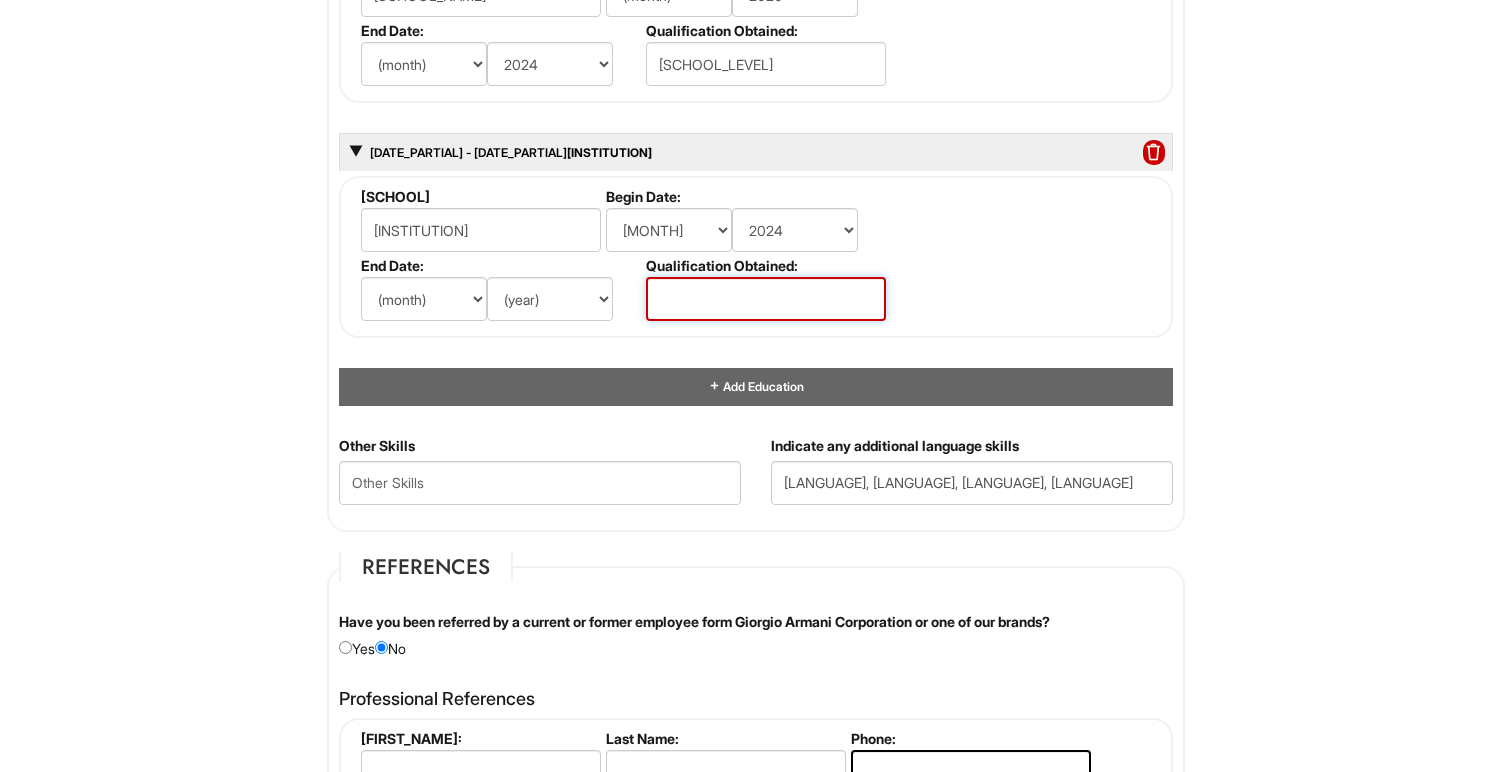 click at bounding box center [766, 299] 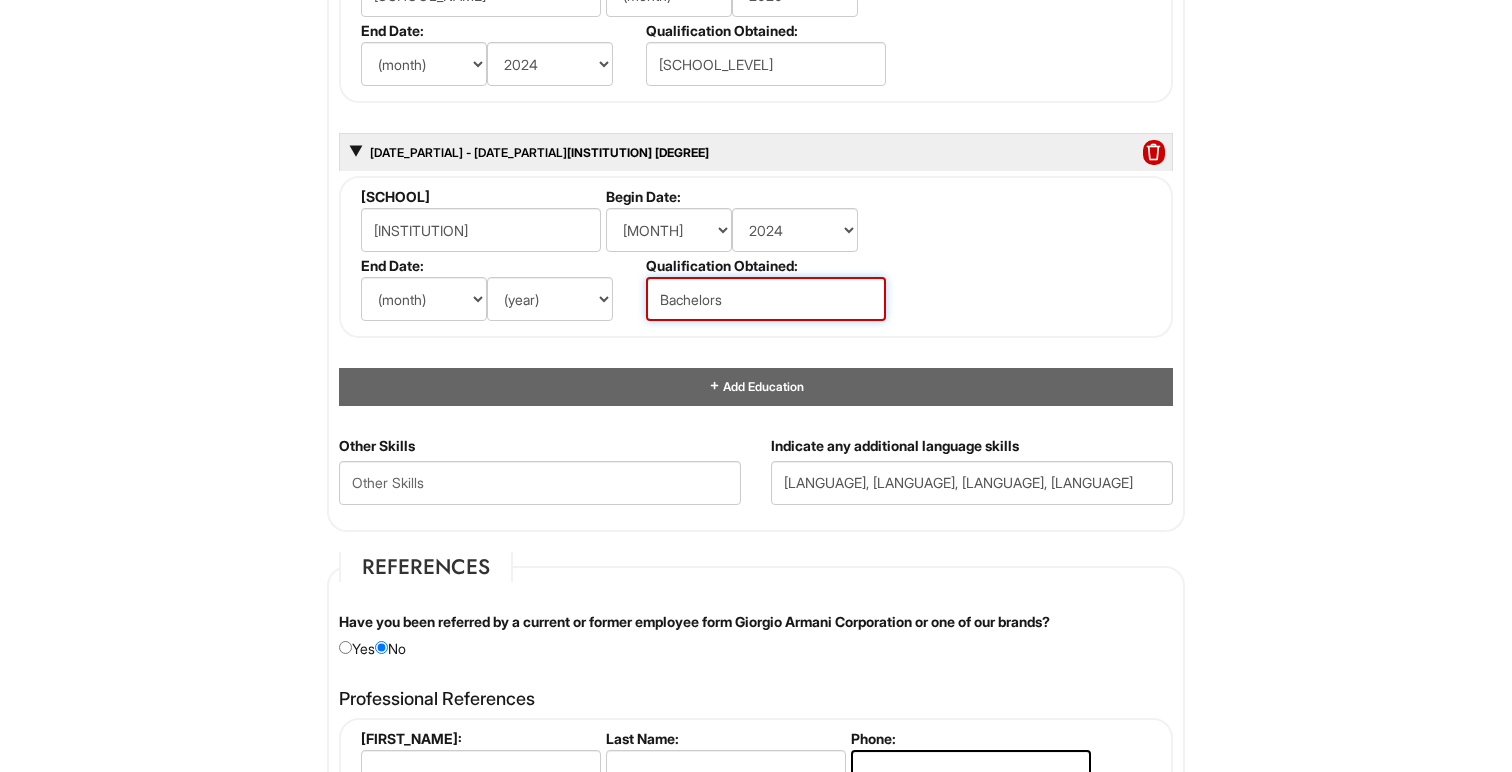 type on "Bachelors" 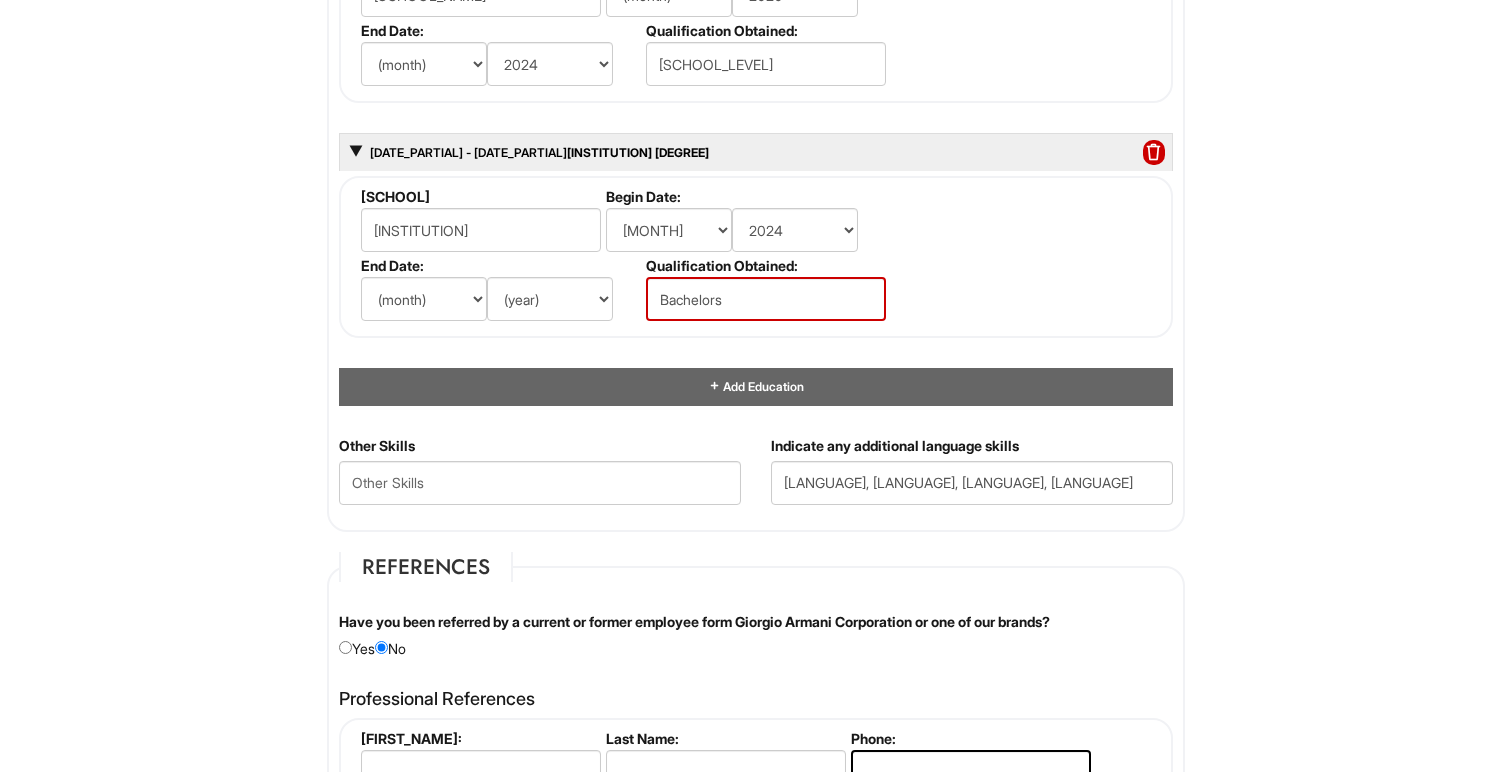 click on "Education
[DATE] - [DATE] [SCHOOL_NAME] [SCHOOL_LEVEL]
School Name:
[SCHOOL_NAME]
Begin Date:
(month) [MONTHS] (year) [YEARS]
End Date:
(month) [MONTHS] (year) [YEARS]" at bounding box center (756, 146) 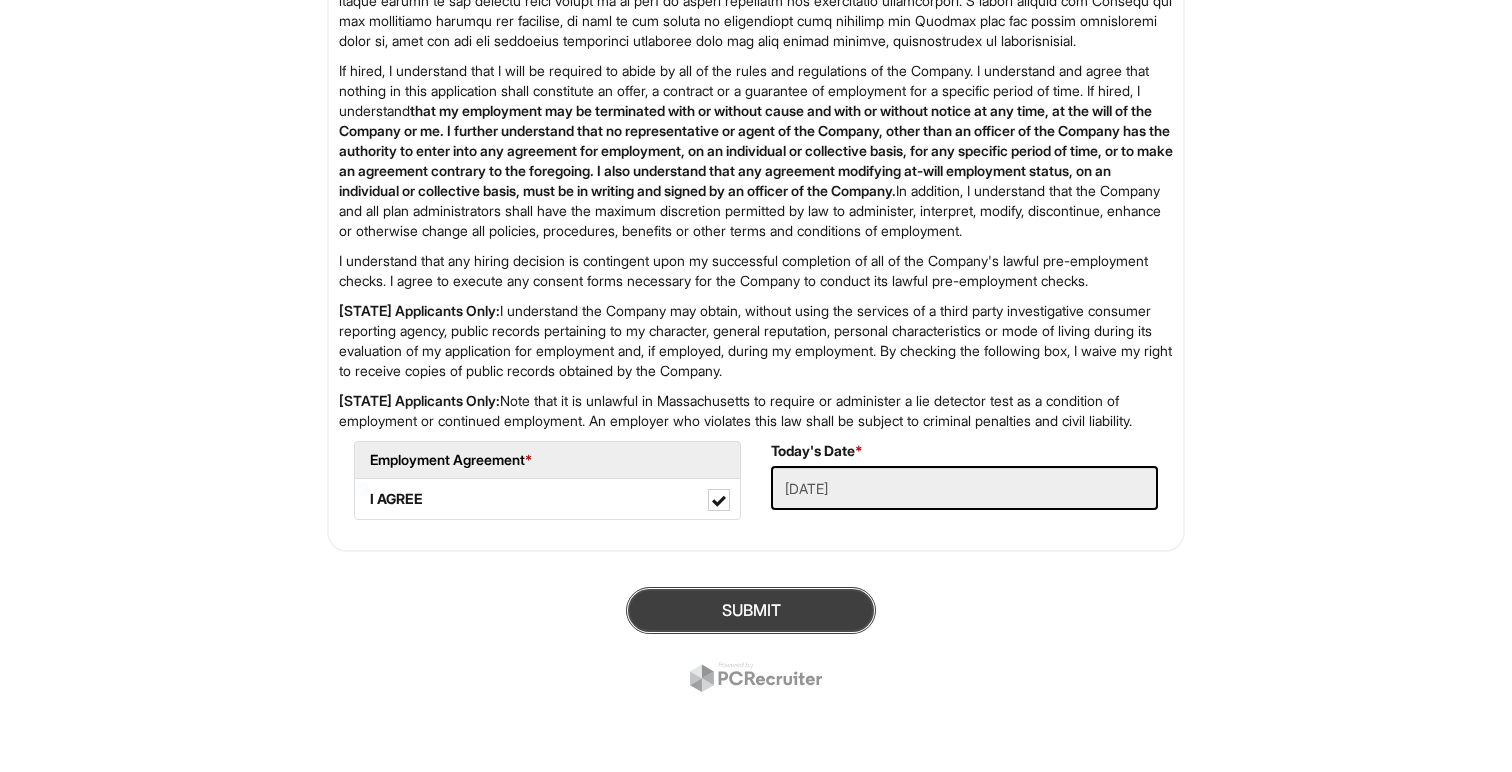 click on "SUBMIT" at bounding box center (751, 610) 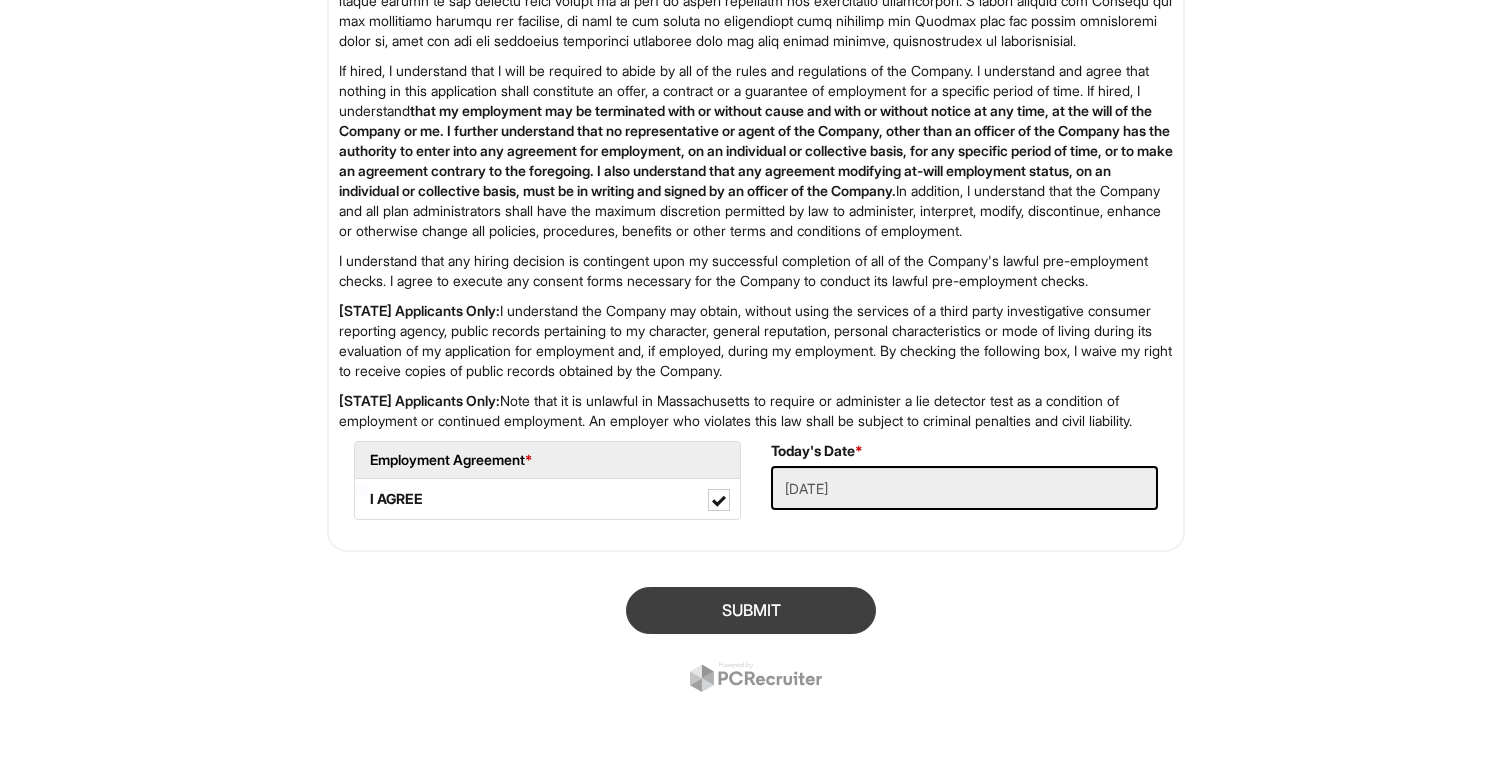 scroll, scrollTop: 122, scrollLeft: 0, axis: vertical 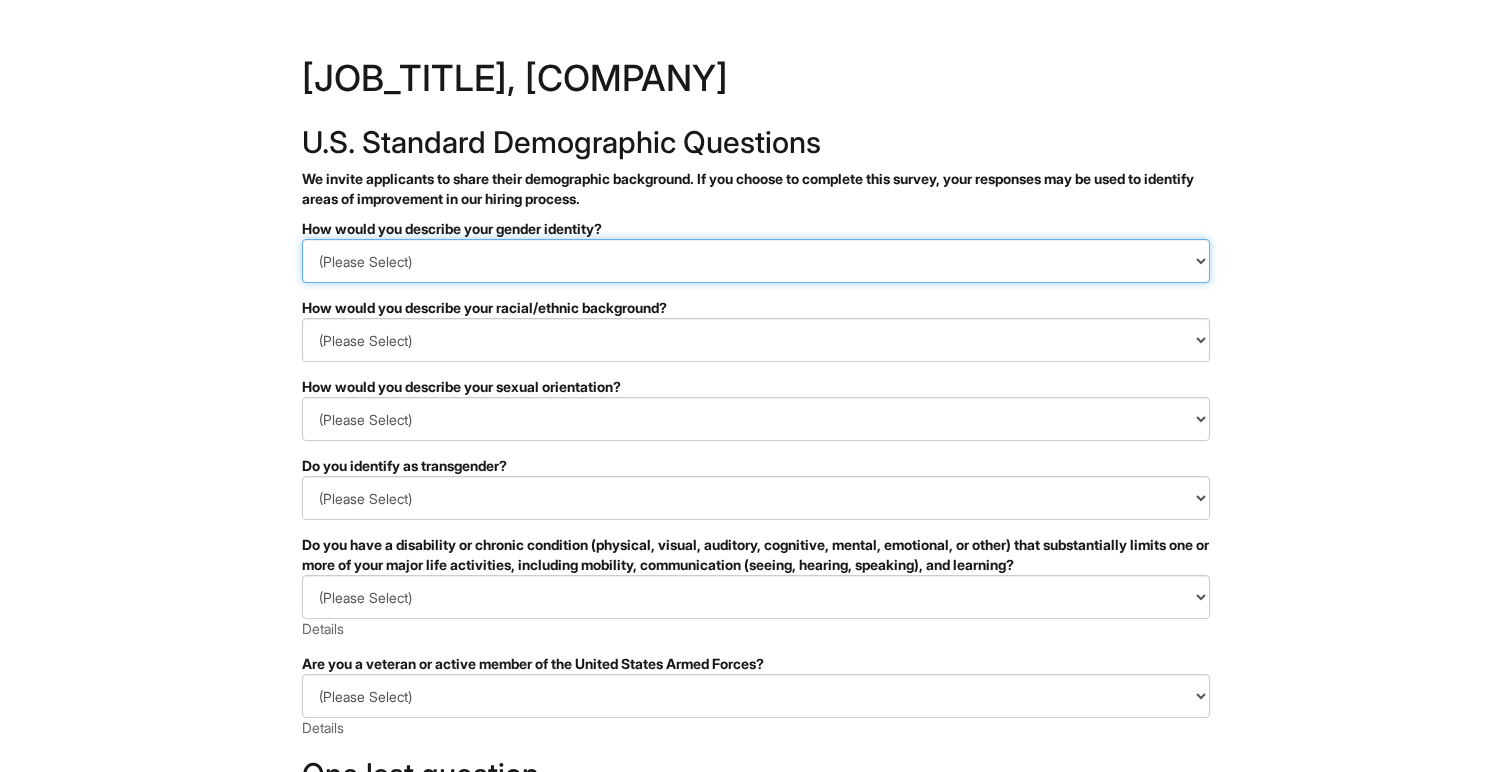 click on "(Please Select) Man Woman Non-binary I prefer to self-describe I don't wish to answer" at bounding box center (756, 261) 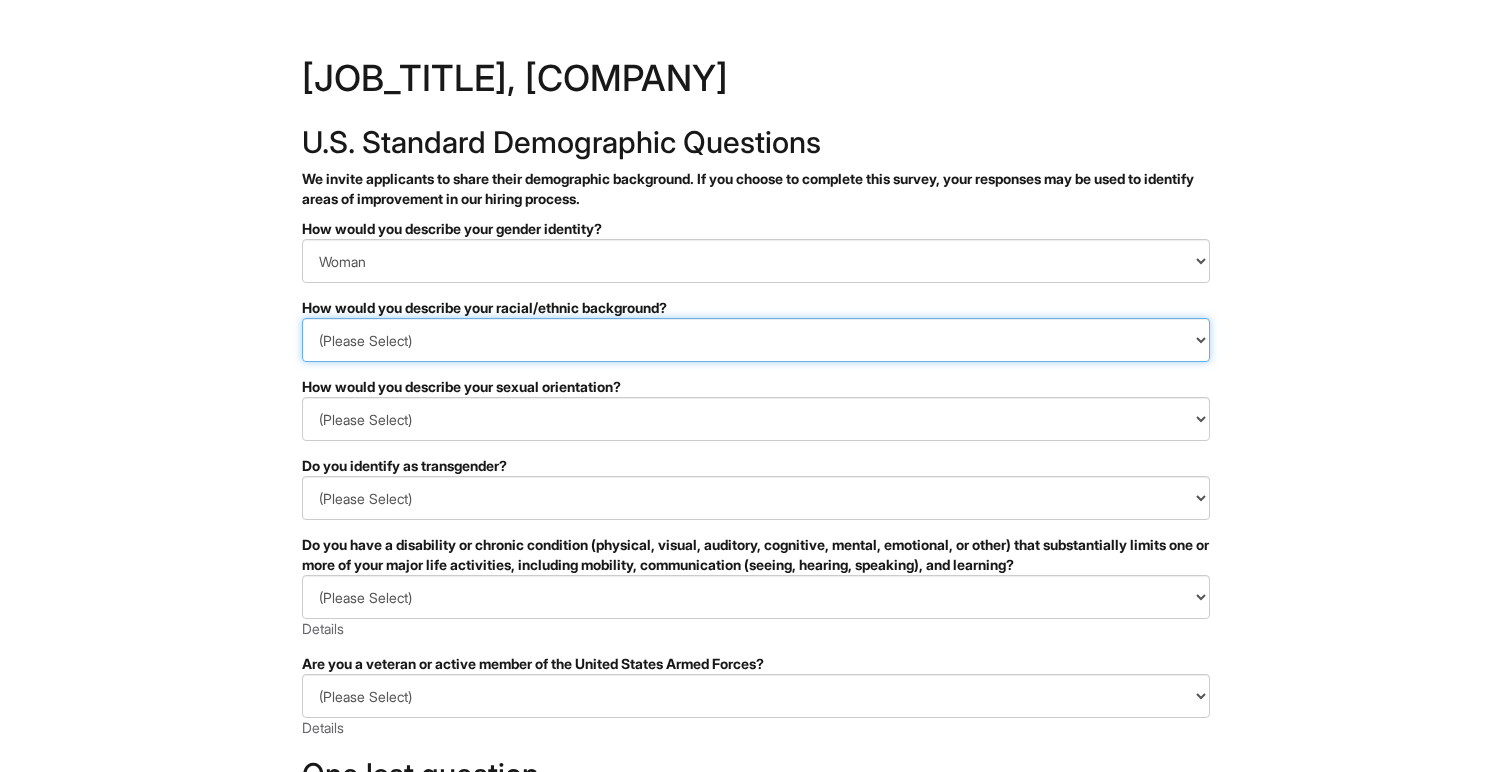 click on "(Please Select) Black or of African descent    East Asian    Hispanic, Latinx or of Spanish Origin    Indigenous, American Indian or Alaska Native    Middle Eastern or North African    Native Hawaiian or Pacific Islander    South Asian    Southeast Asian    White or European    I prefer to self-describe    I don't wish to answer" at bounding box center [756, 340] 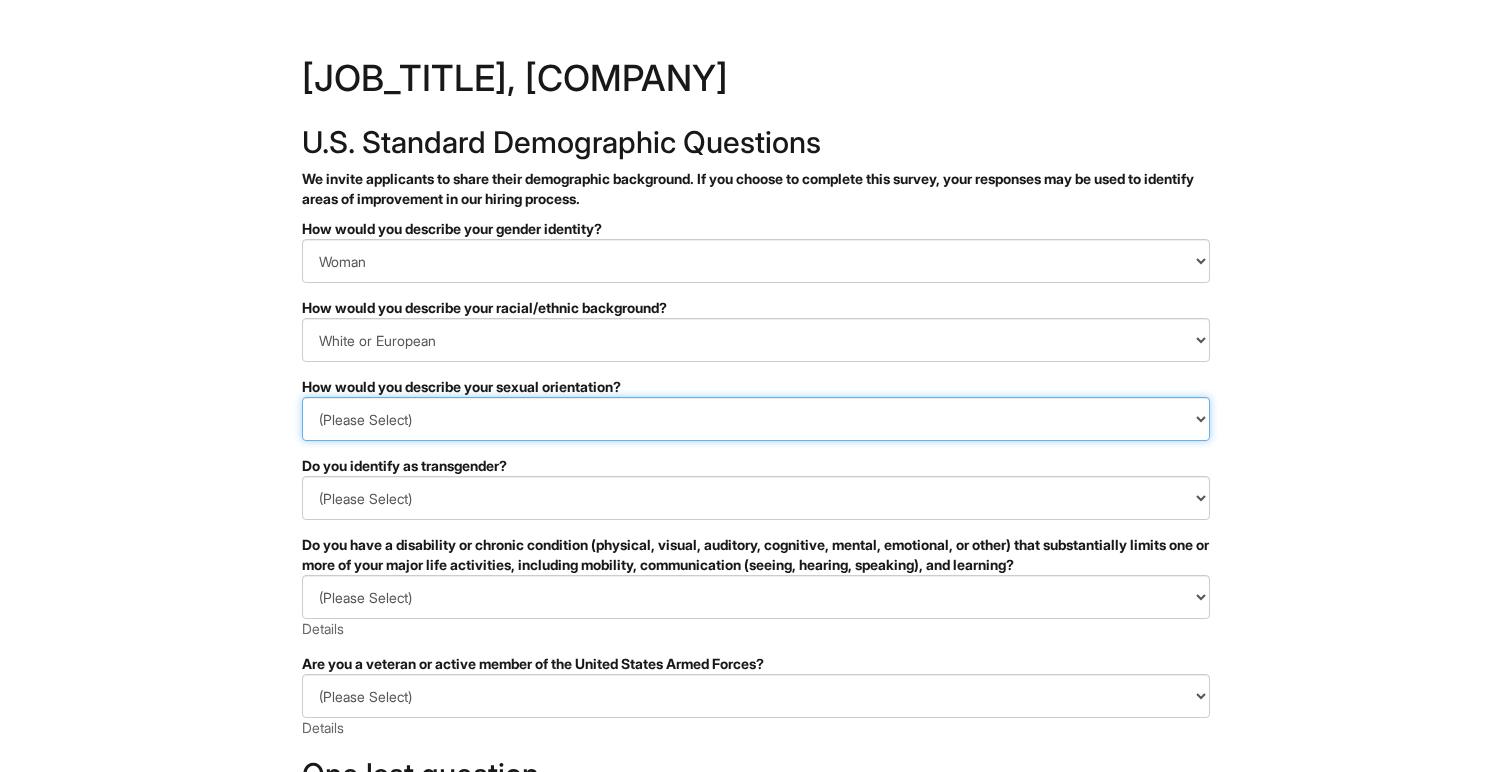 click on "(Please Select) Asexual Bisexual and/or pansexual Gay Heterosexual Lesbian Queer I prefer to self-describe I don't wish to answer" at bounding box center (756, 419) 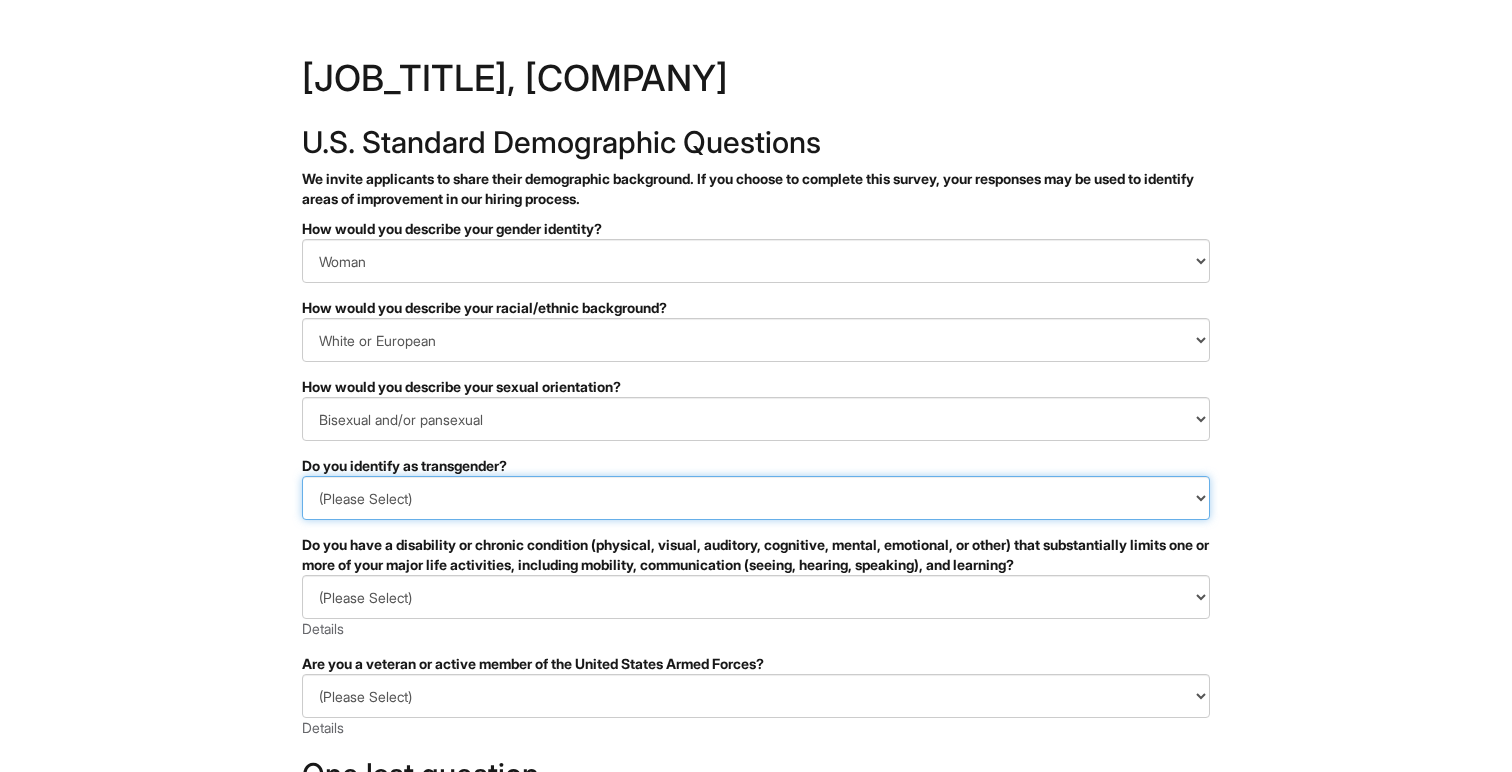 click on "(Please Select) Yes No I prefer to self-describe I don't wish to answer" at bounding box center (756, 498) 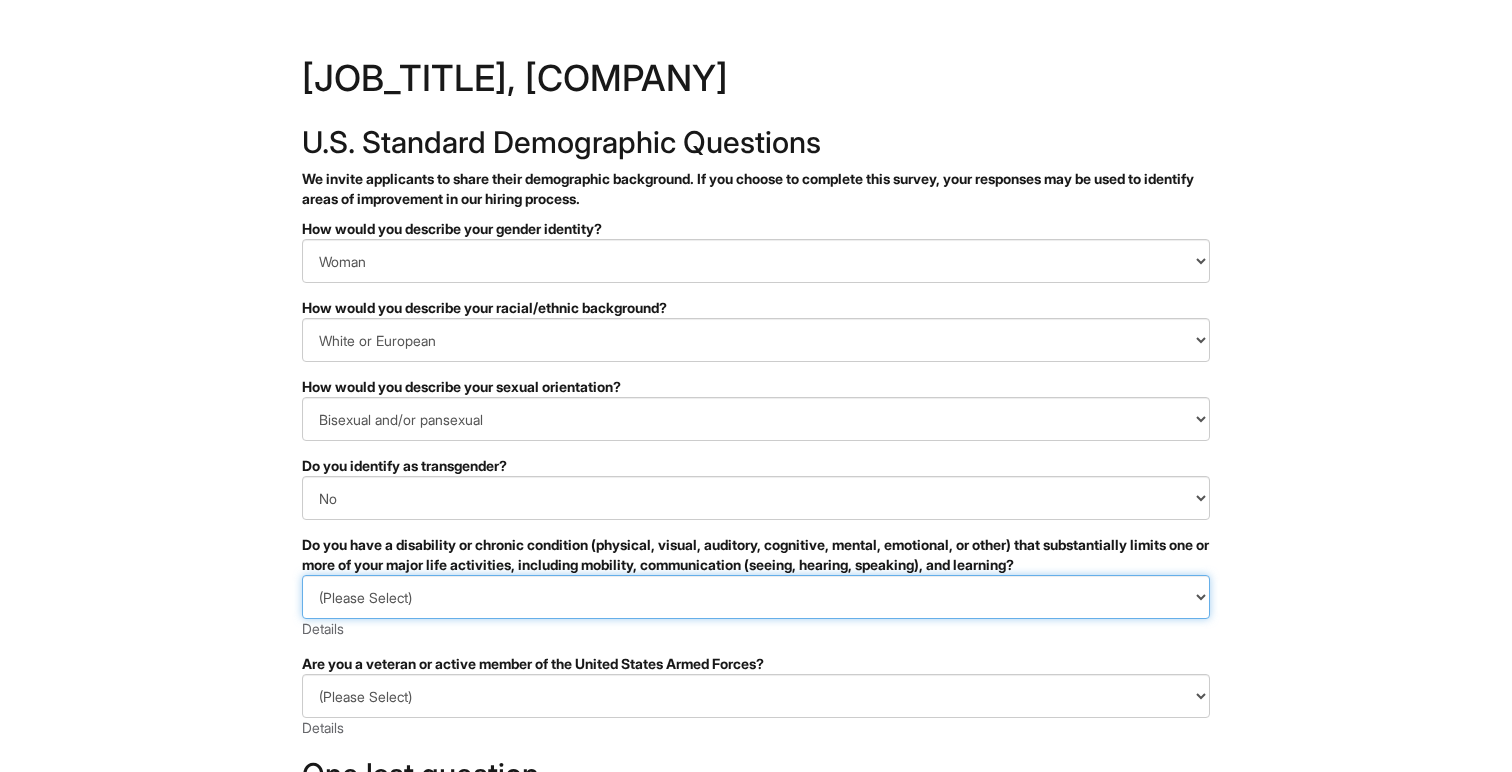 click on "(Please Select) YES, I HAVE A DISABILITY (or previously had a disability) NO, I DON'T HAVE A DISABILITY I DON'T WISH TO ANSWER" at bounding box center [756, 597] 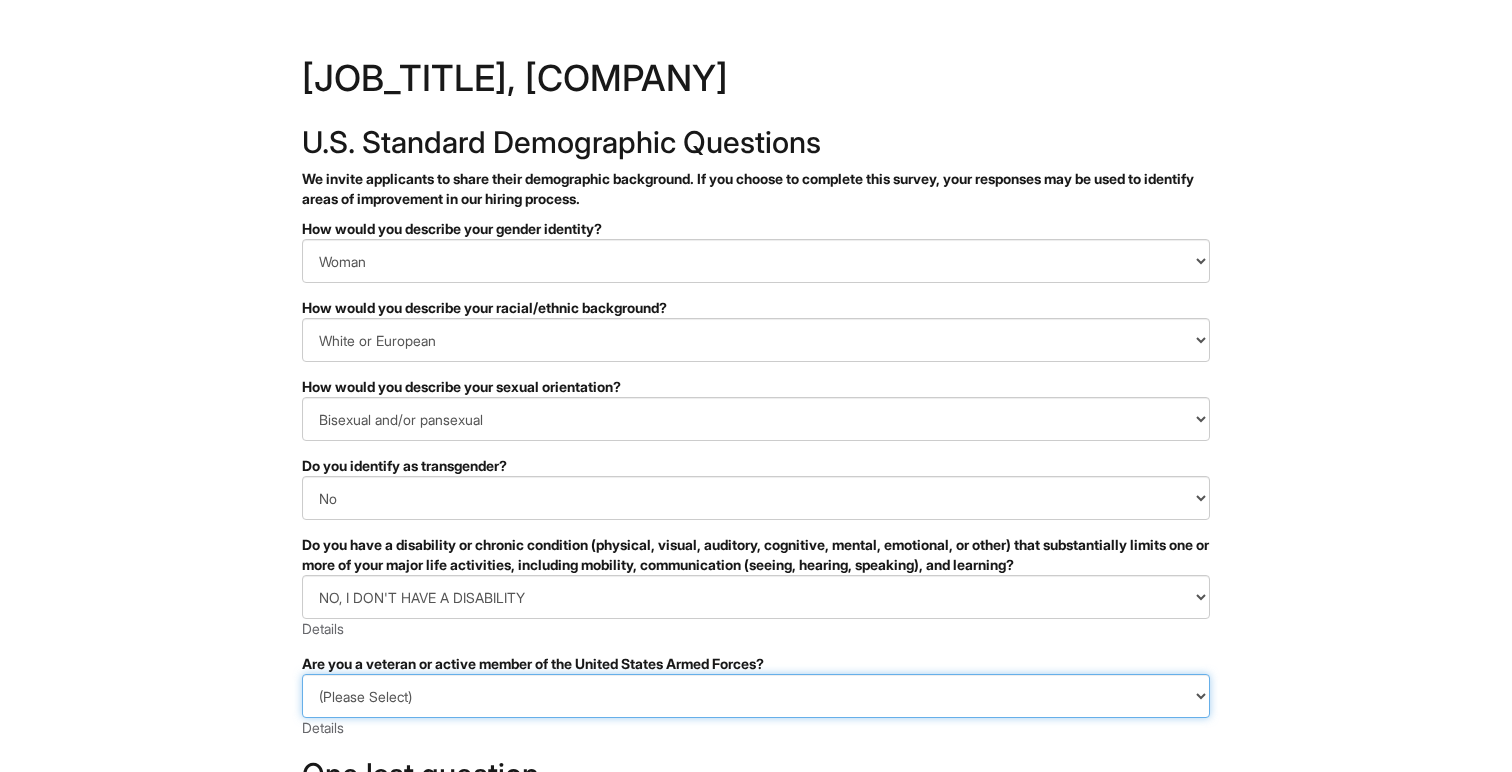 click on "(Please Select) I IDENTIFY AS ONE OR MORE OF THE CLASSIFICATIONS OF PROTECTED VETERANS LISTED I AM NOT A PROTECTED VETERAN I PREFER NOT TO ANSWER" at bounding box center [756, 696] 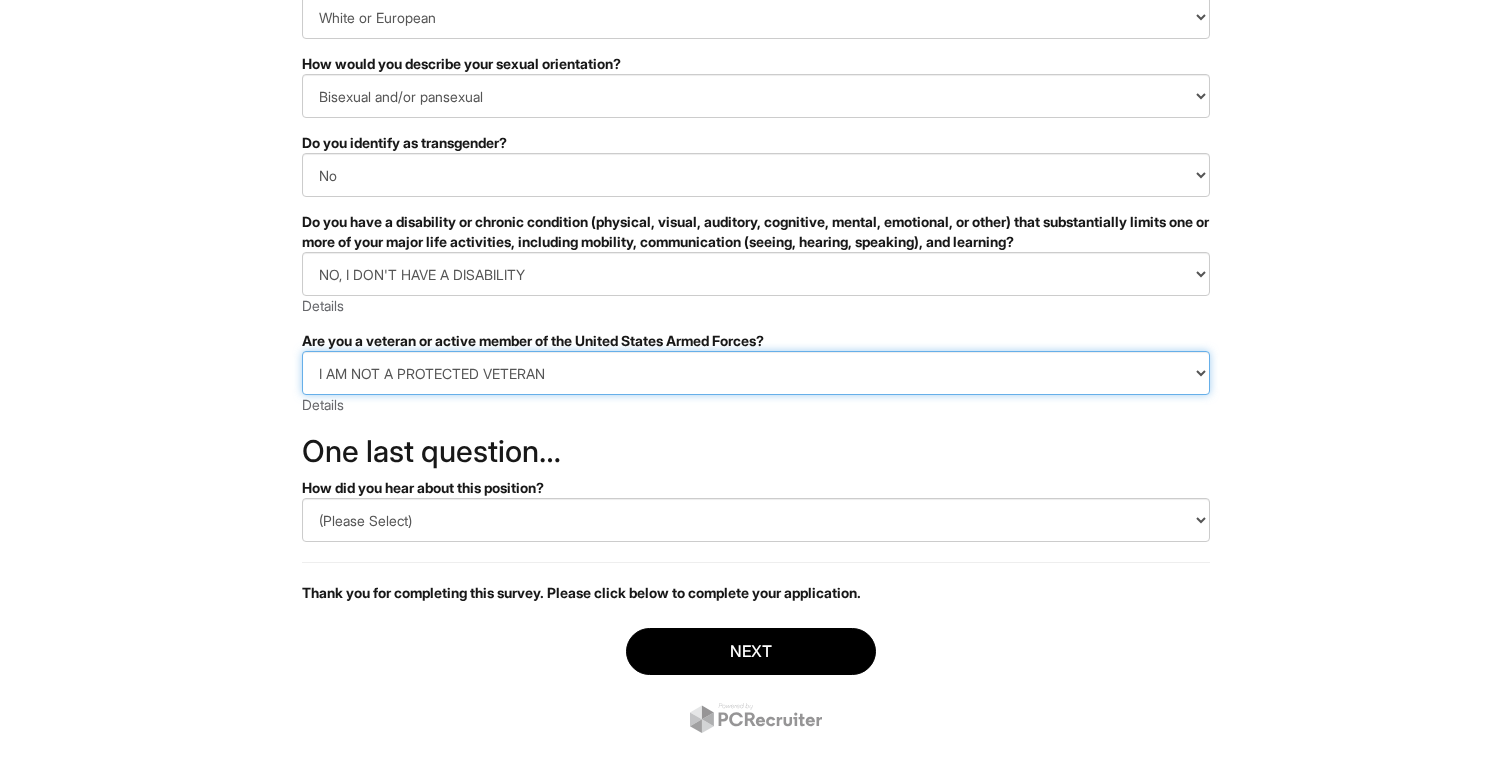 scroll, scrollTop: 325, scrollLeft: 0, axis: vertical 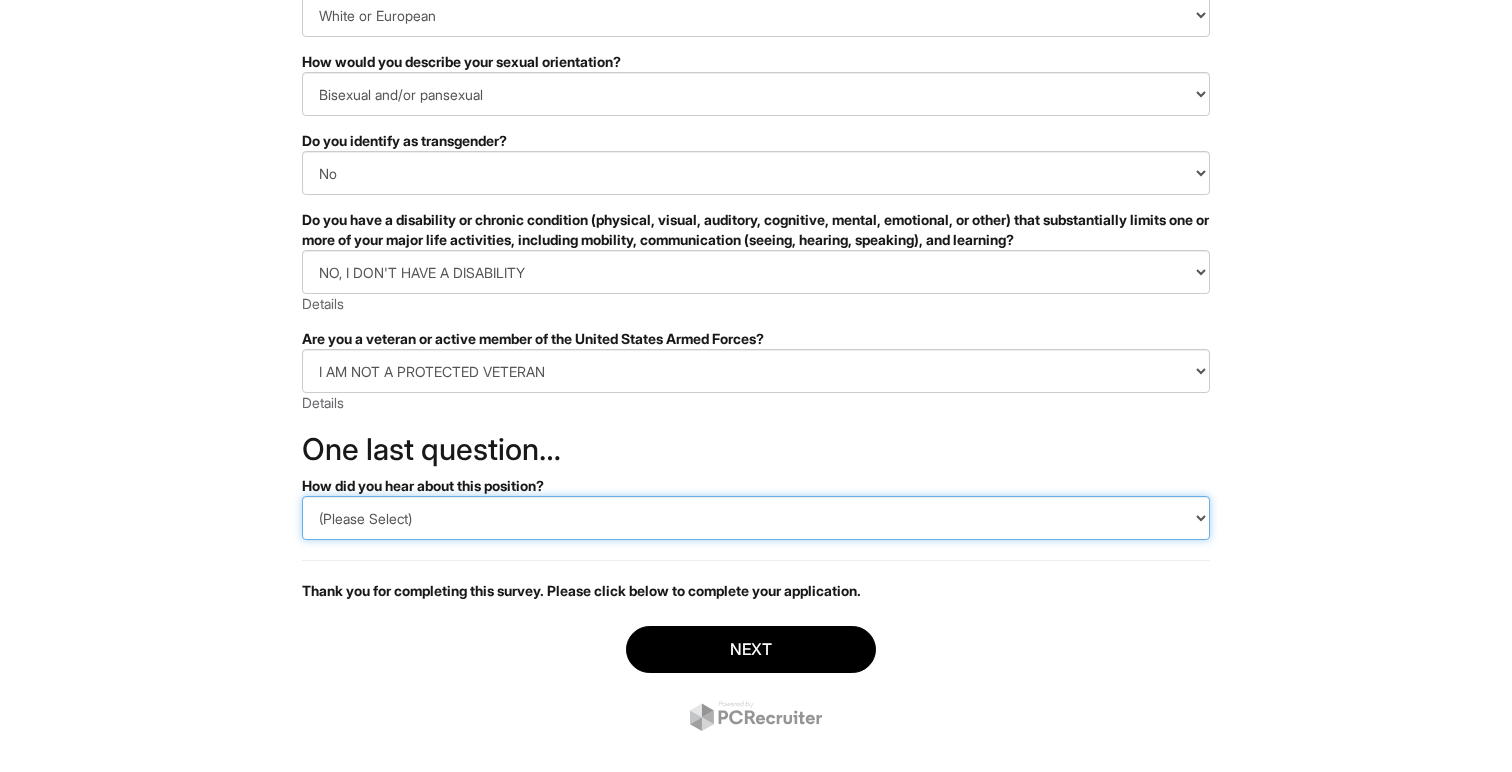 click on "(Please Select) CareerBuilder Indeed LinkedIn Monster Referral Other" at bounding box center (756, 518) 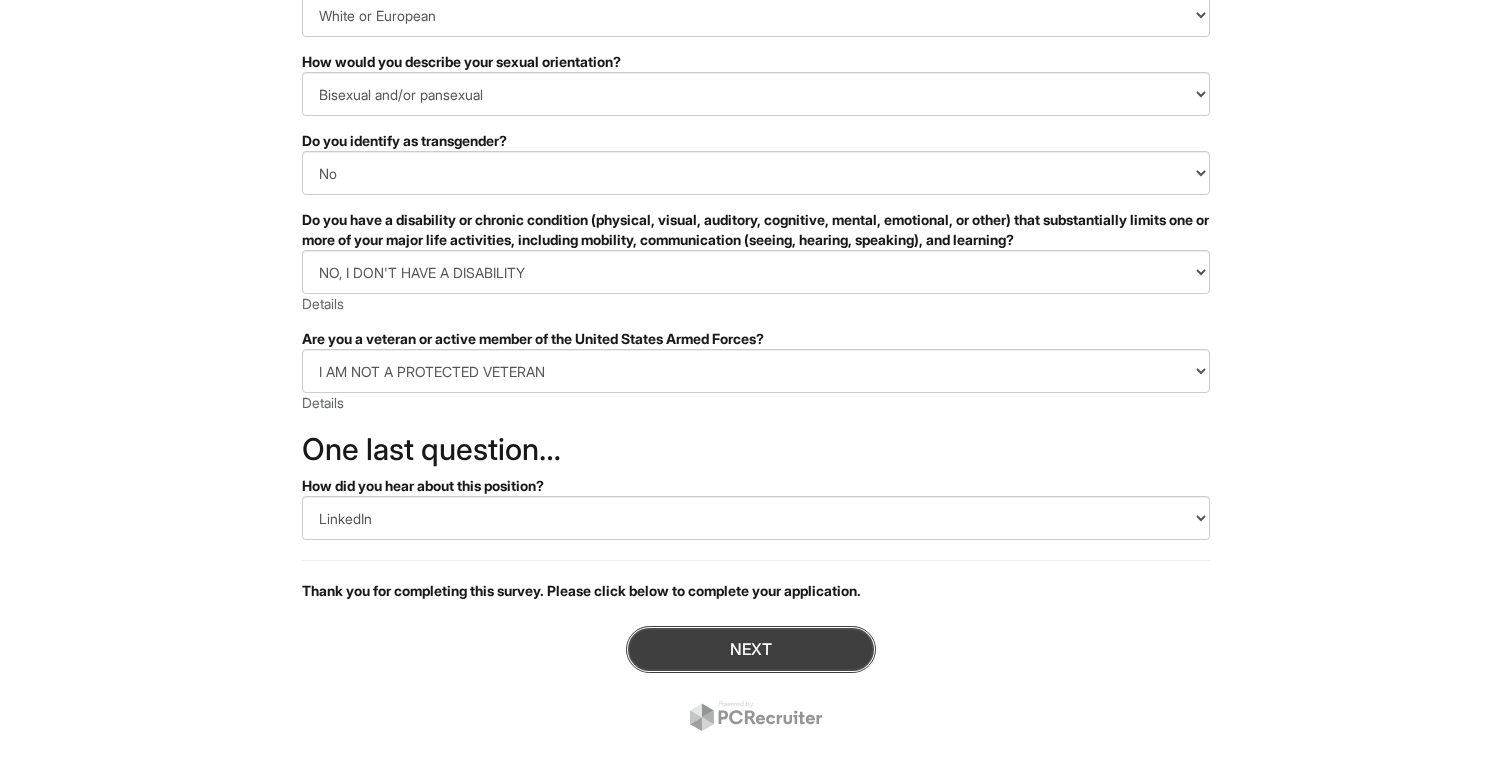 click on "Next" at bounding box center (751, 649) 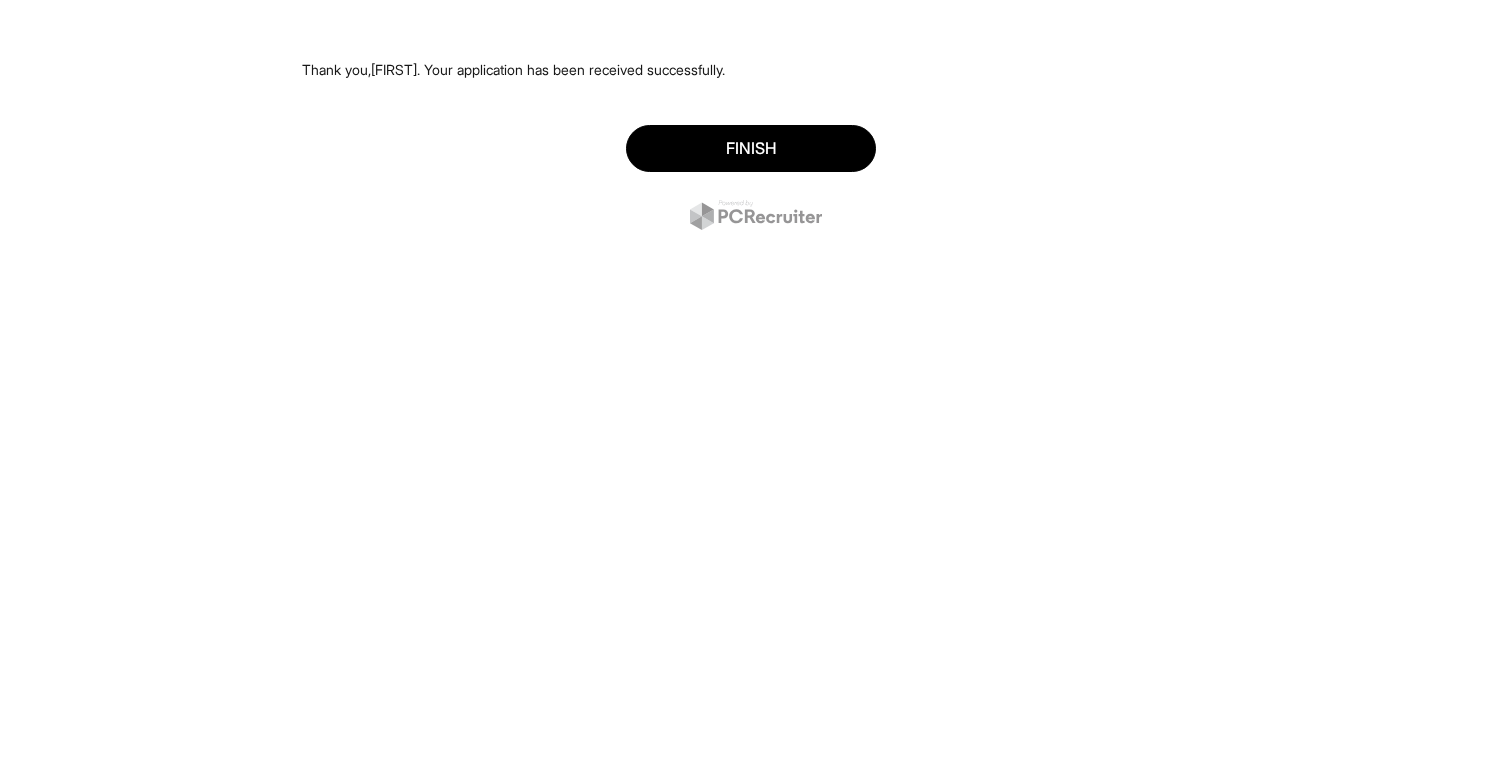 scroll, scrollTop: 0, scrollLeft: 0, axis: both 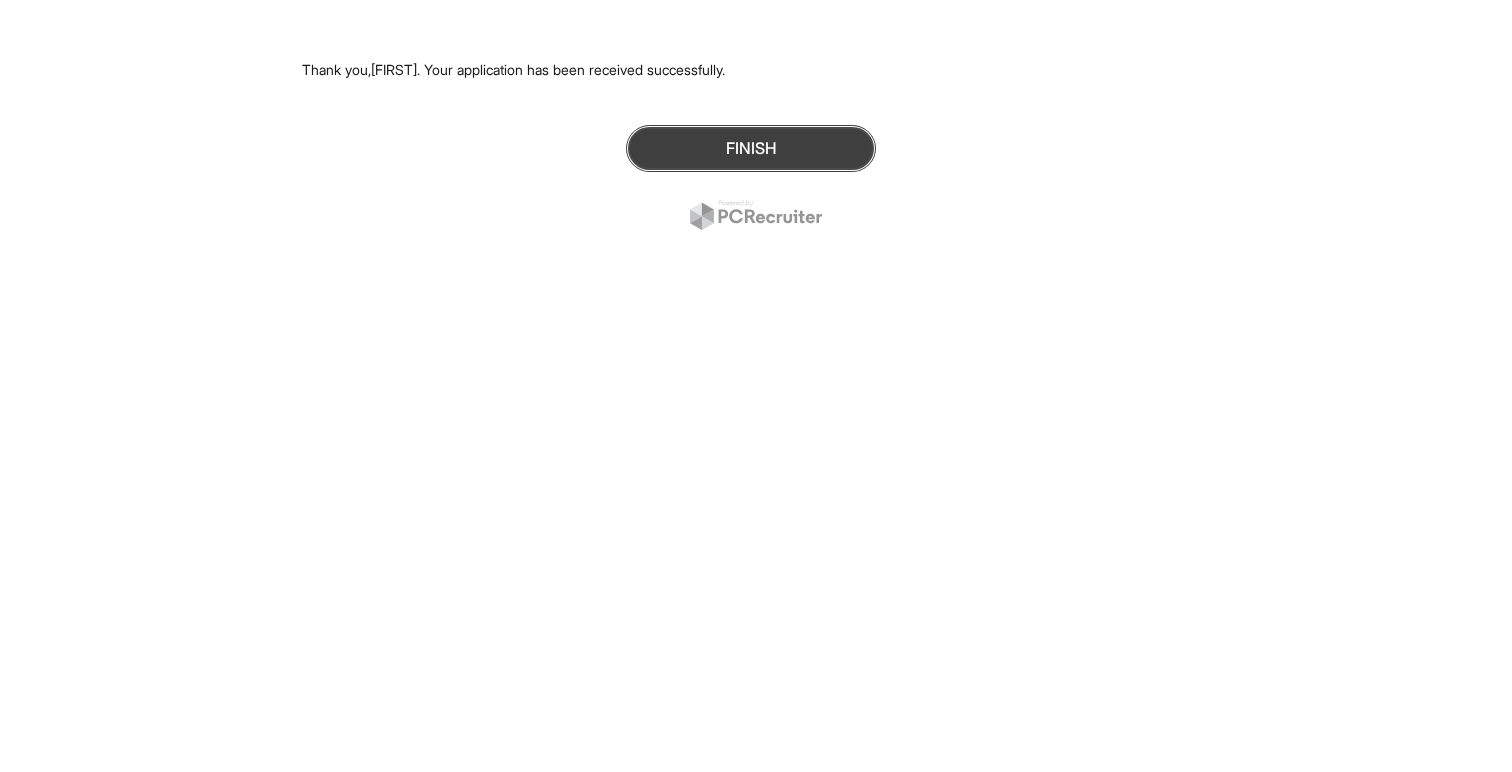 click on "Finish" at bounding box center [751, 148] 